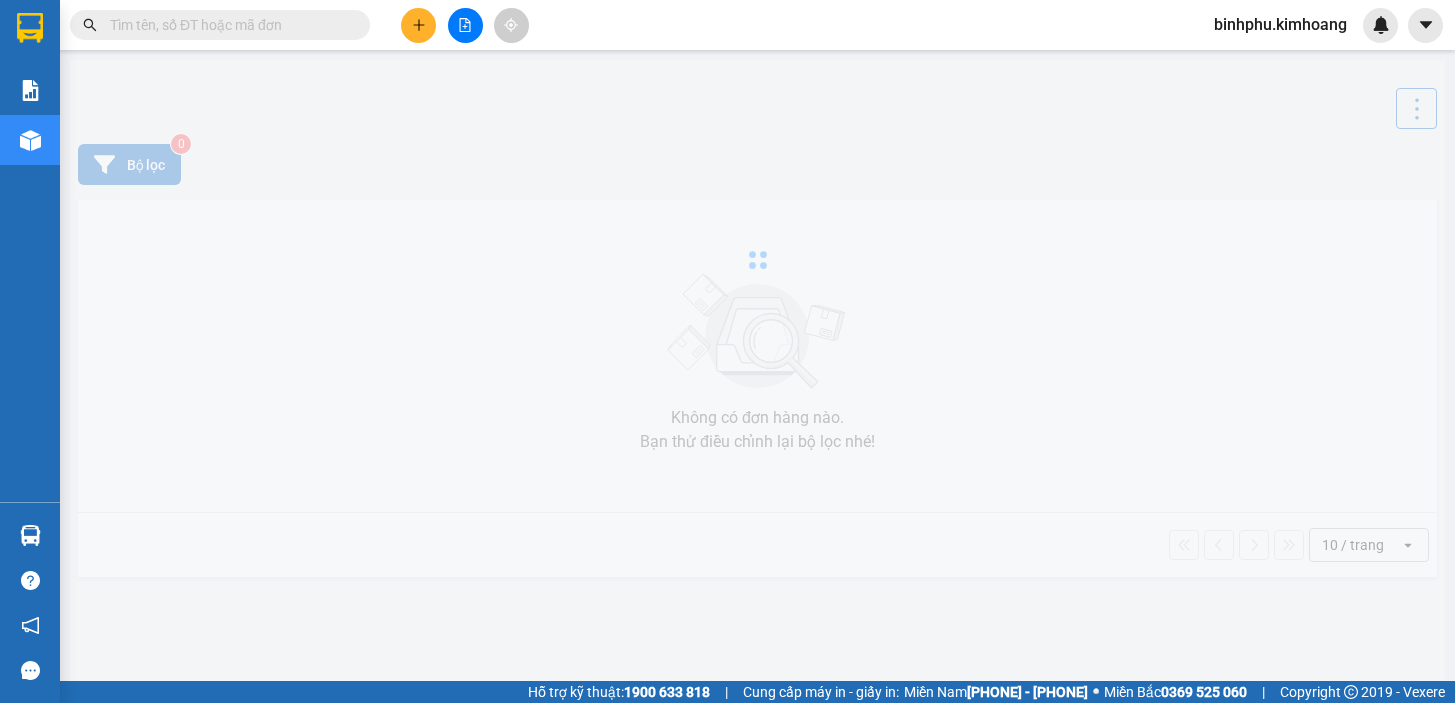 scroll, scrollTop: 0, scrollLeft: 0, axis: both 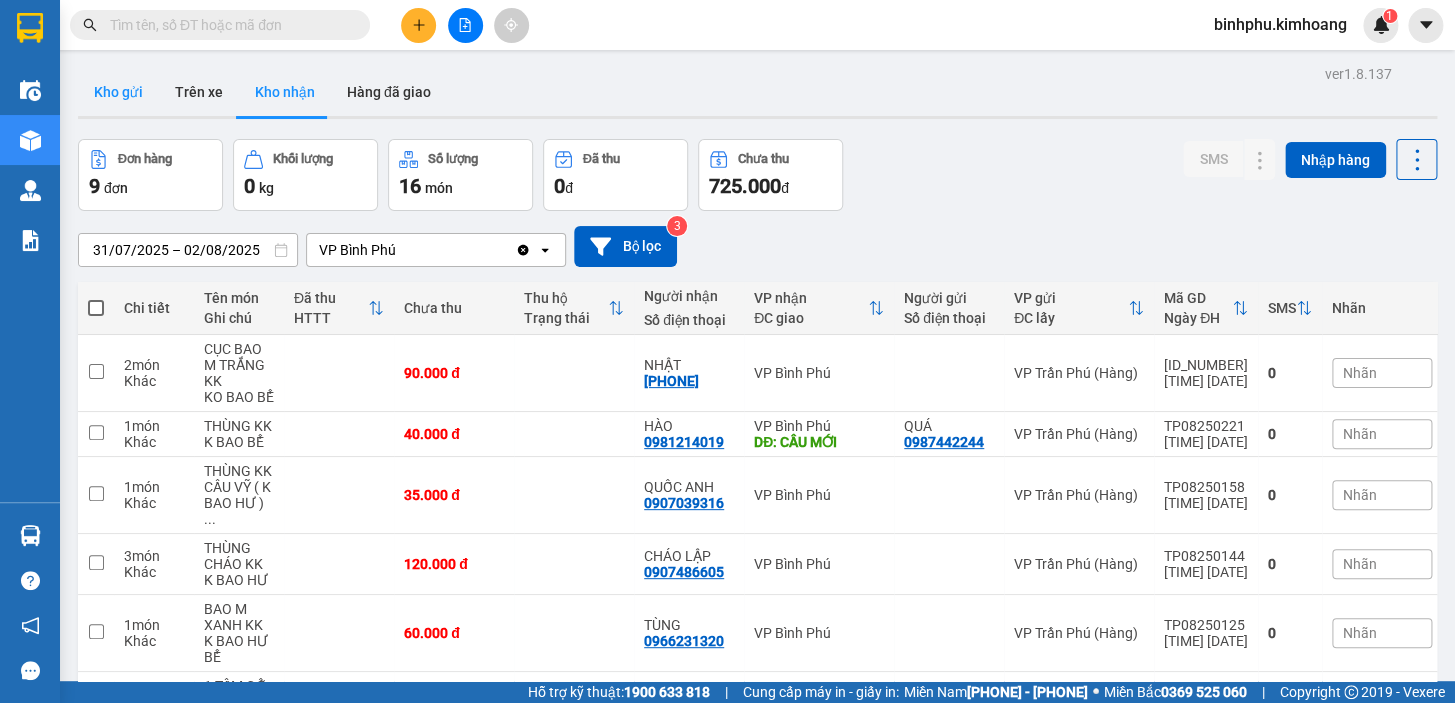 click on "Kho gửi" at bounding box center [118, 92] 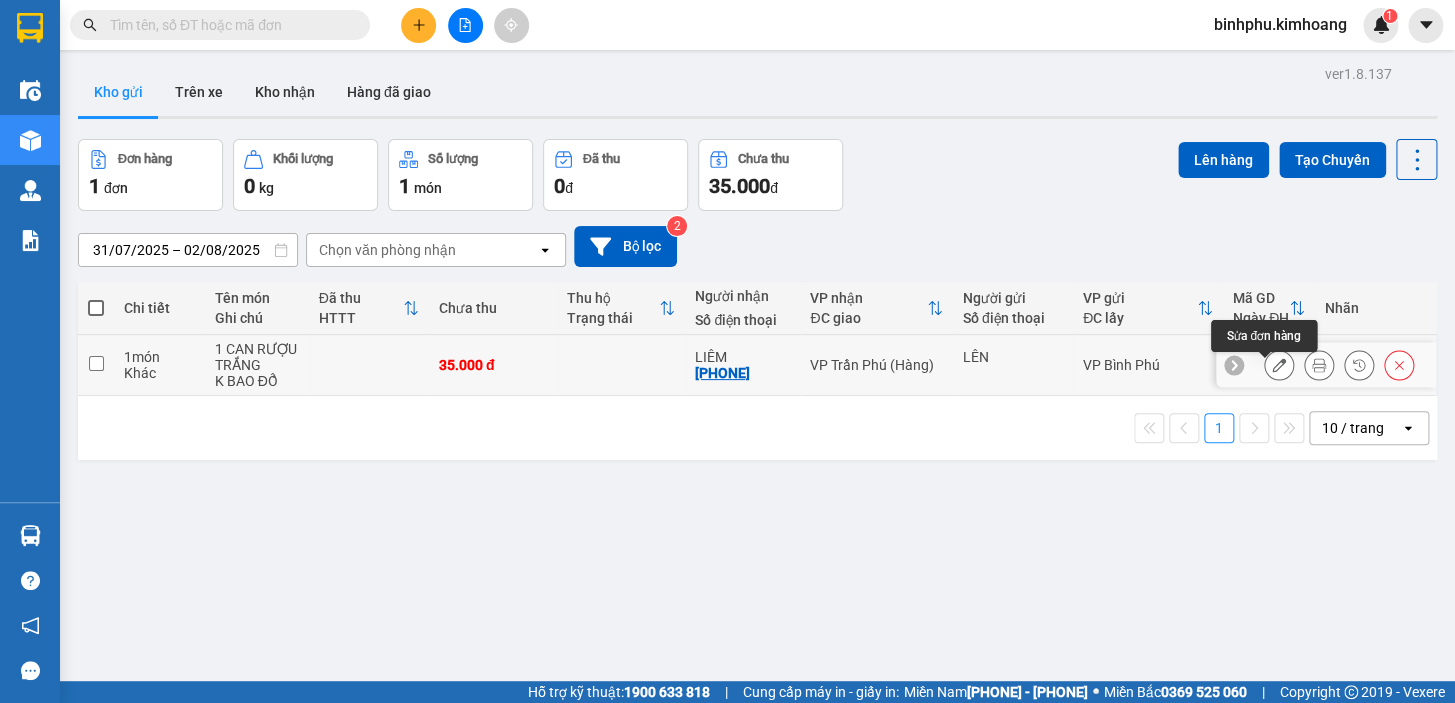 click 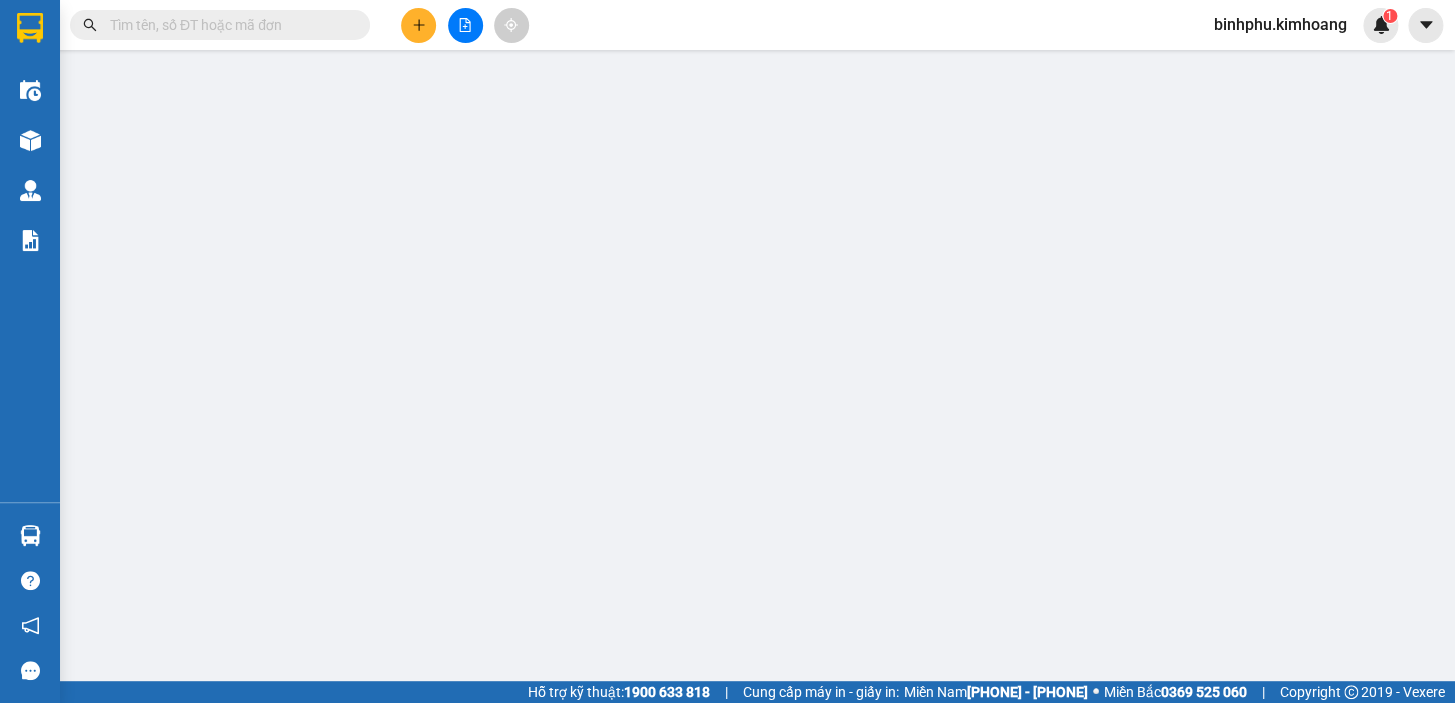 type on "LÊN" 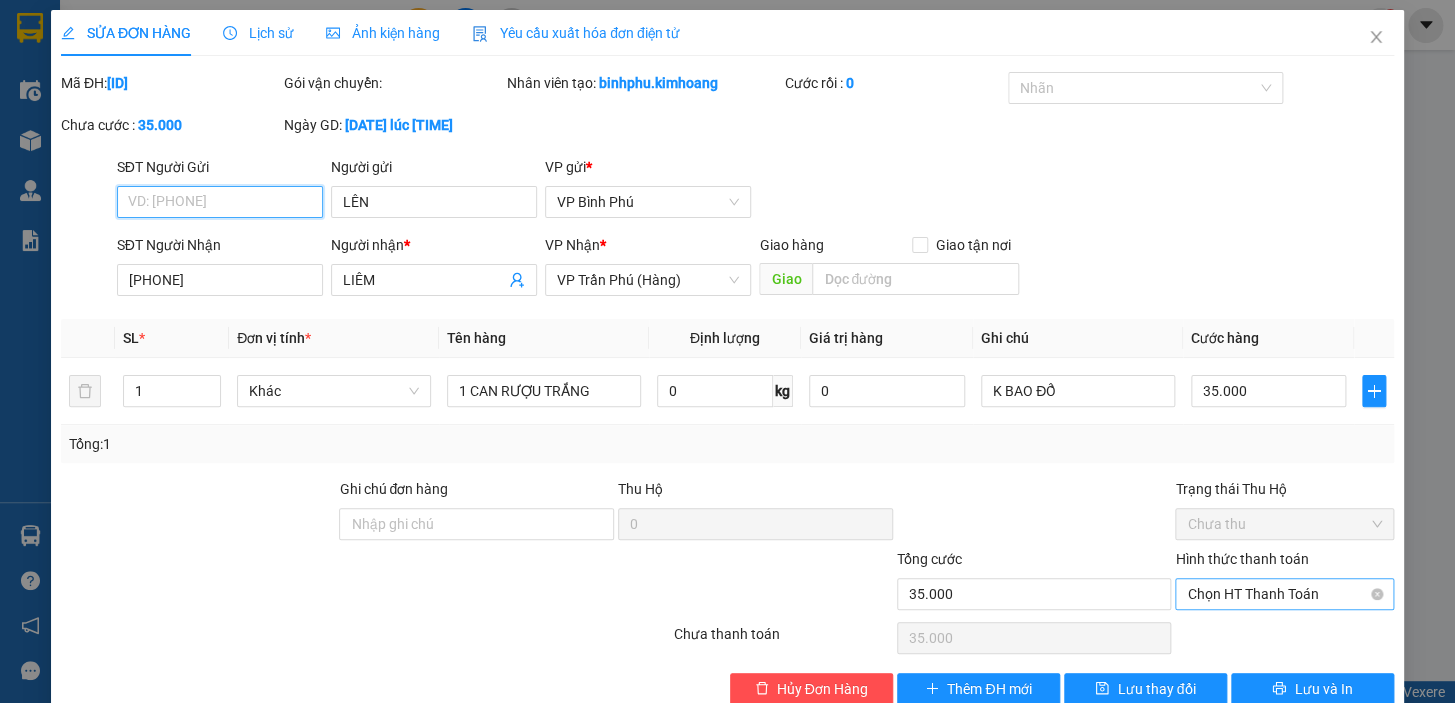 click on "Chọn HT Thanh Toán" at bounding box center [1284, 594] 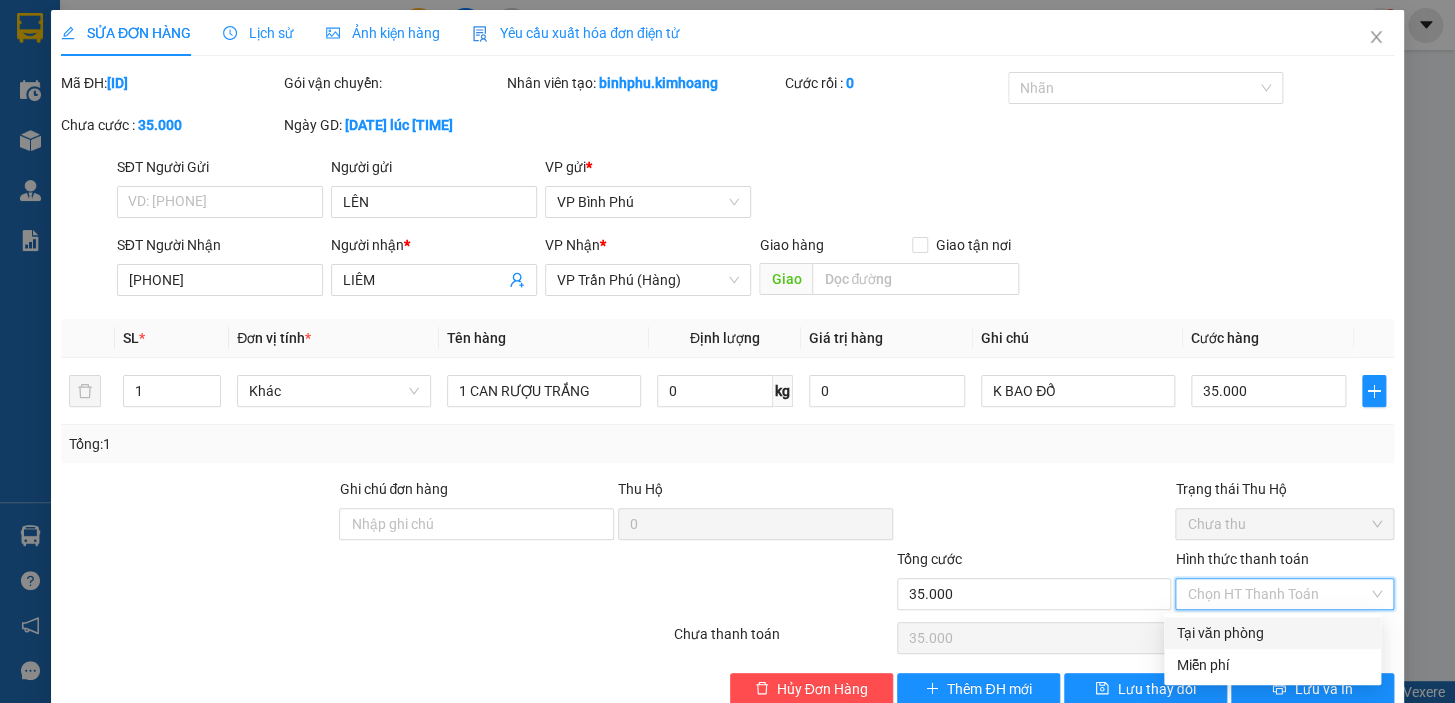 click on "Tại văn phòng" at bounding box center [1272, 633] 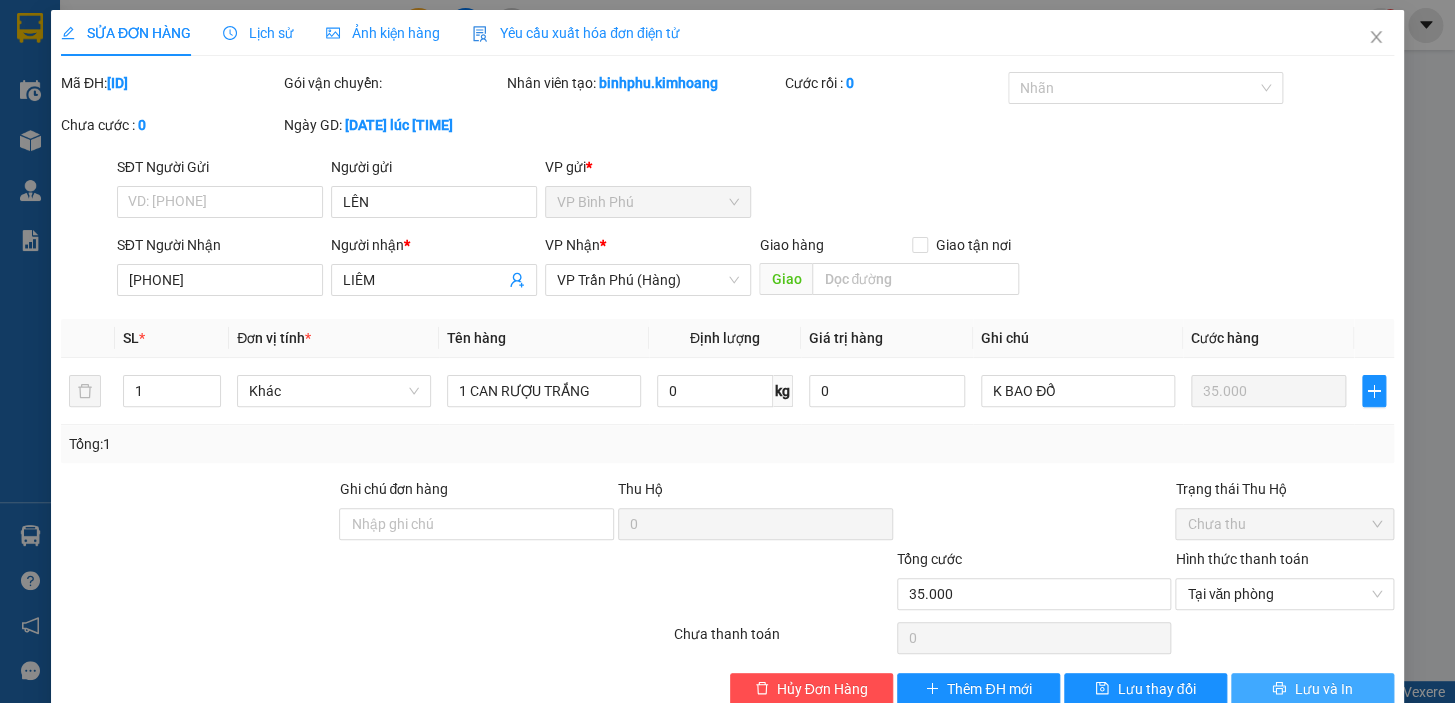 click on "Lưu và In" at bounding box center (1323, 689) 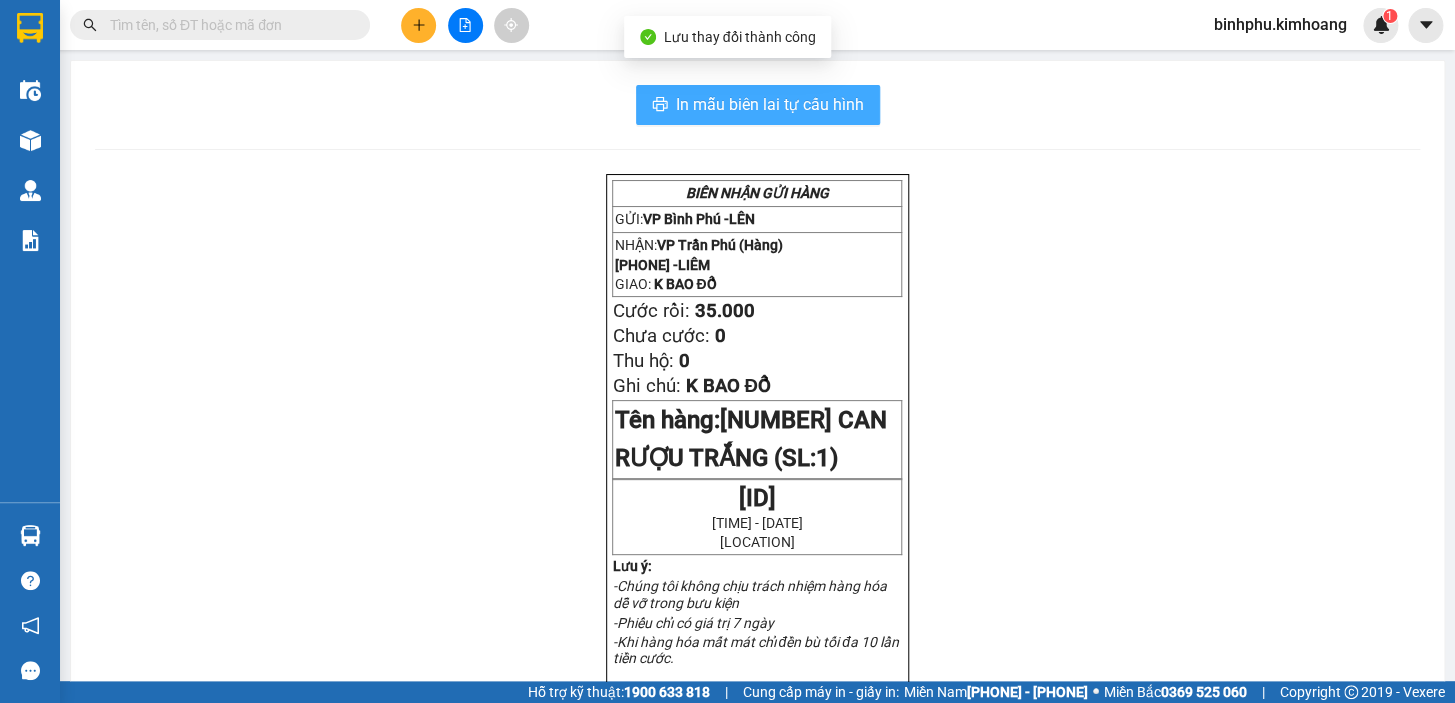 click on "In mẫu biên lai tự cấu hình" at bounding box center [770, 104] 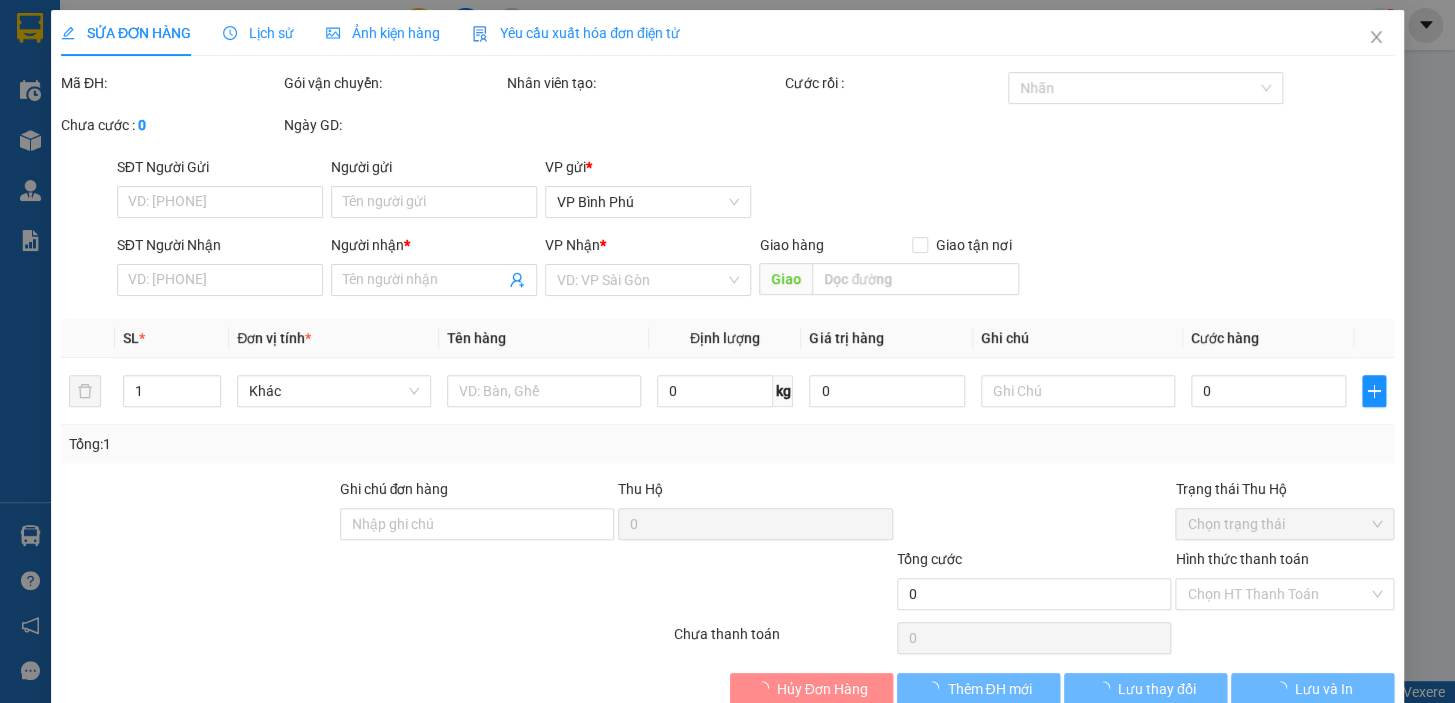type on "LÊN" 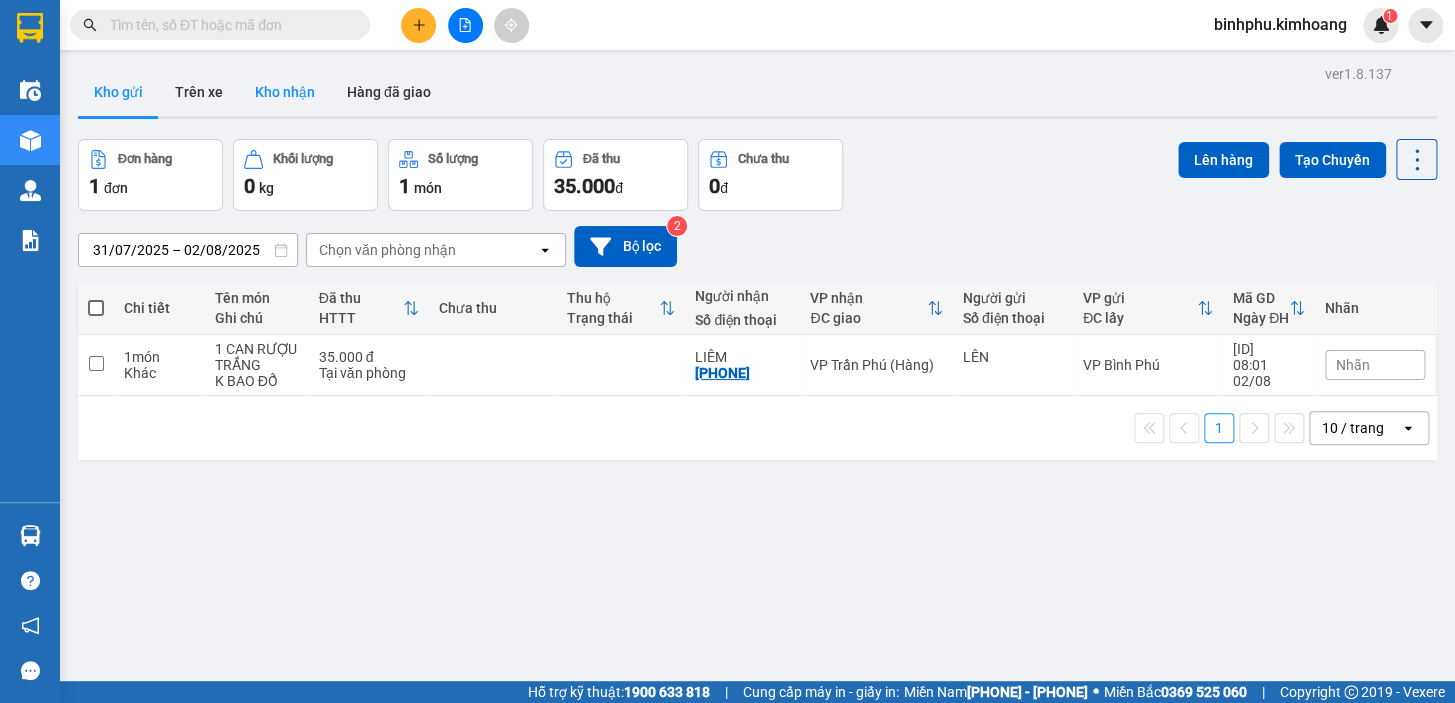 click on "Kho nhận" at bounding box center [285, 92] 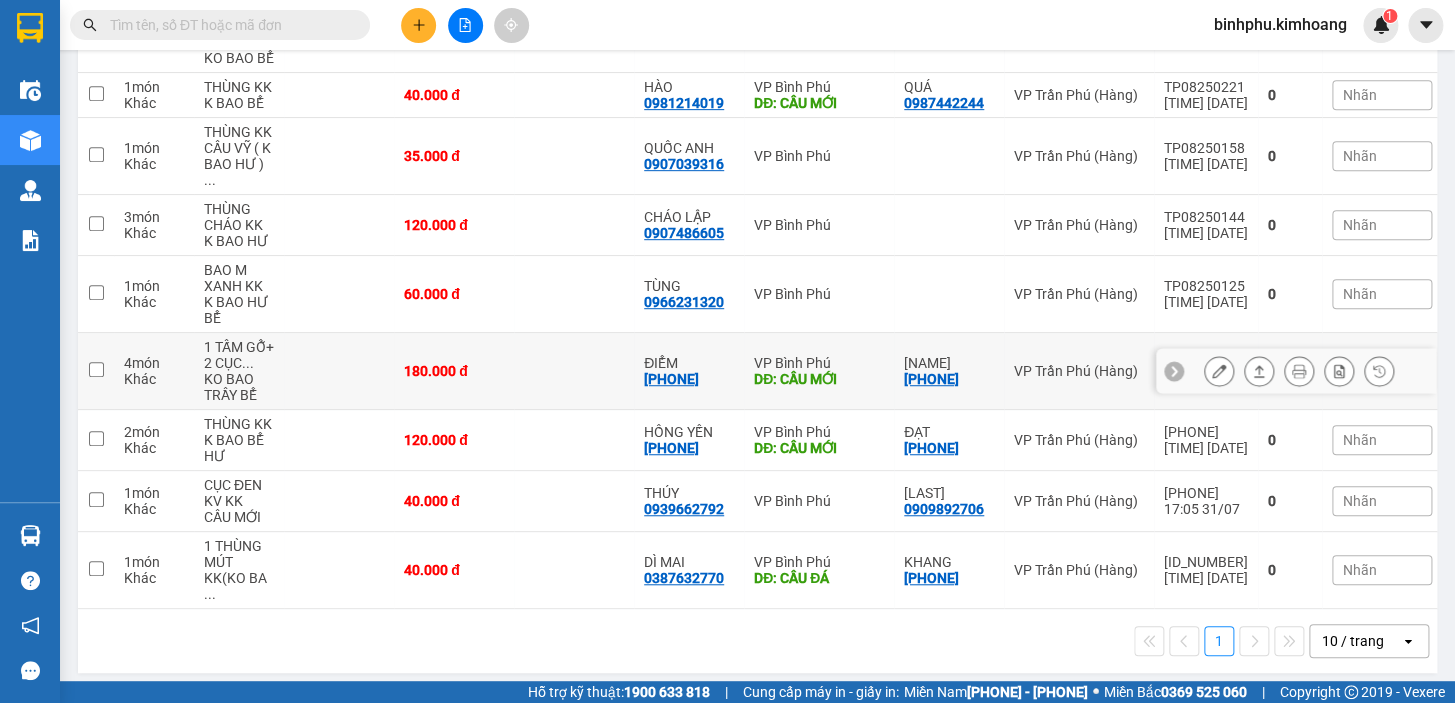 scroll, scrollTop: 0, scrollLeft: 0, axis: both 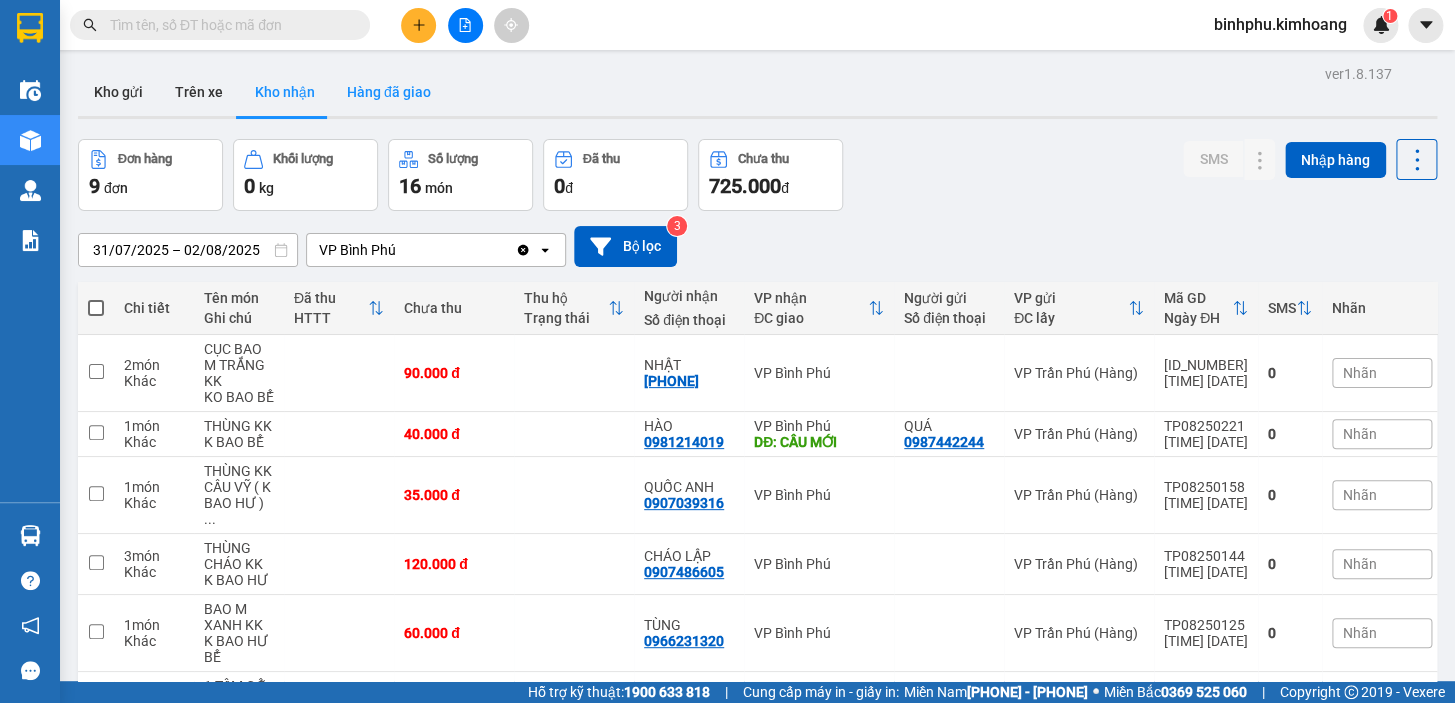 click on "Hàng đã giao" at bounding box center [389, 92] 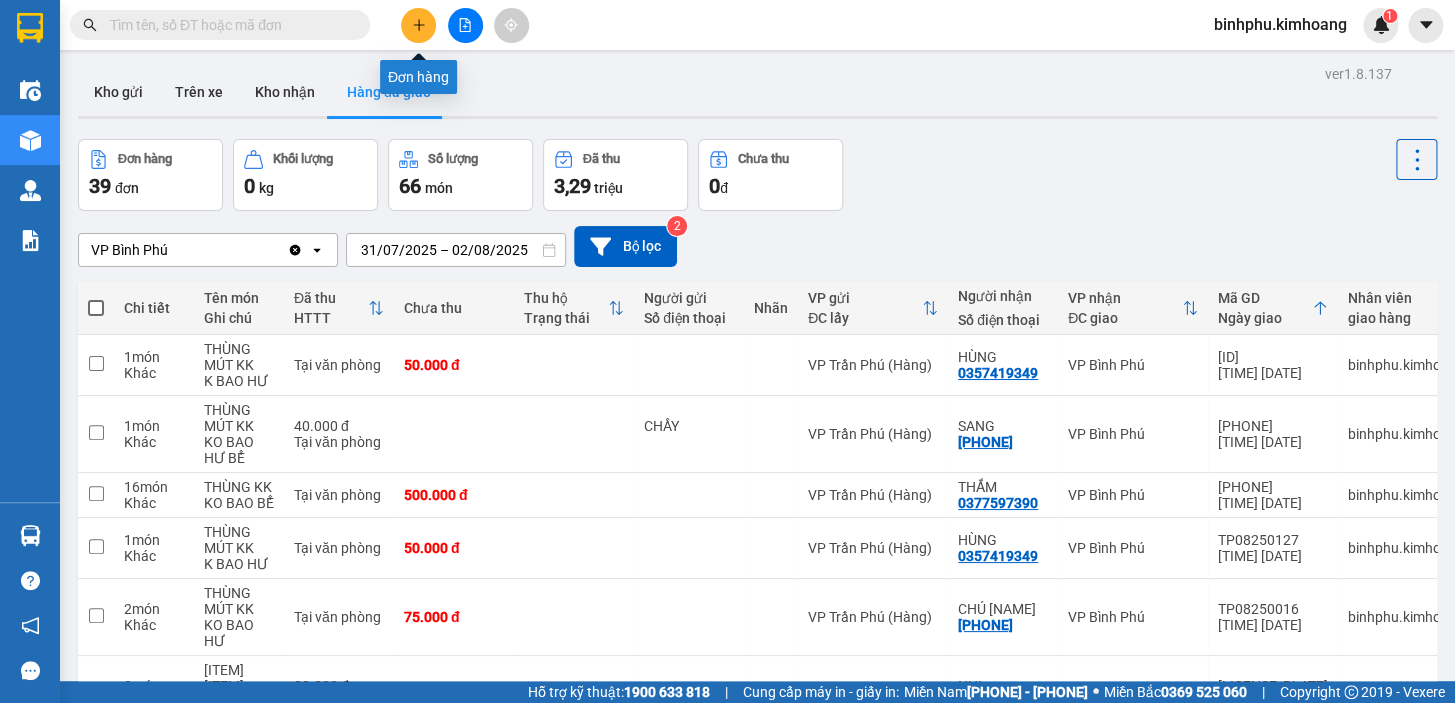 click 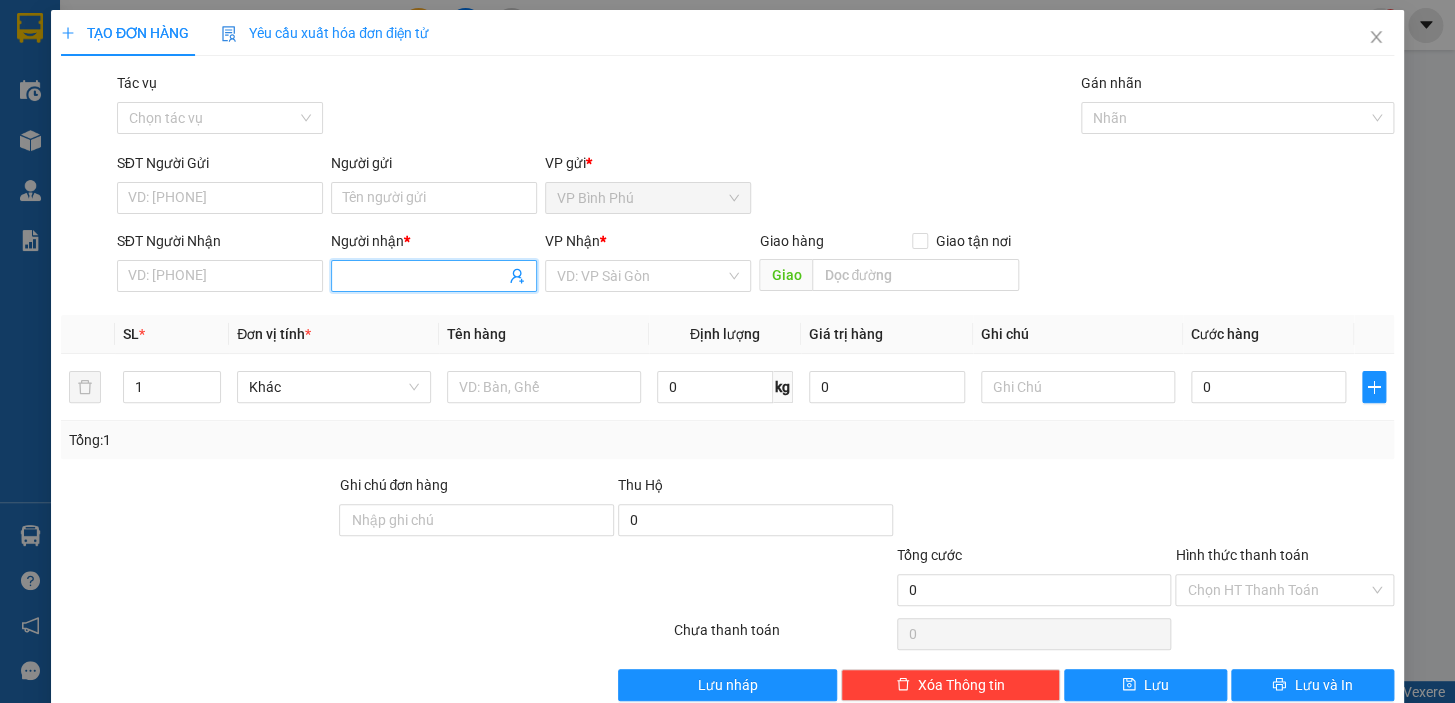 click on "Người nhận  *" at bounding box center (424, 276) 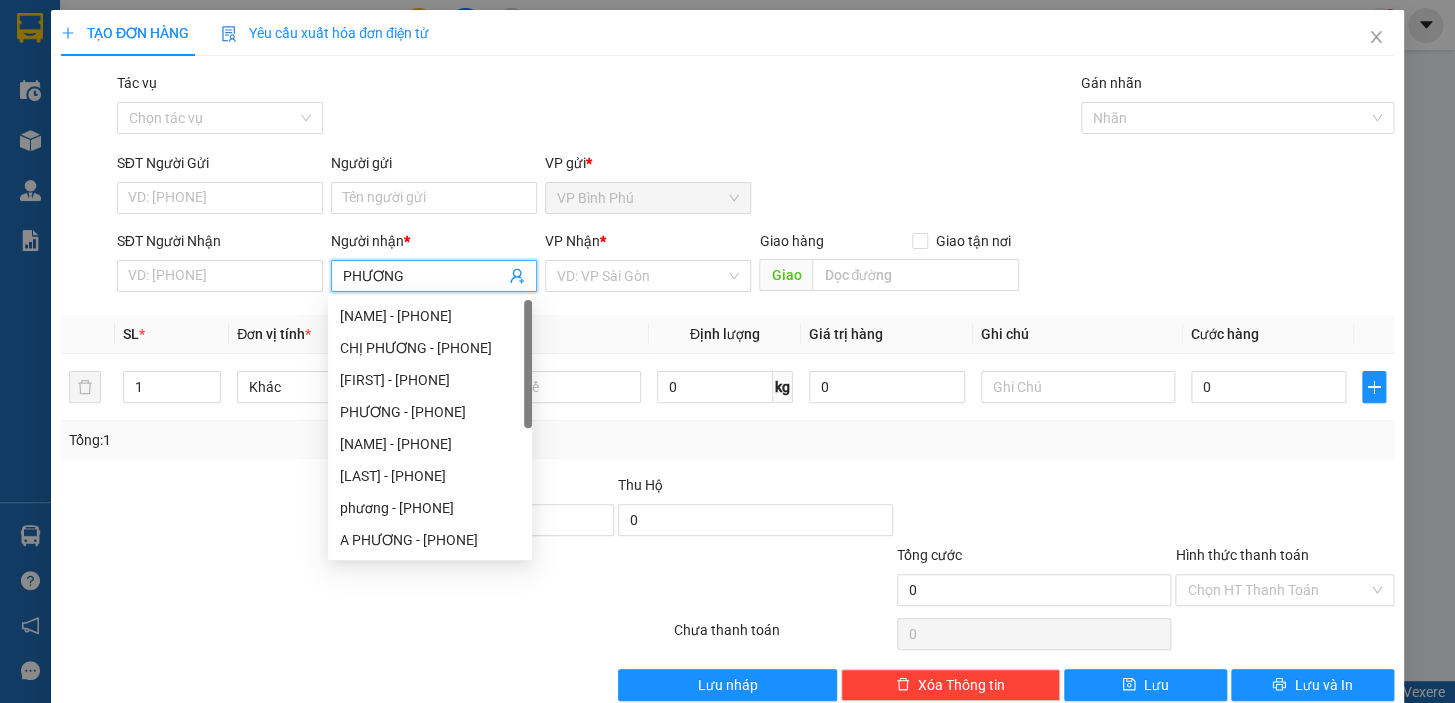 type on "PHƯƠNG" 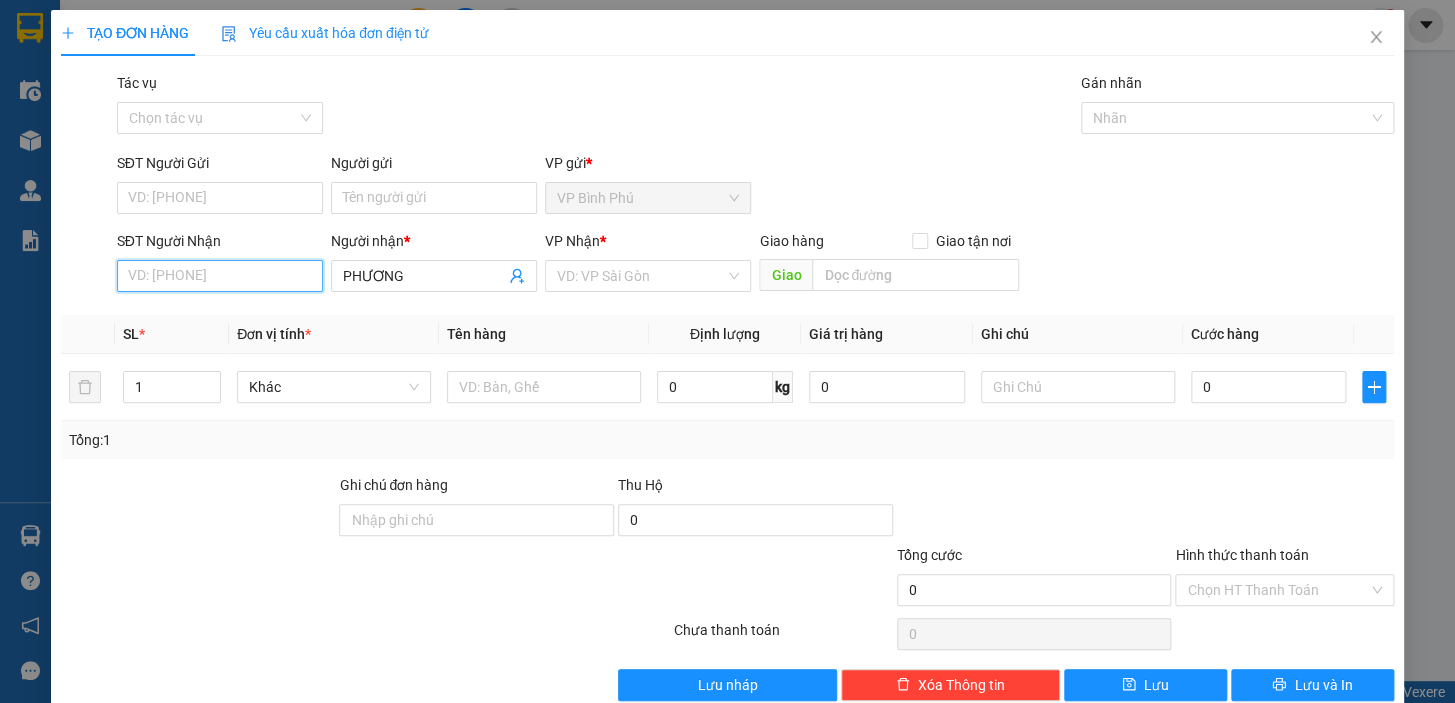 click on "SĐT Người Nhận" at bounding box center (220, 276) 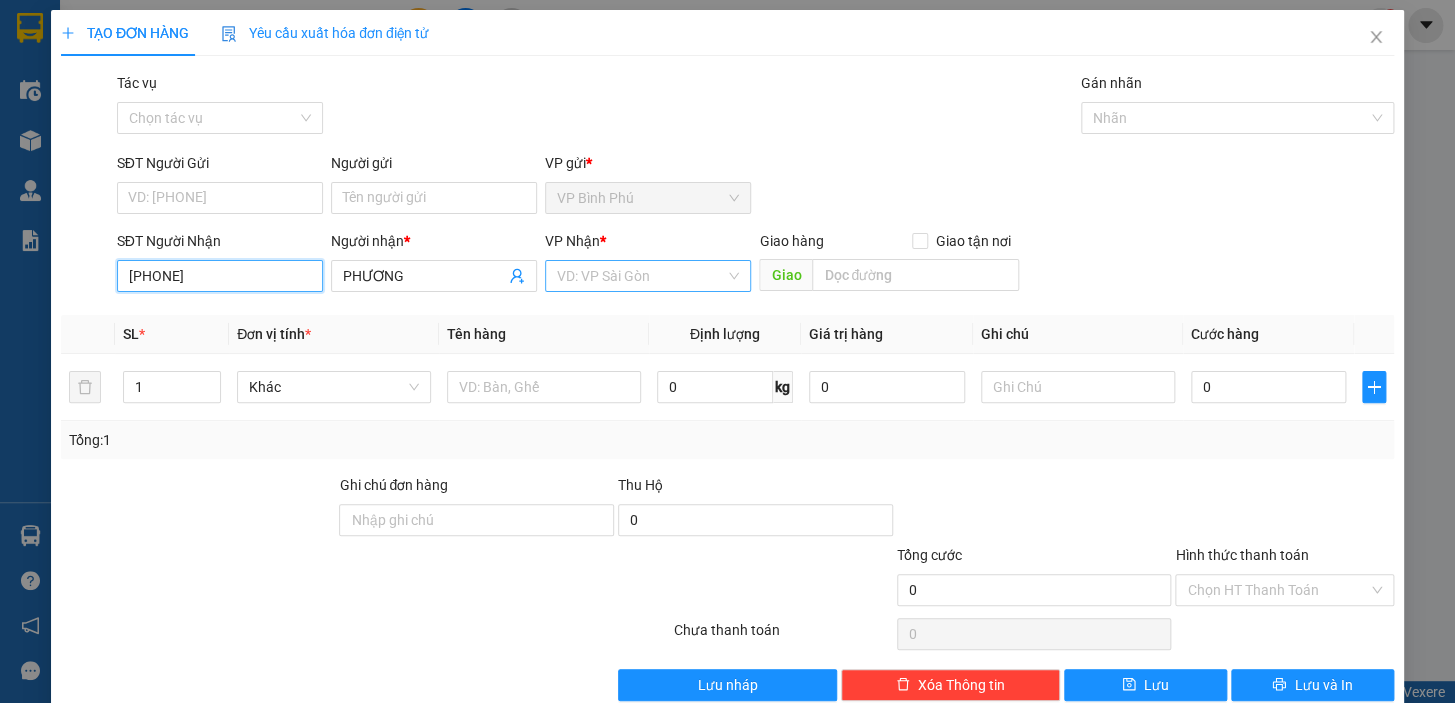 type on "[PHONE]" 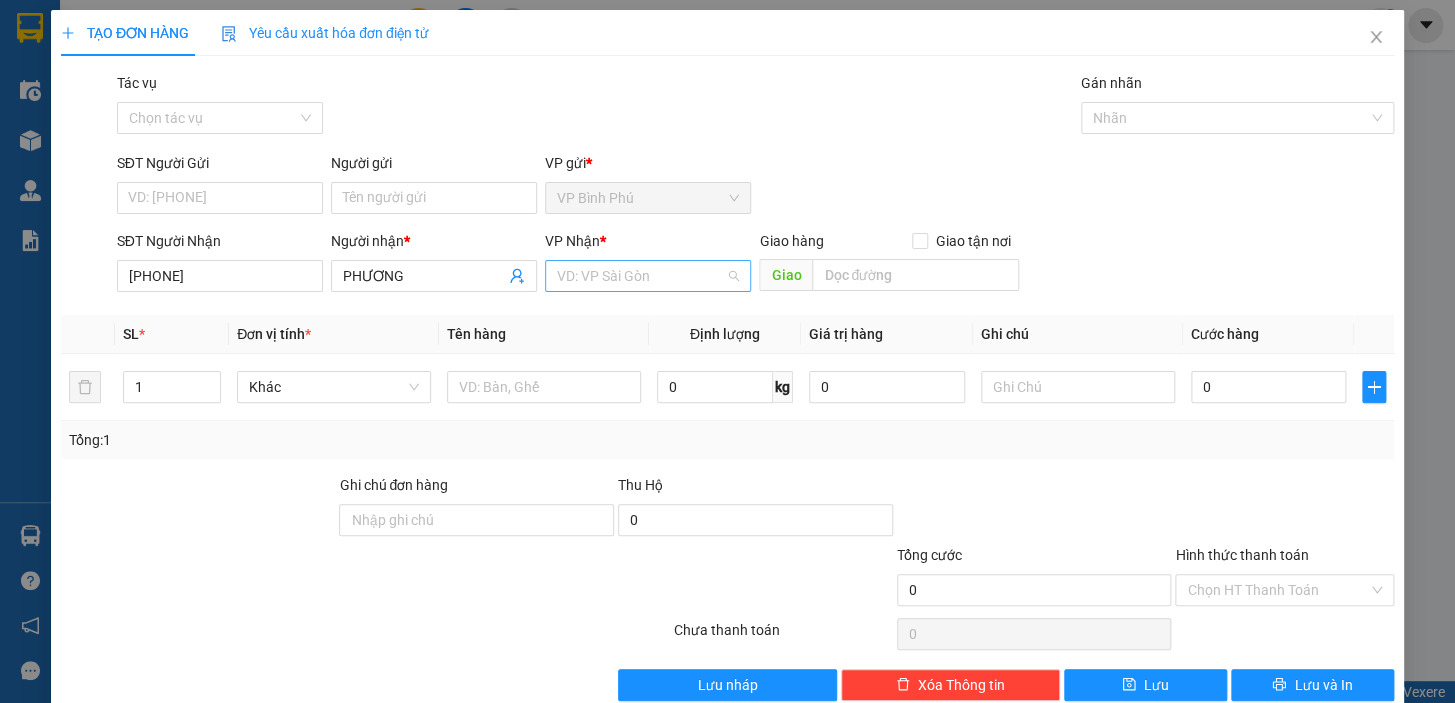 click at bounding box center (641, 276) 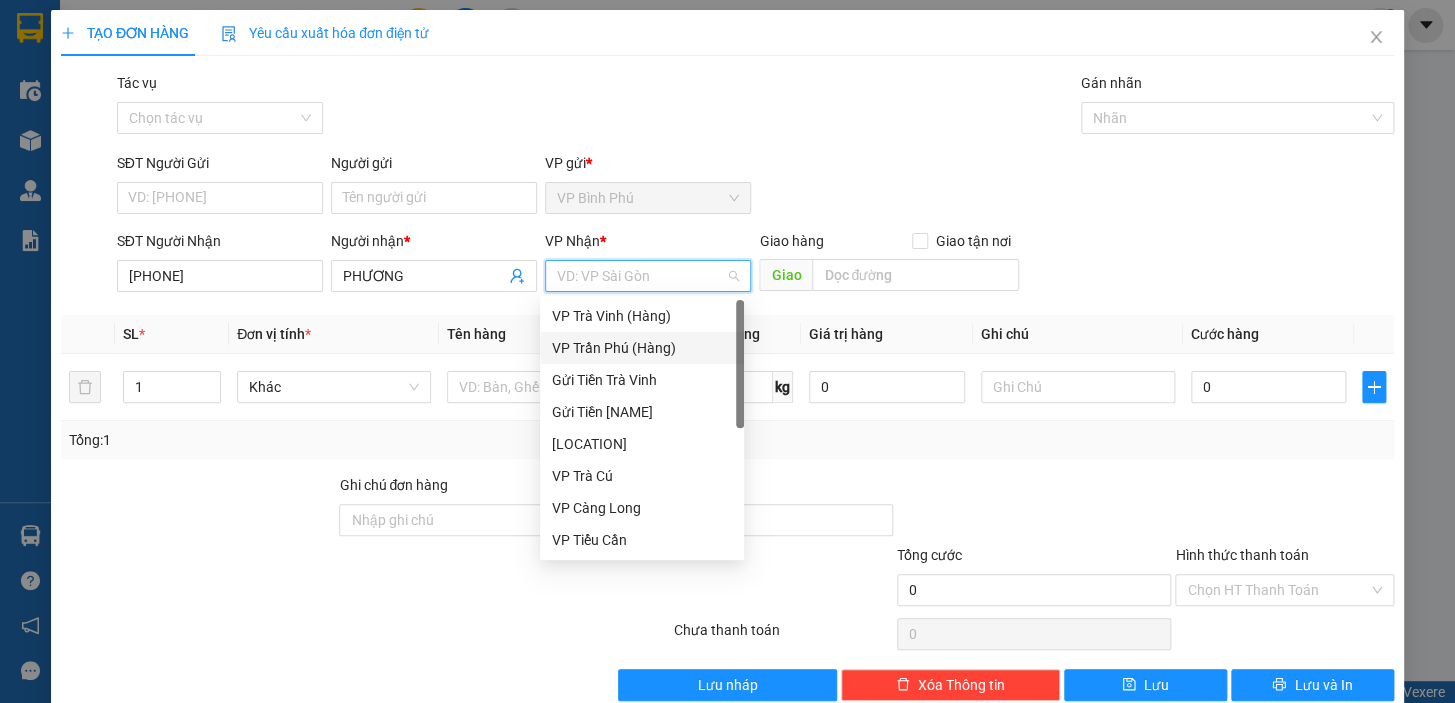 click on "VP Trần Phú (Hàng)" at bounding box center [642, 348] 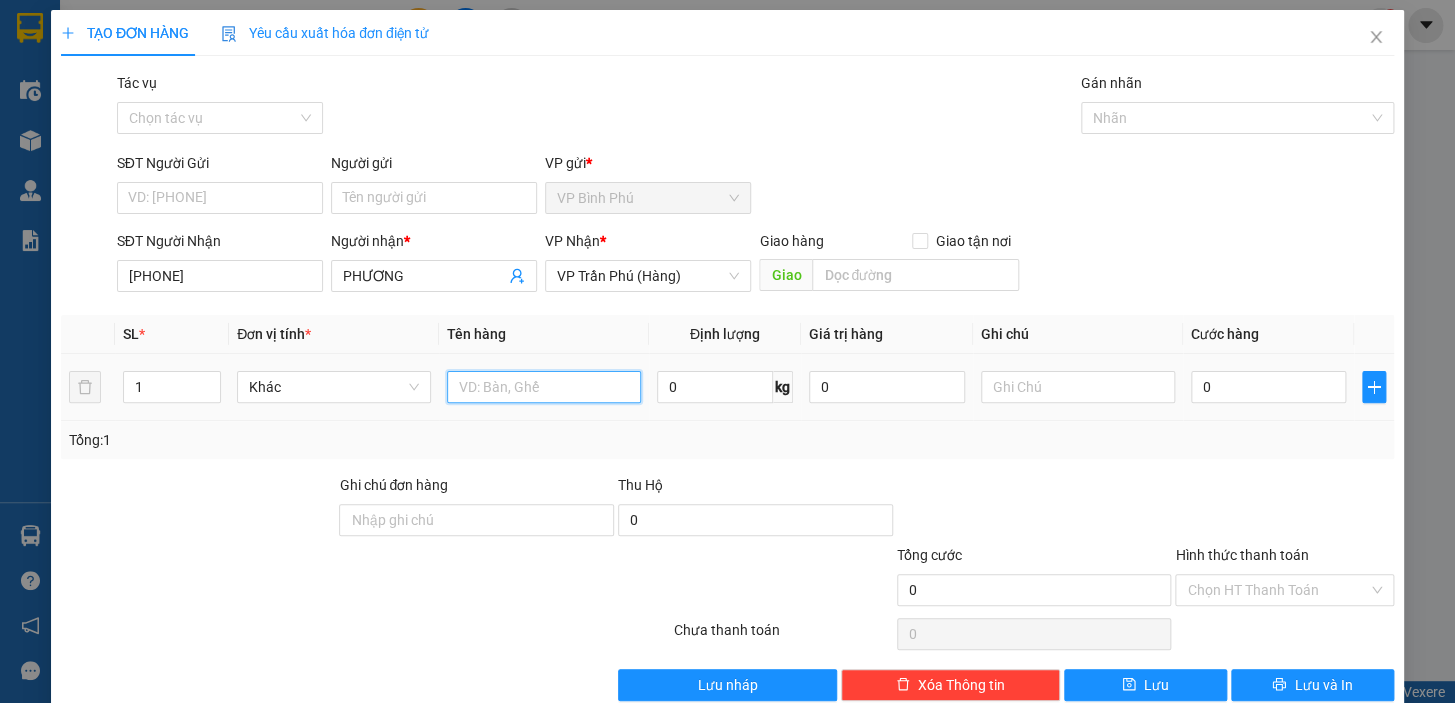 click at bounding box center [544, 387] 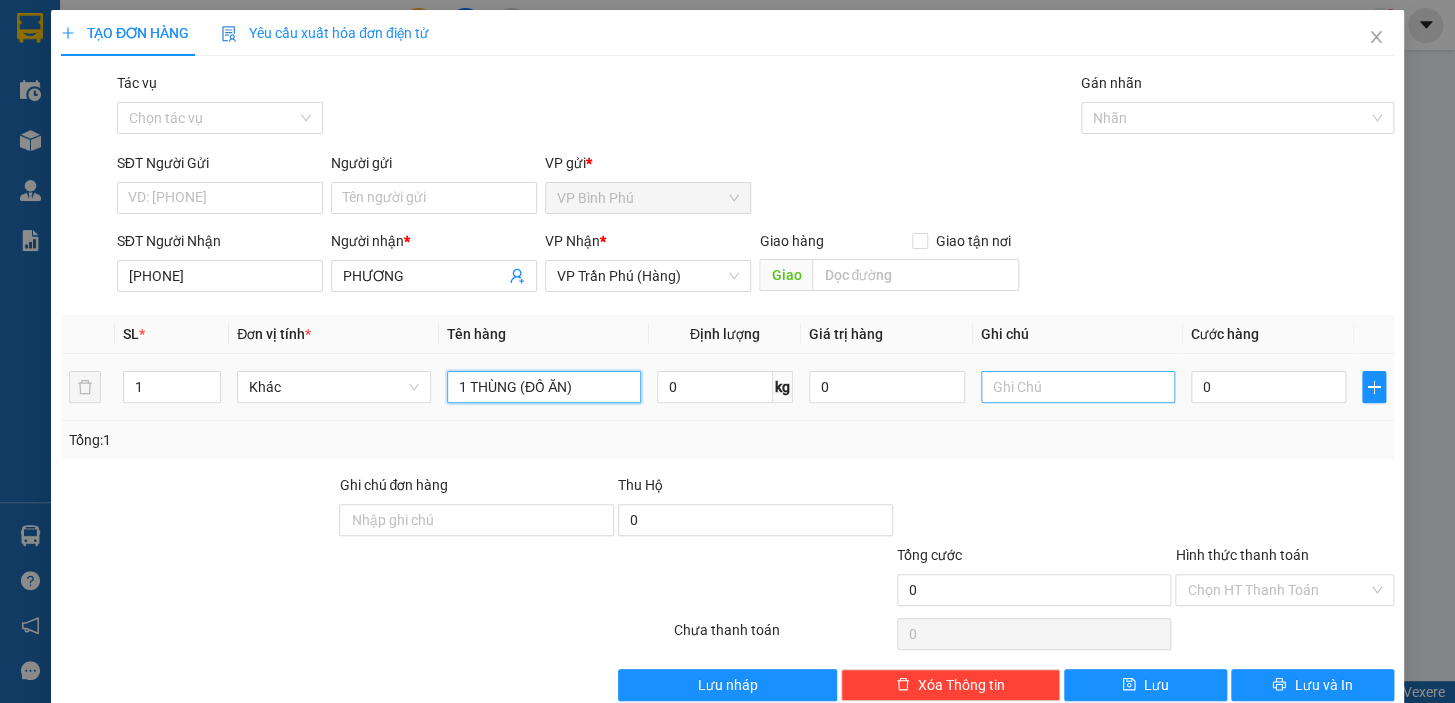 type on "1 THÙNG (ĐỒ ĂN)" 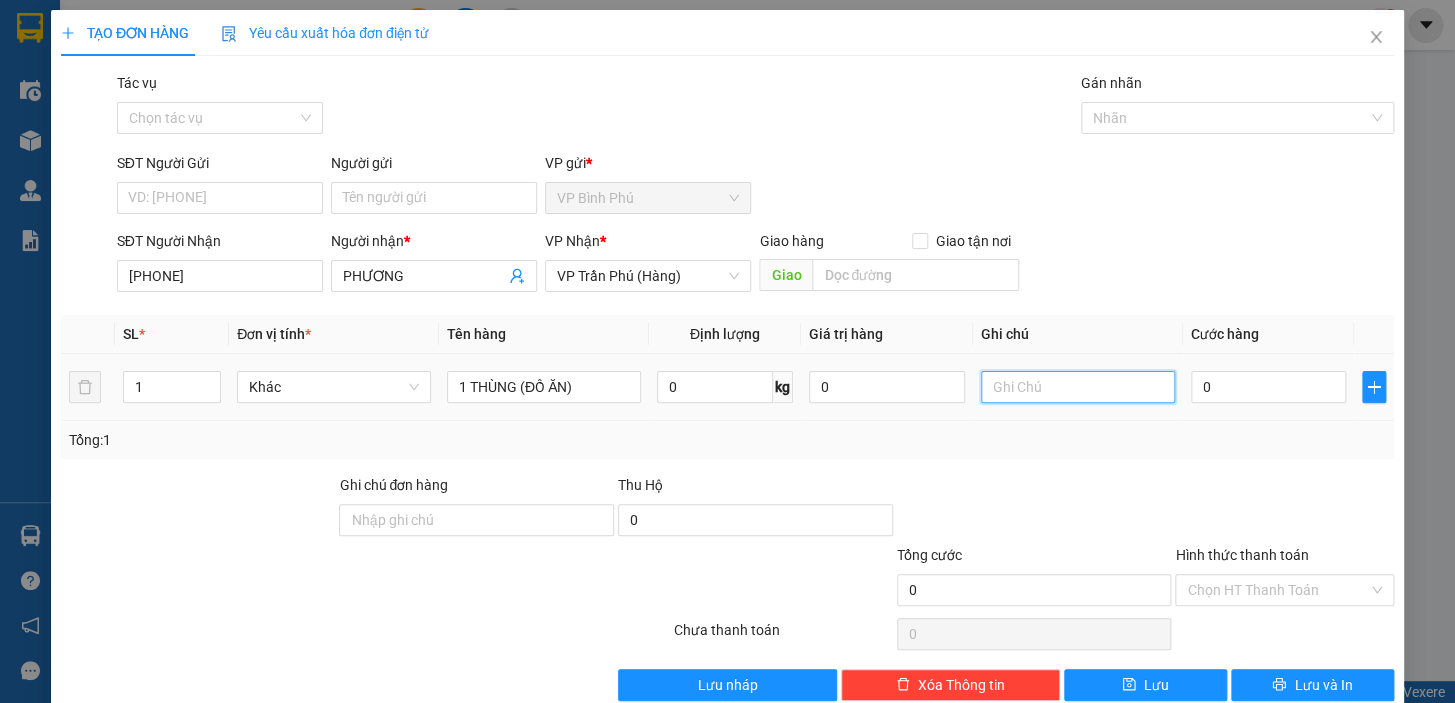 click at bounding box center (1078, 387) 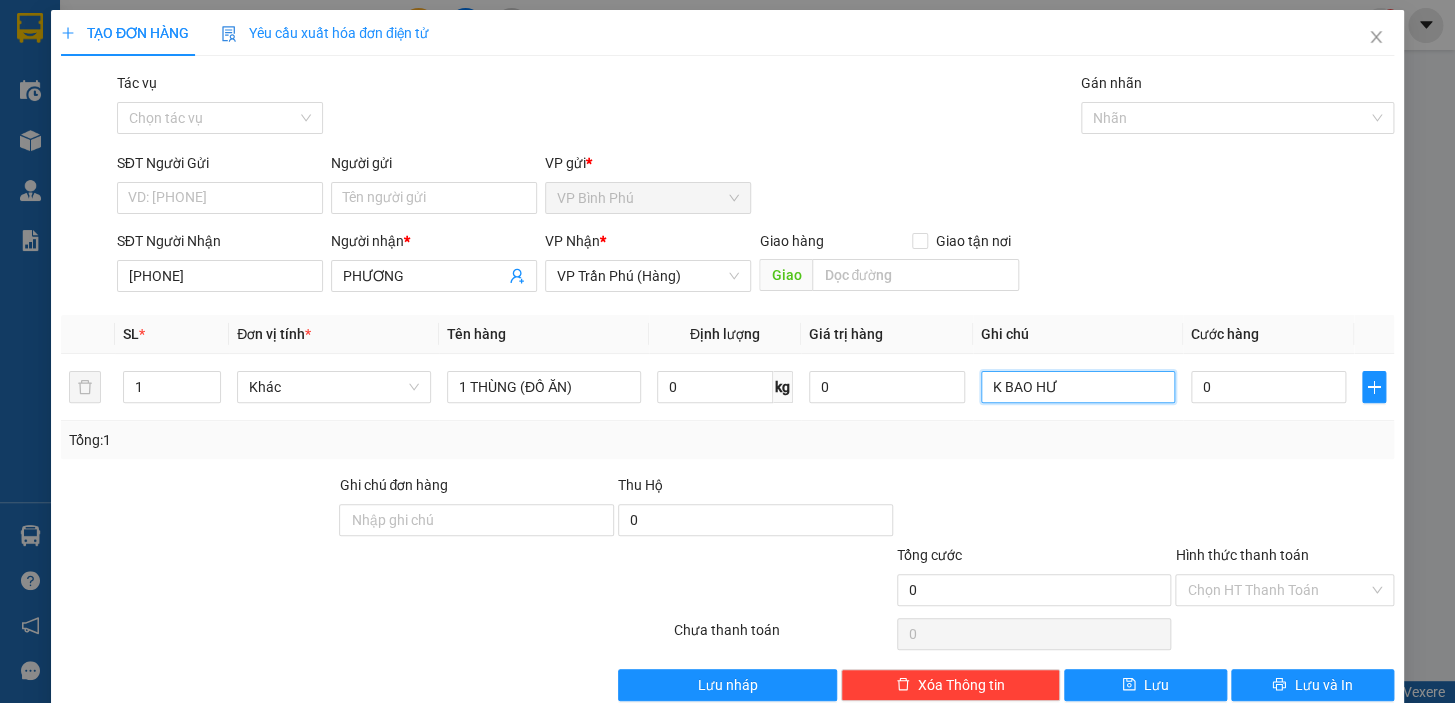 type on "K BAO HƯ" 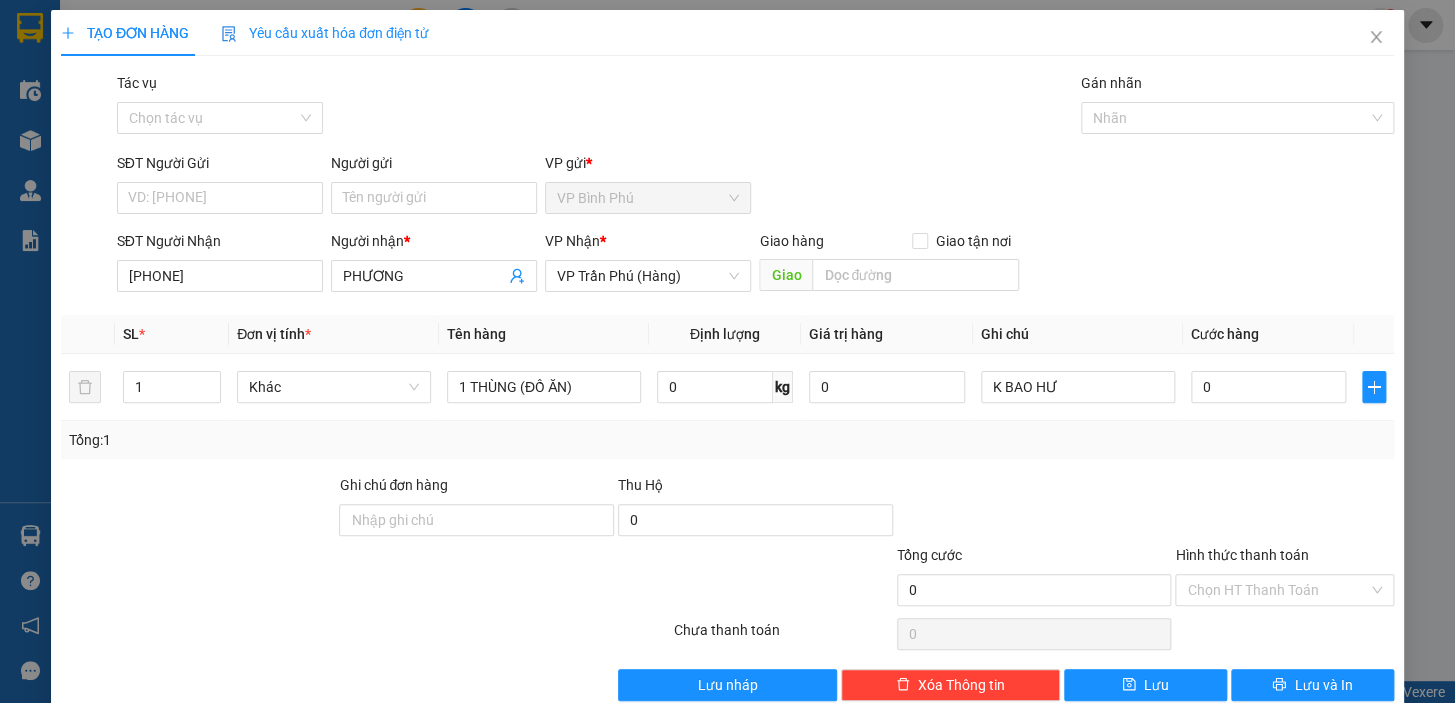 click on "SĐT Người Nhận [PHONE] Người nhận  * PHƯƠNG VP Nhận  * VP Trần Phú (Hàng) Giao hàng Giao tận nơi Giao" at bounding box center (755, 265) 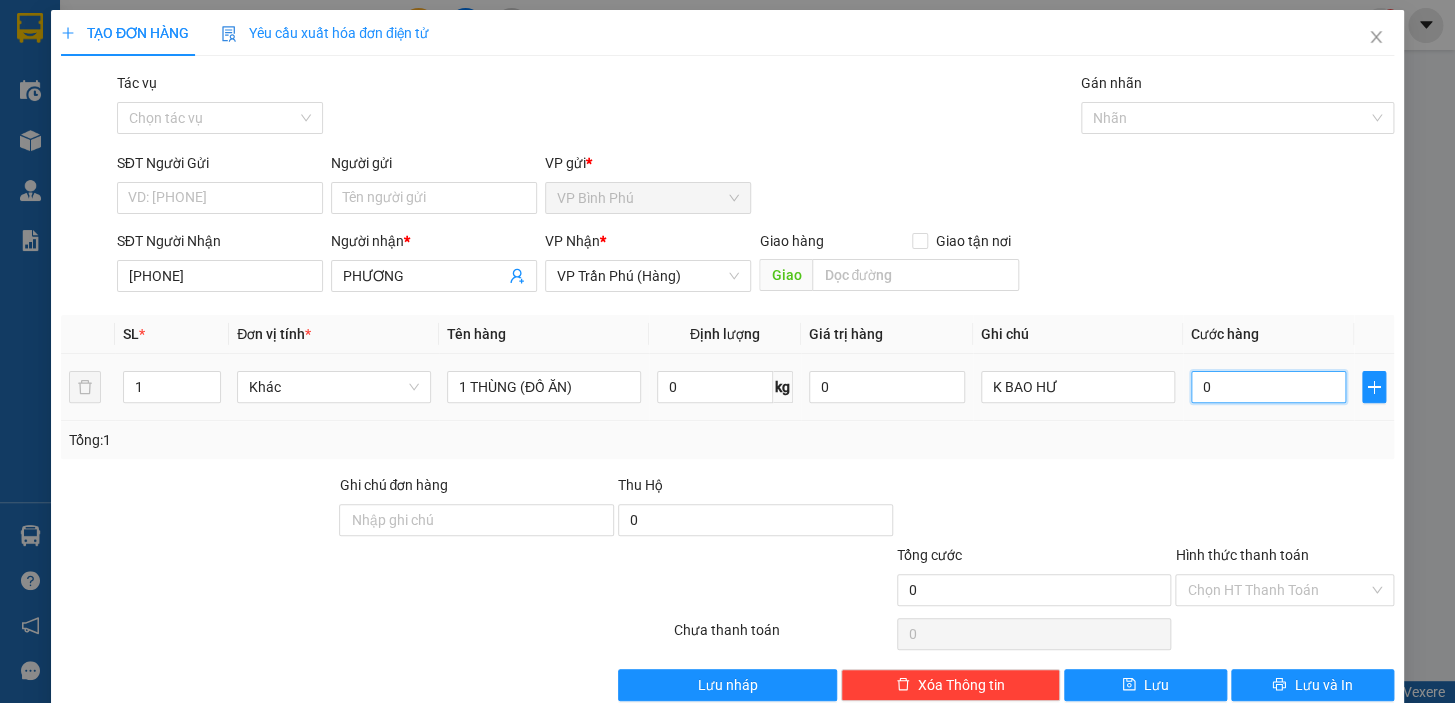 drag, startPoint x: 1202, startPoint y: 392, endPoint x: 1191, endPoint y: 392, distance: 11 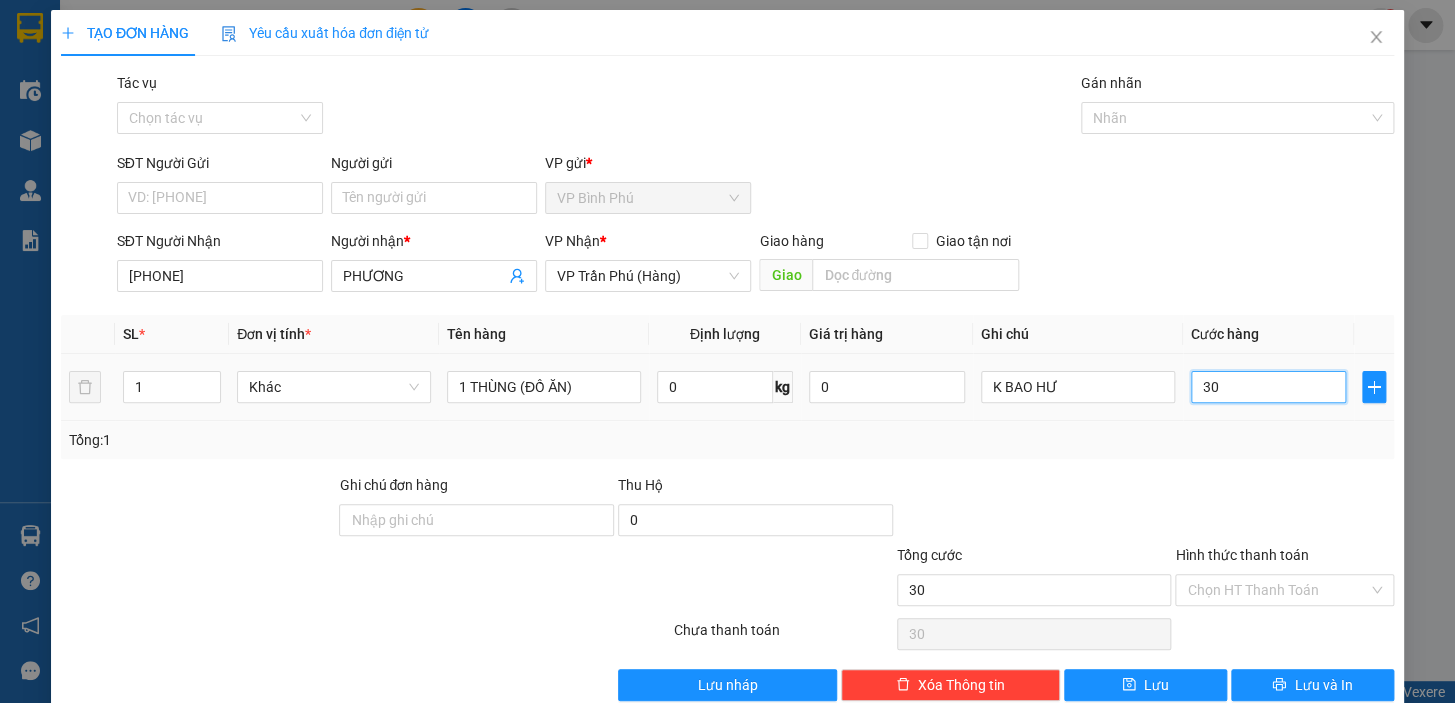 type on "350" 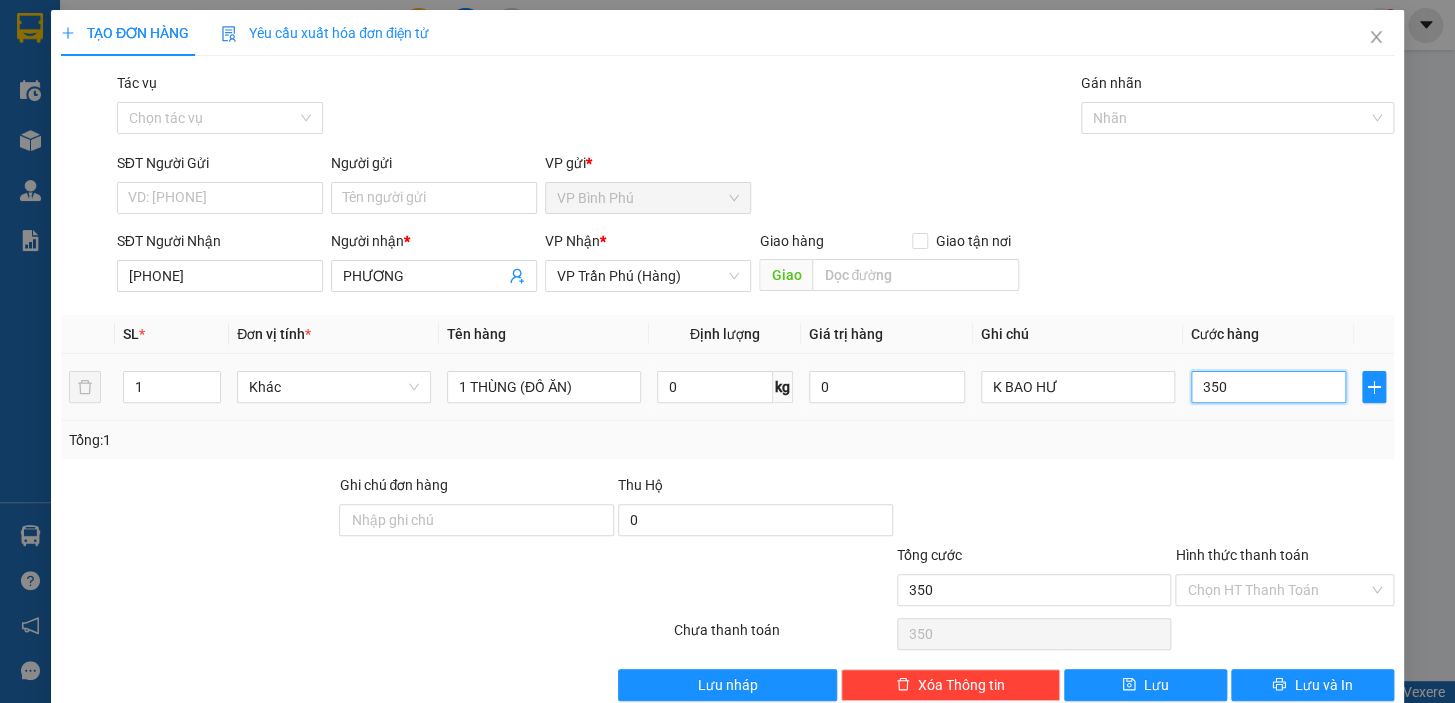 type on "350" 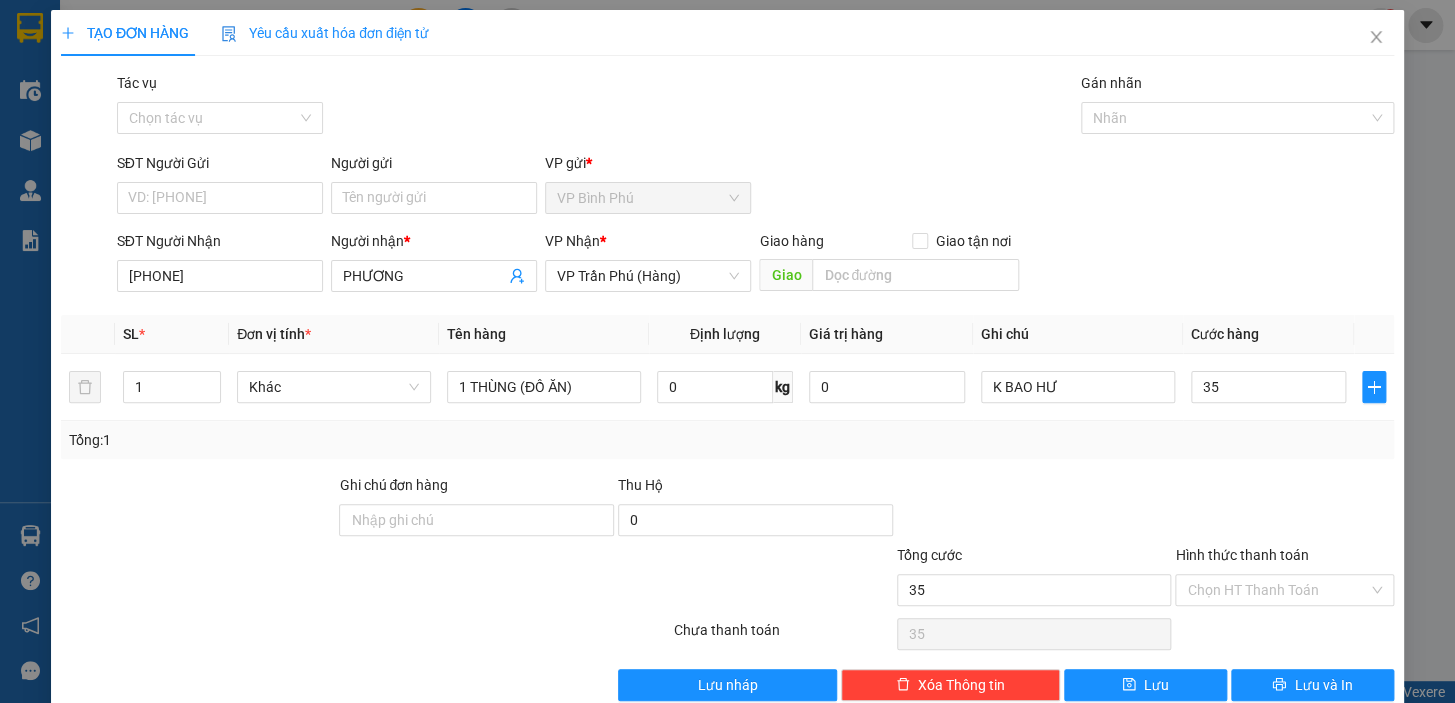 type on "35.000" 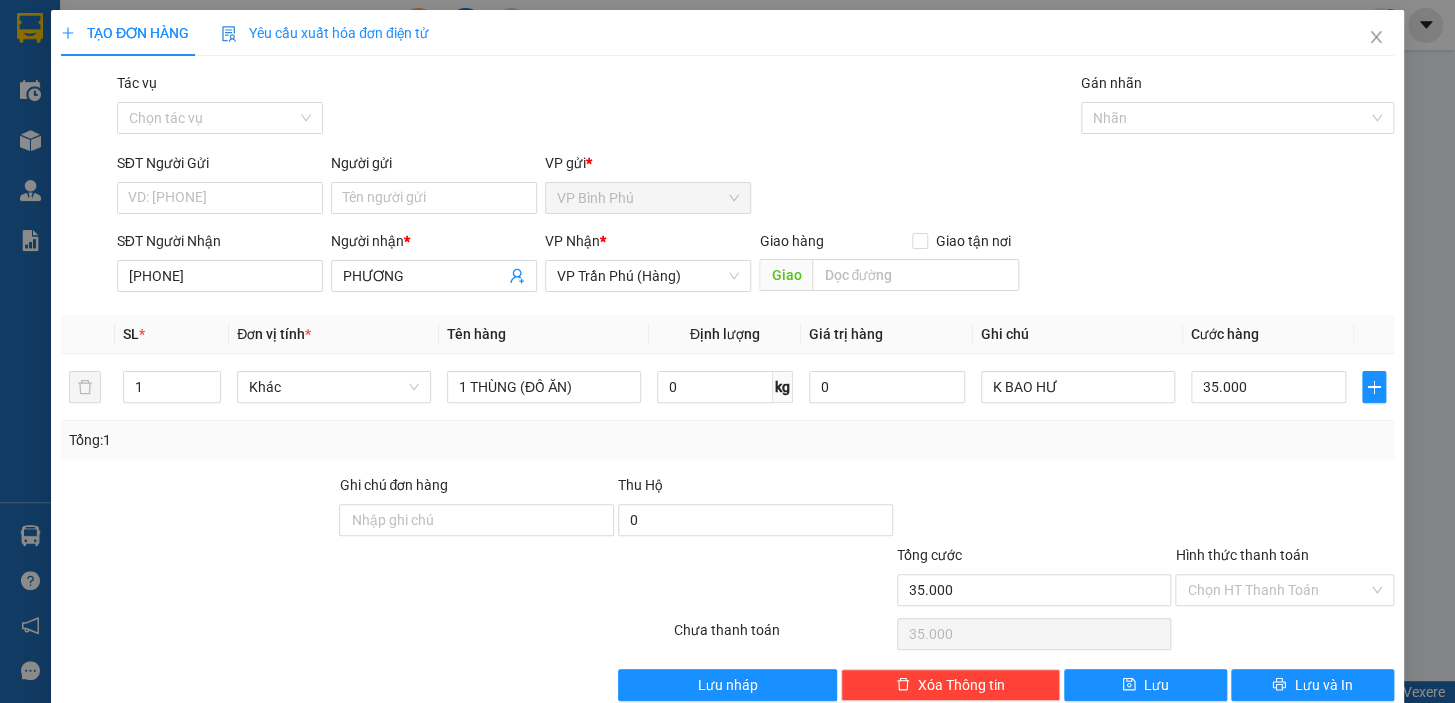 click on "SĐT Người Nhận [PHONE] Người nhận  * PHƯƠNG VP Nhận  * VP Trần Phú (Hàng) Giao hàng Giao tận nơi Giao" at bounding box center (755, 265) 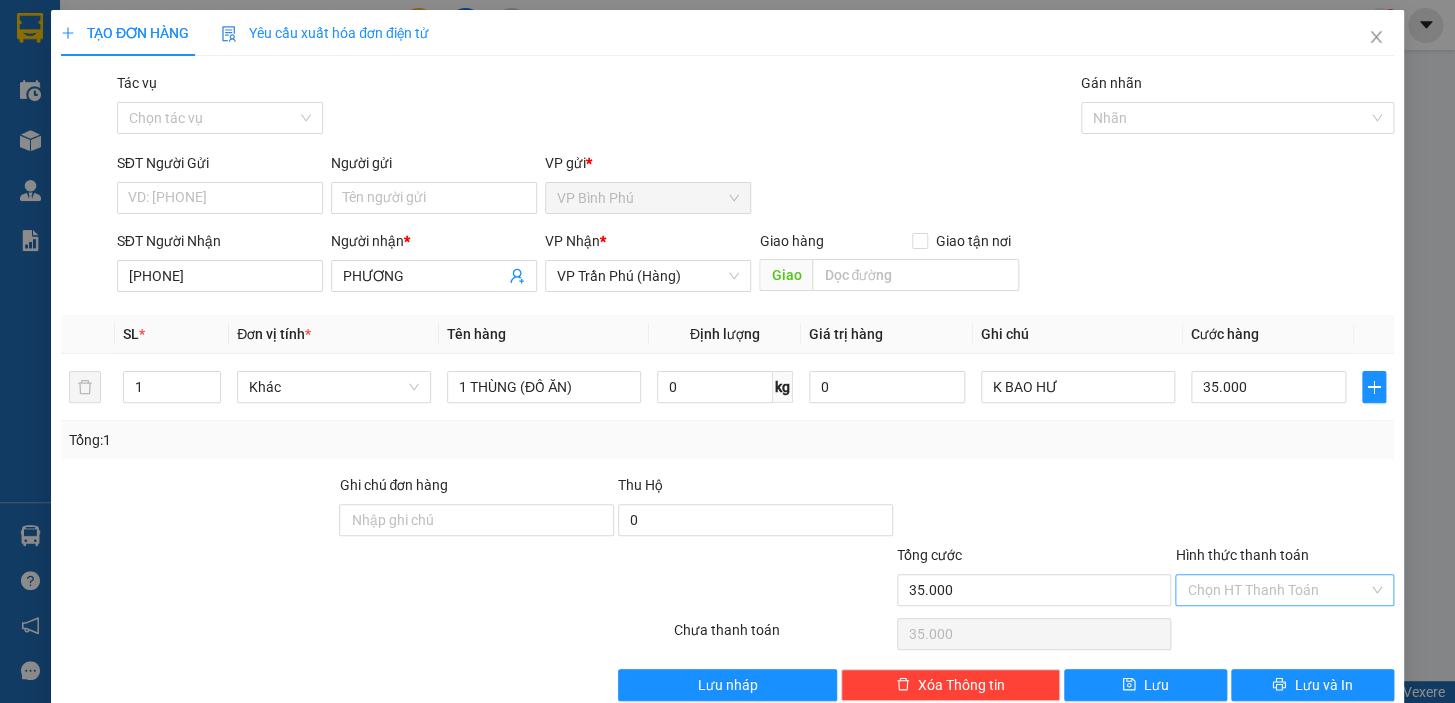 click on "Hình thức thanh toán" at bounding box center (1277, 590) 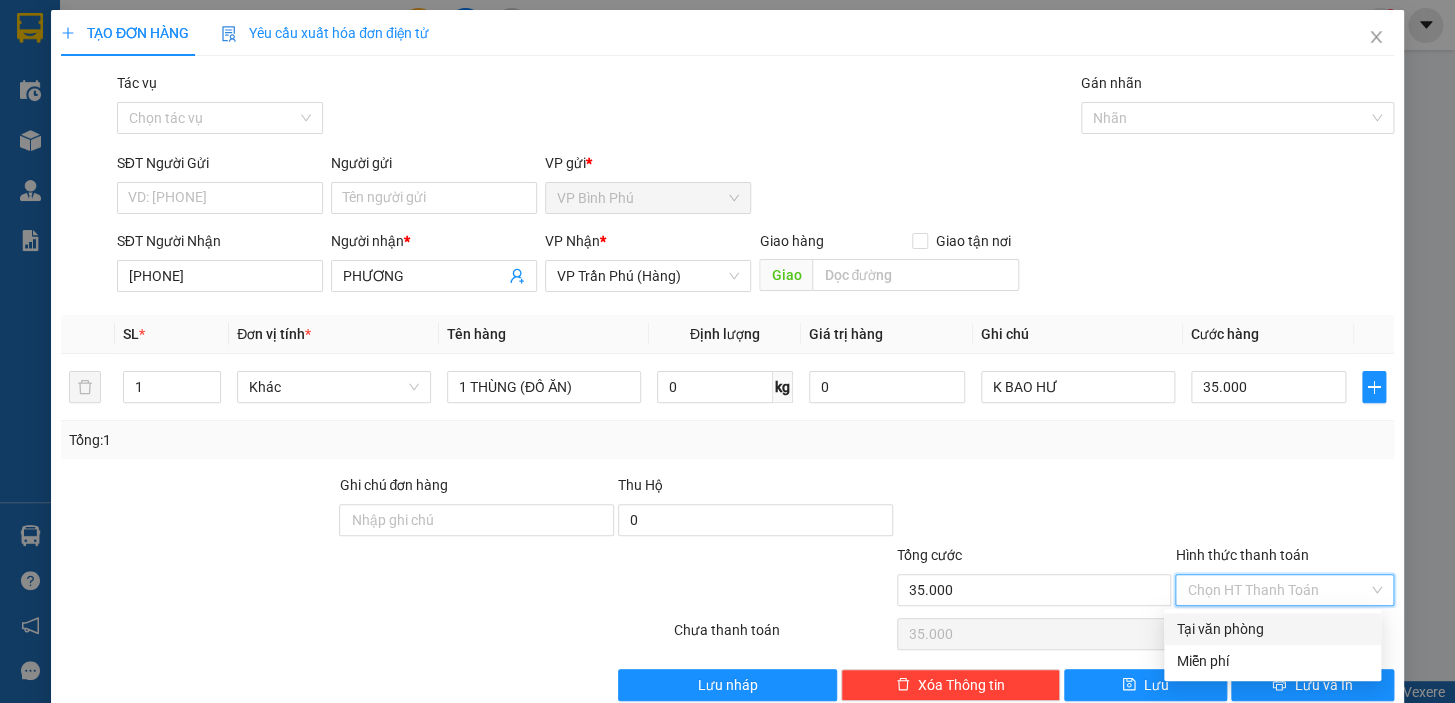 click on "Tại văn phòng" at bounding box center (1272, 629) 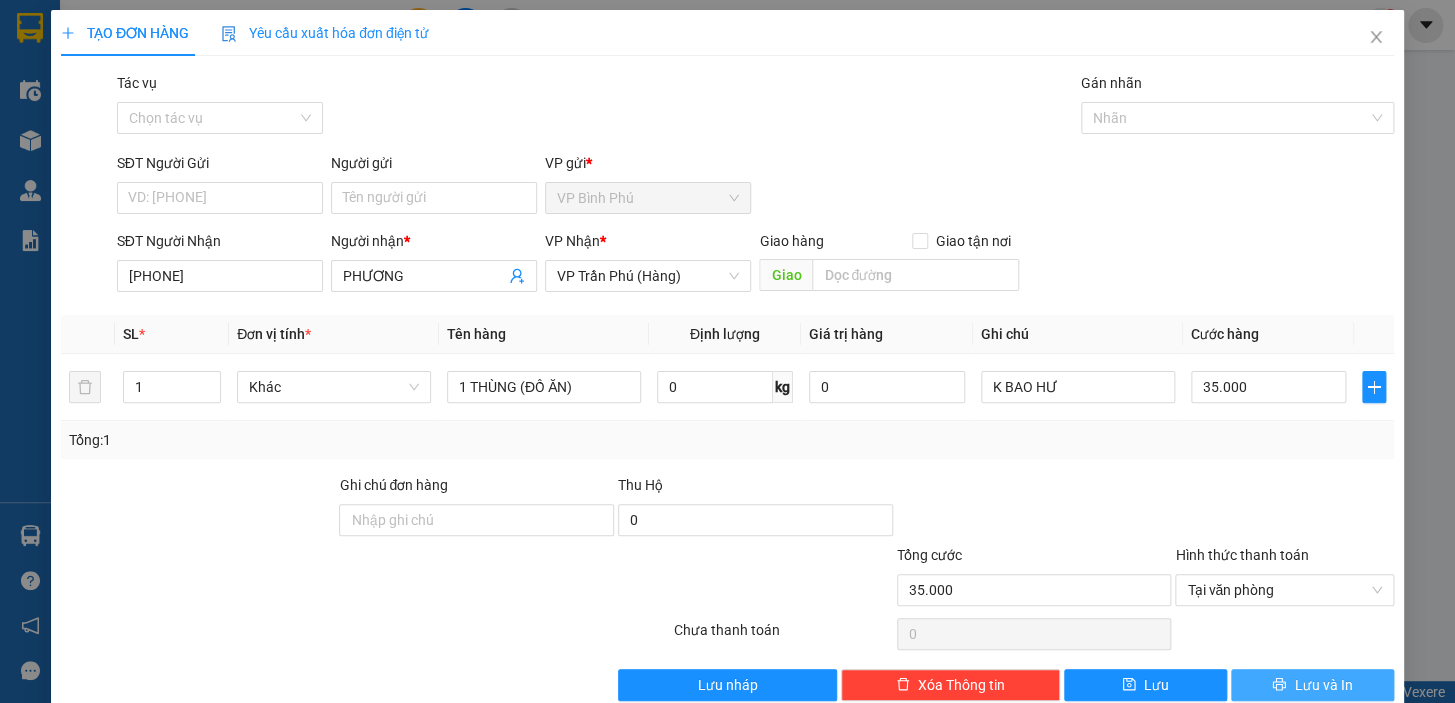 click on "Lưu và In" at bounding box center [1323, 685] 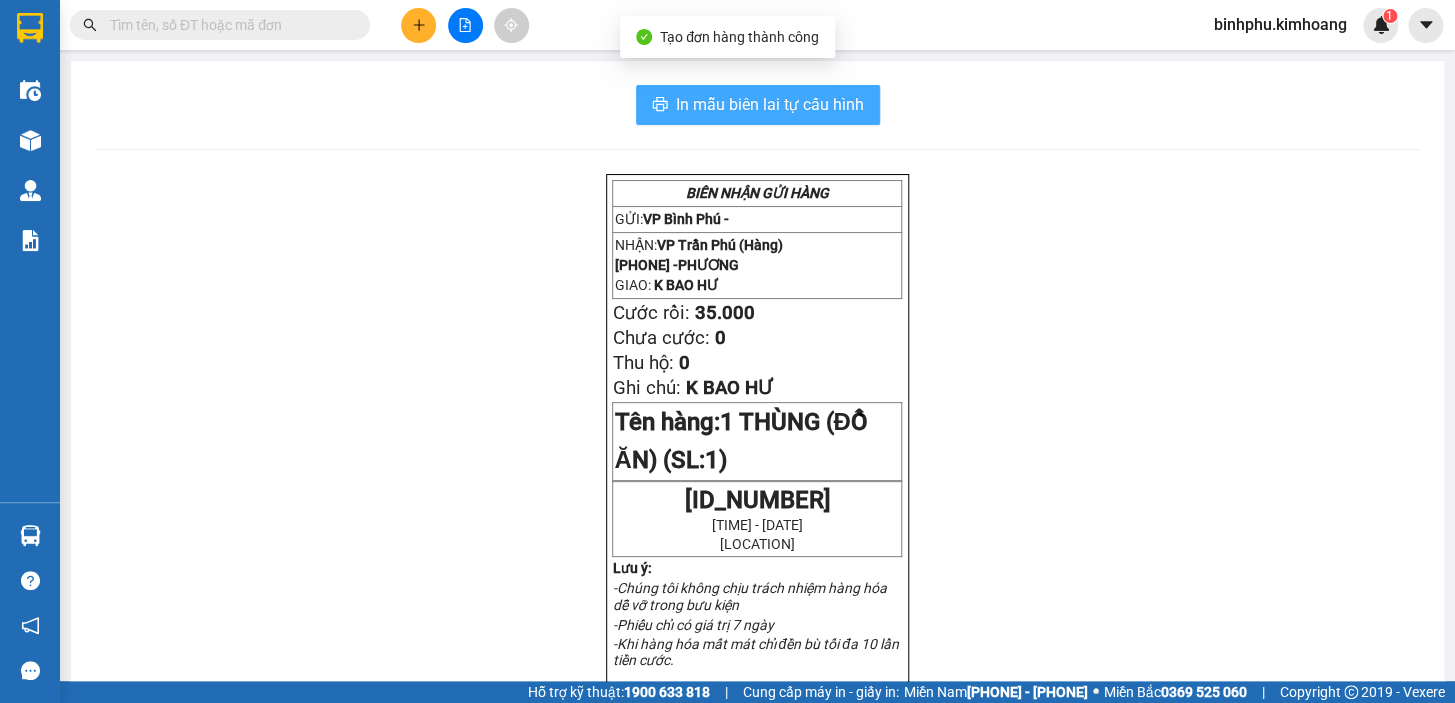 click on "In mẫu biên lai tự cấu hình" at bounding box center [770, 104] 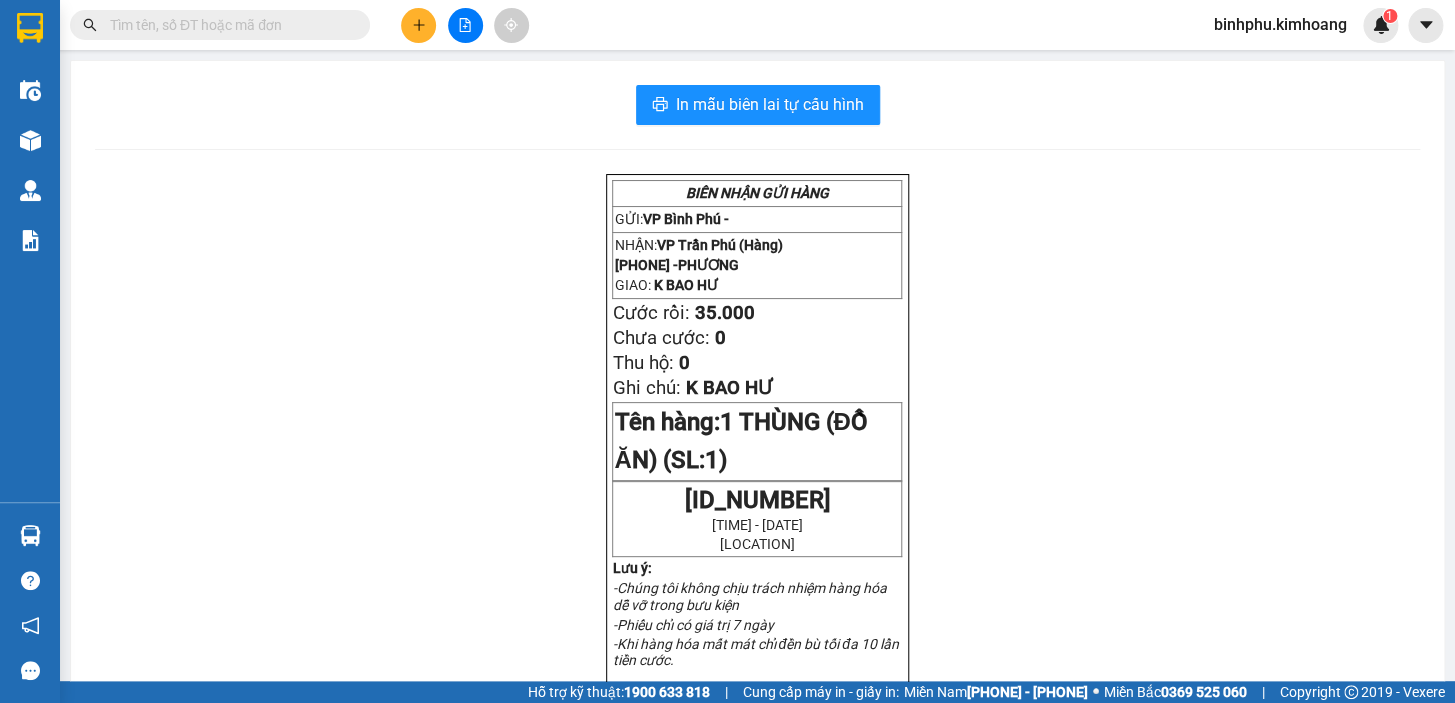 click 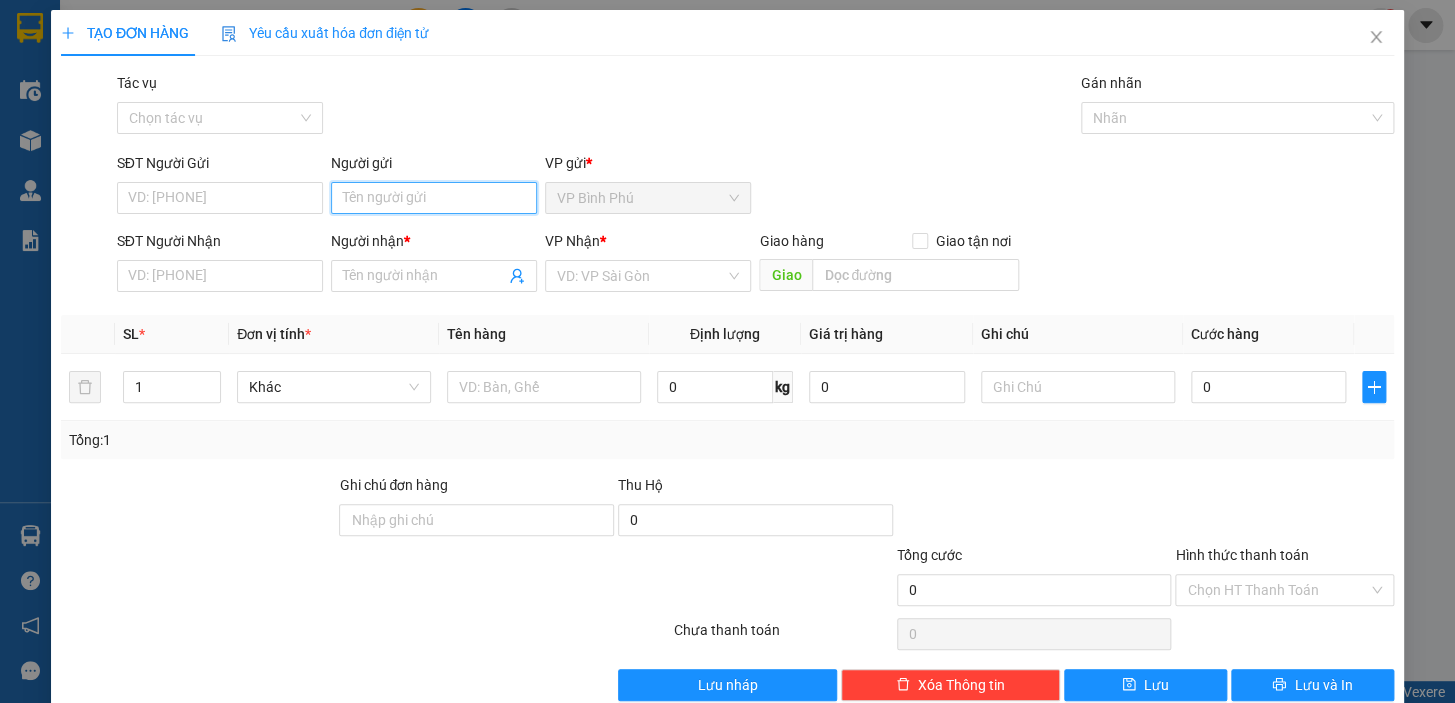 click on "Người gửi" at bounding box center (434, 198) 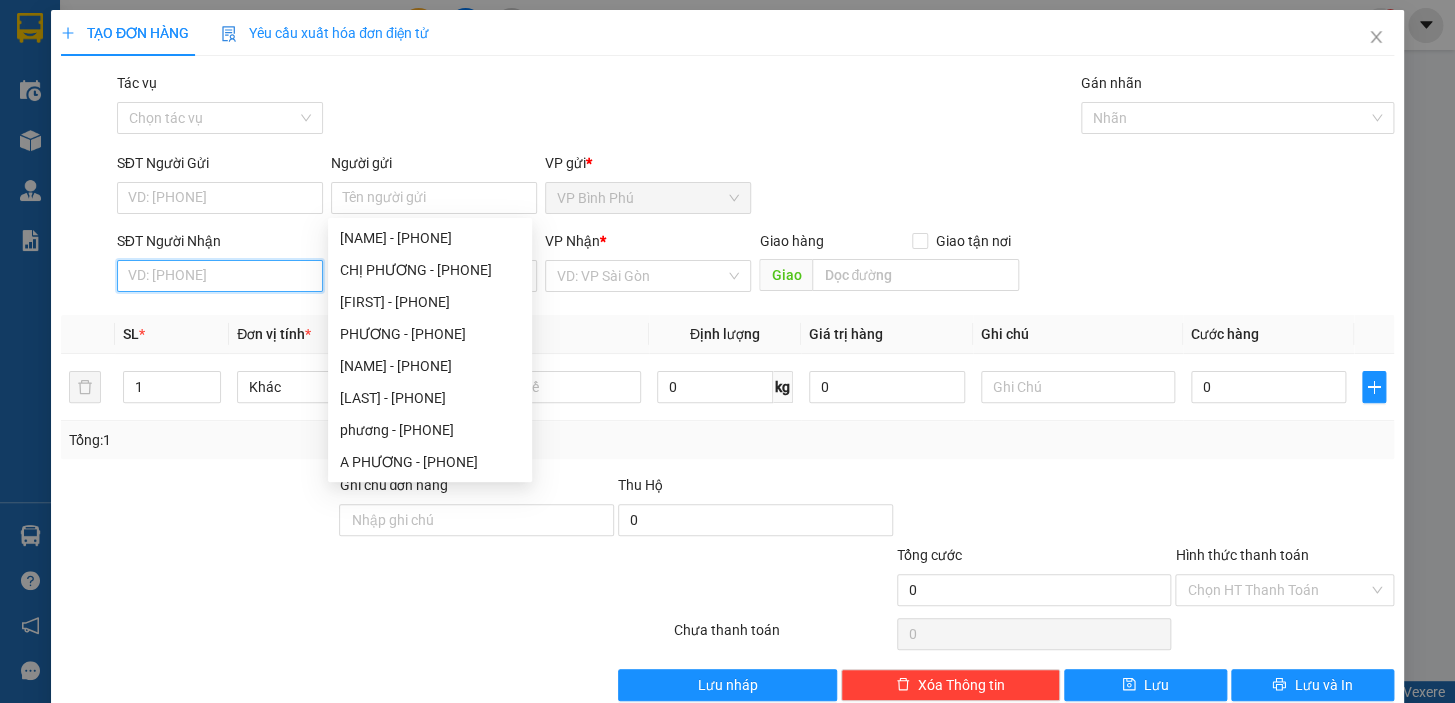 click on "SĐT Người Nhận" at bounding box center (220, 276) 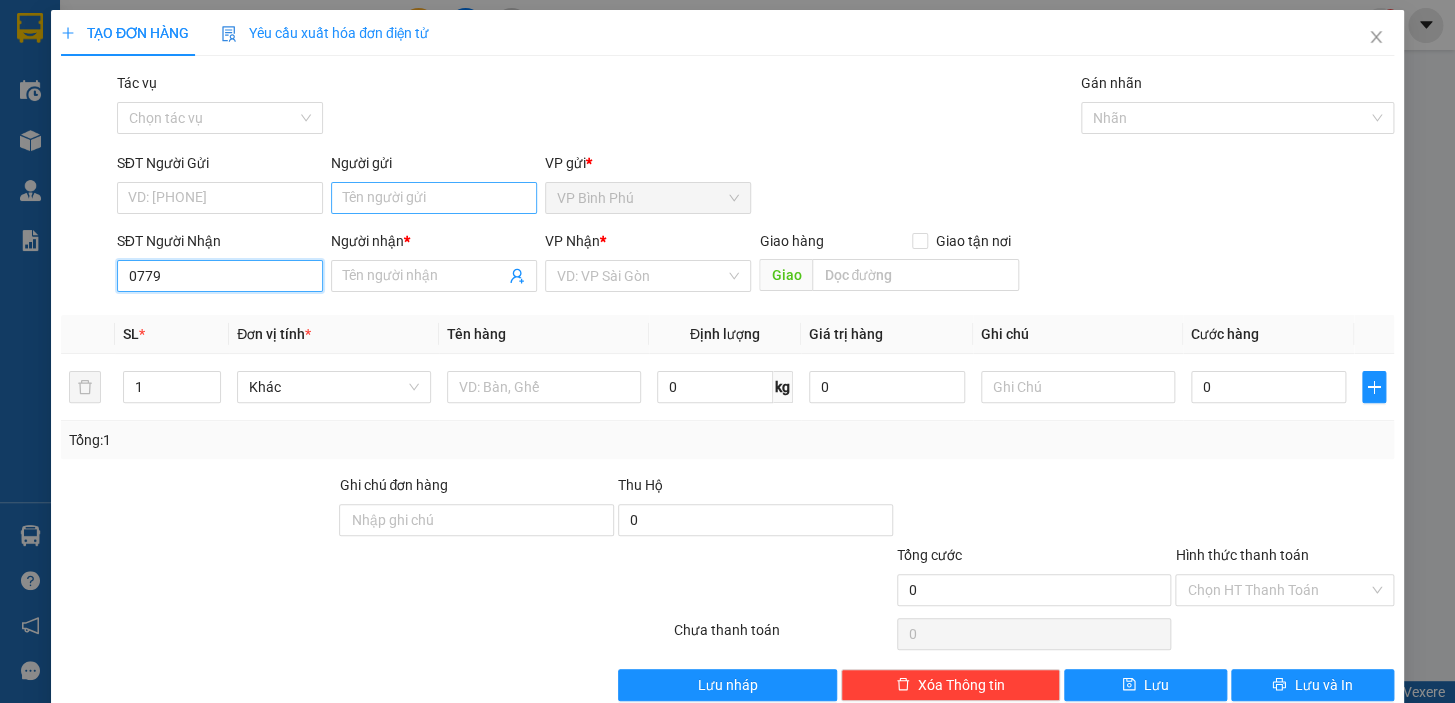 type on "0779" 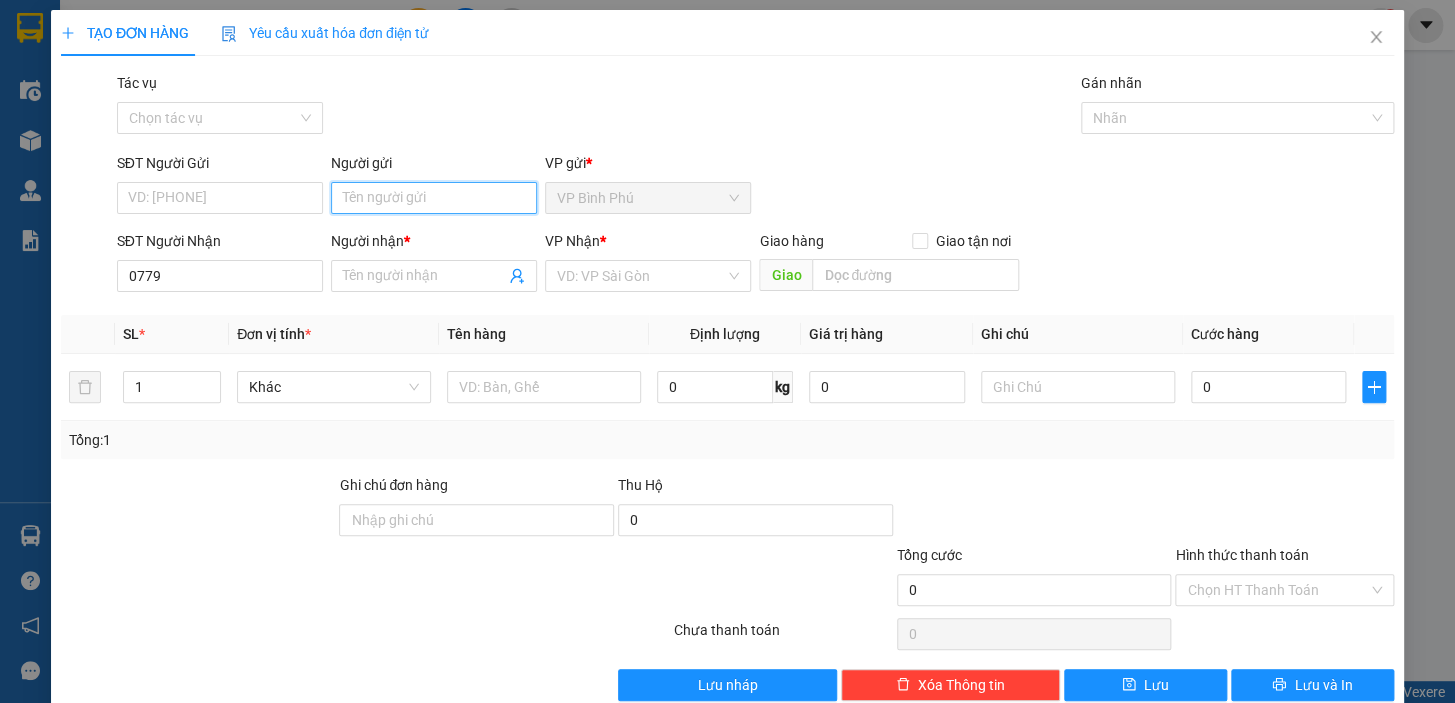 click on "Người gửi" at bounding box center [434, 198] 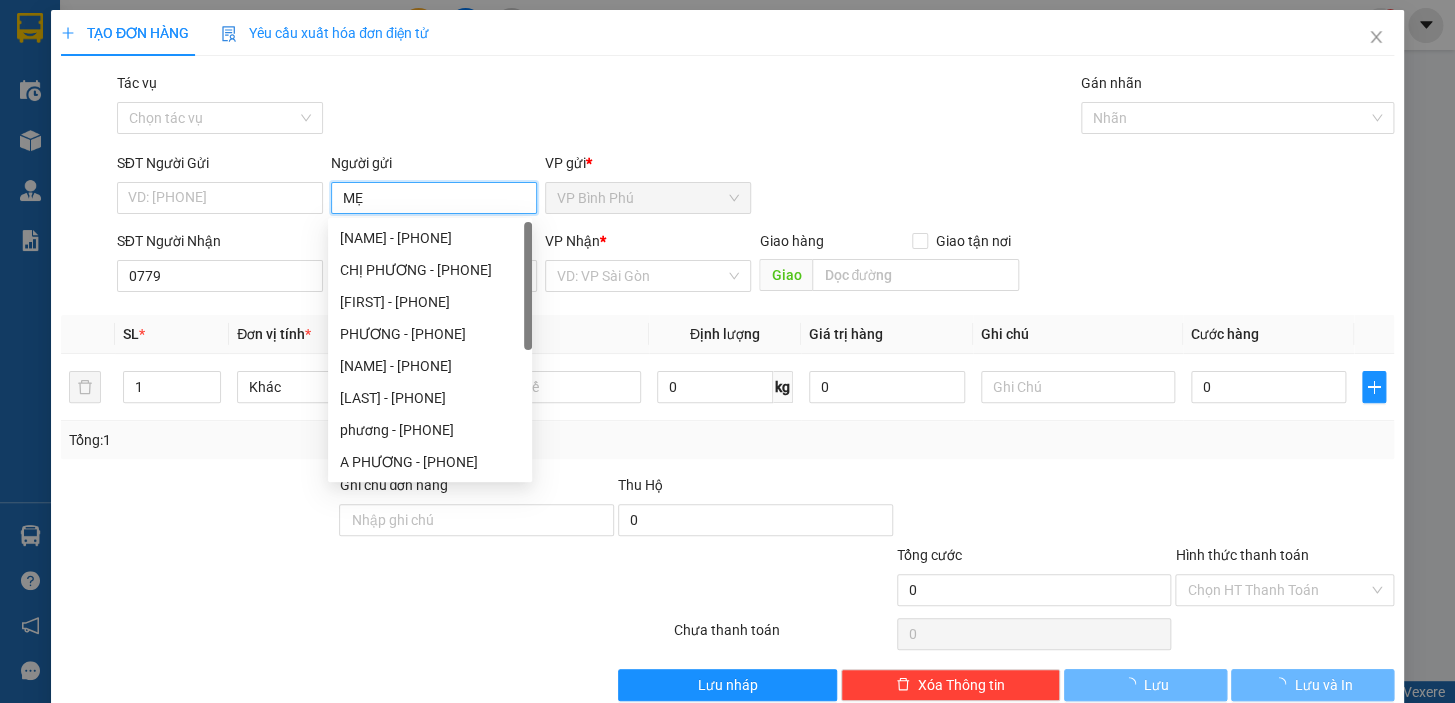 type on "MẸ" 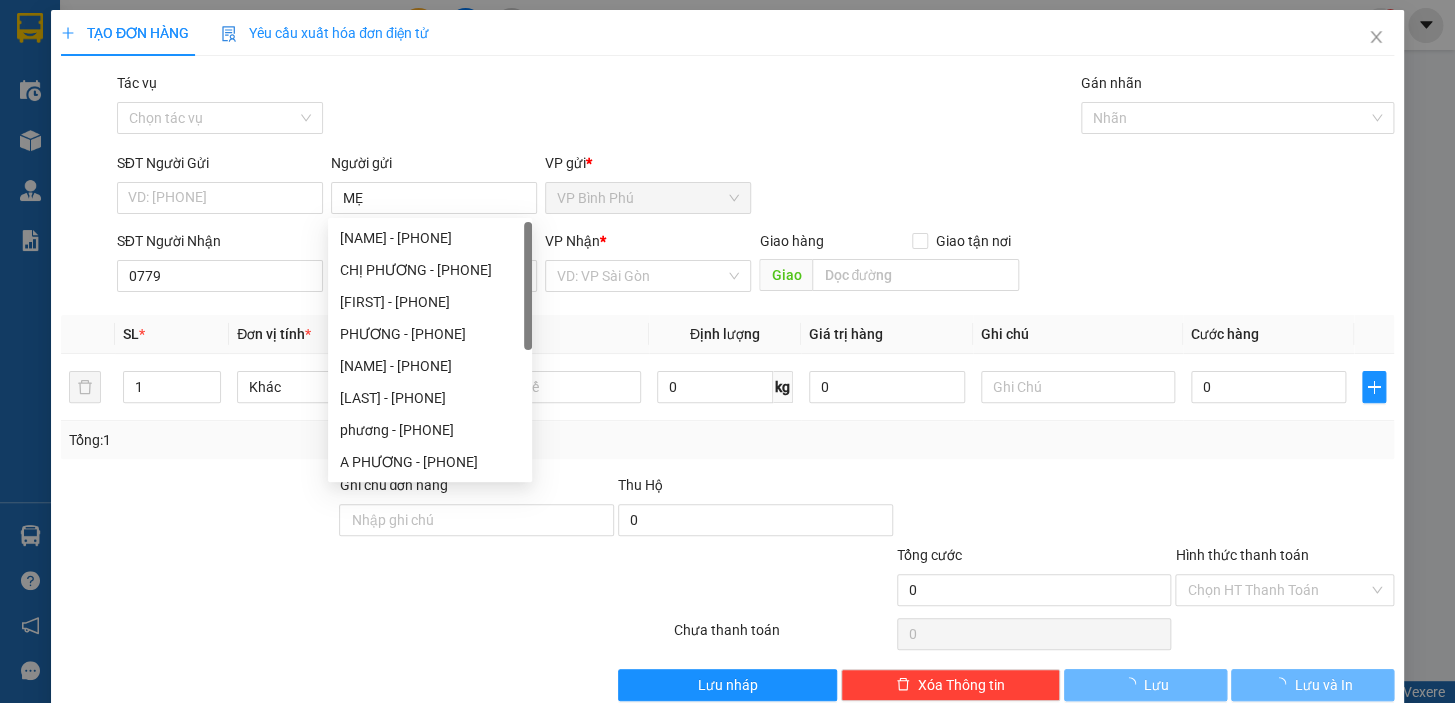 click on "Tác vụ Chọn tác vụ Gán nhãn   Nhãn" at bounding box center (755, 107) 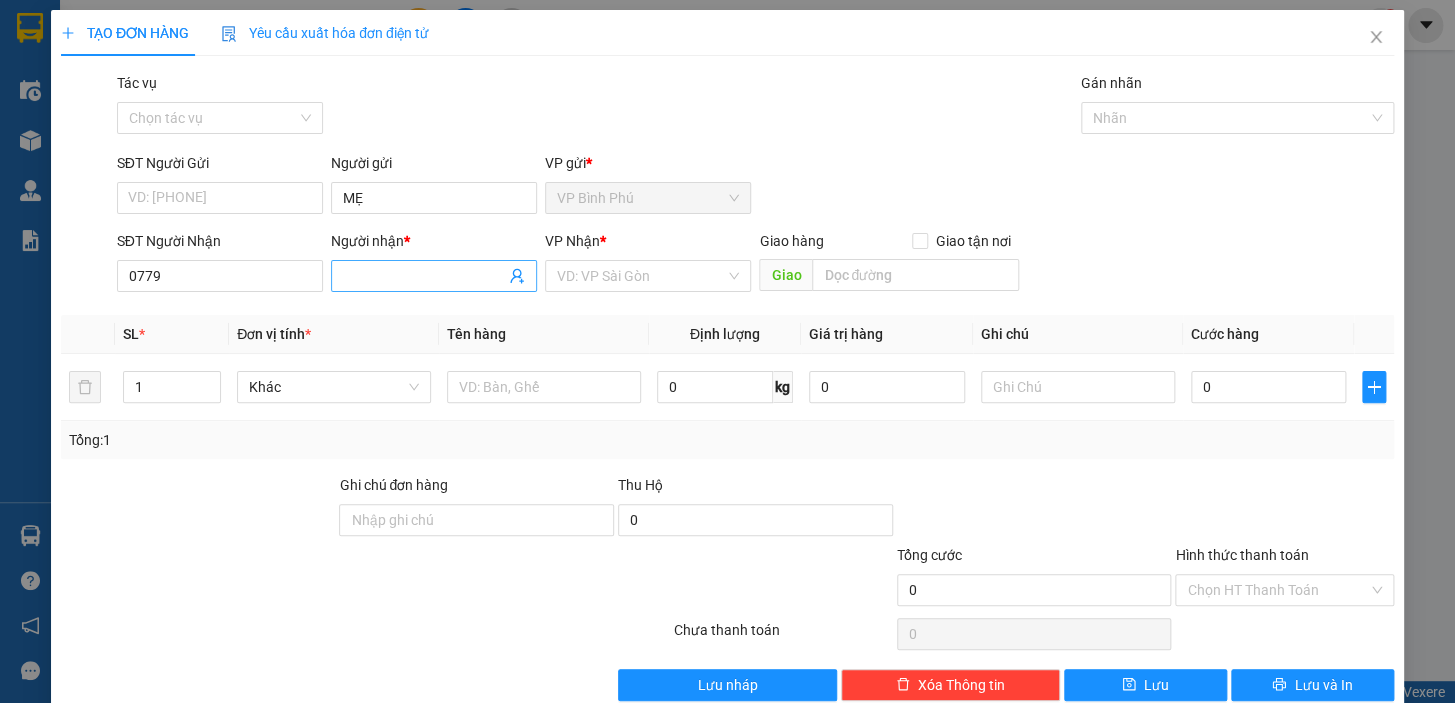 click on "Người nhận  *" at bounding box center [424, 276] 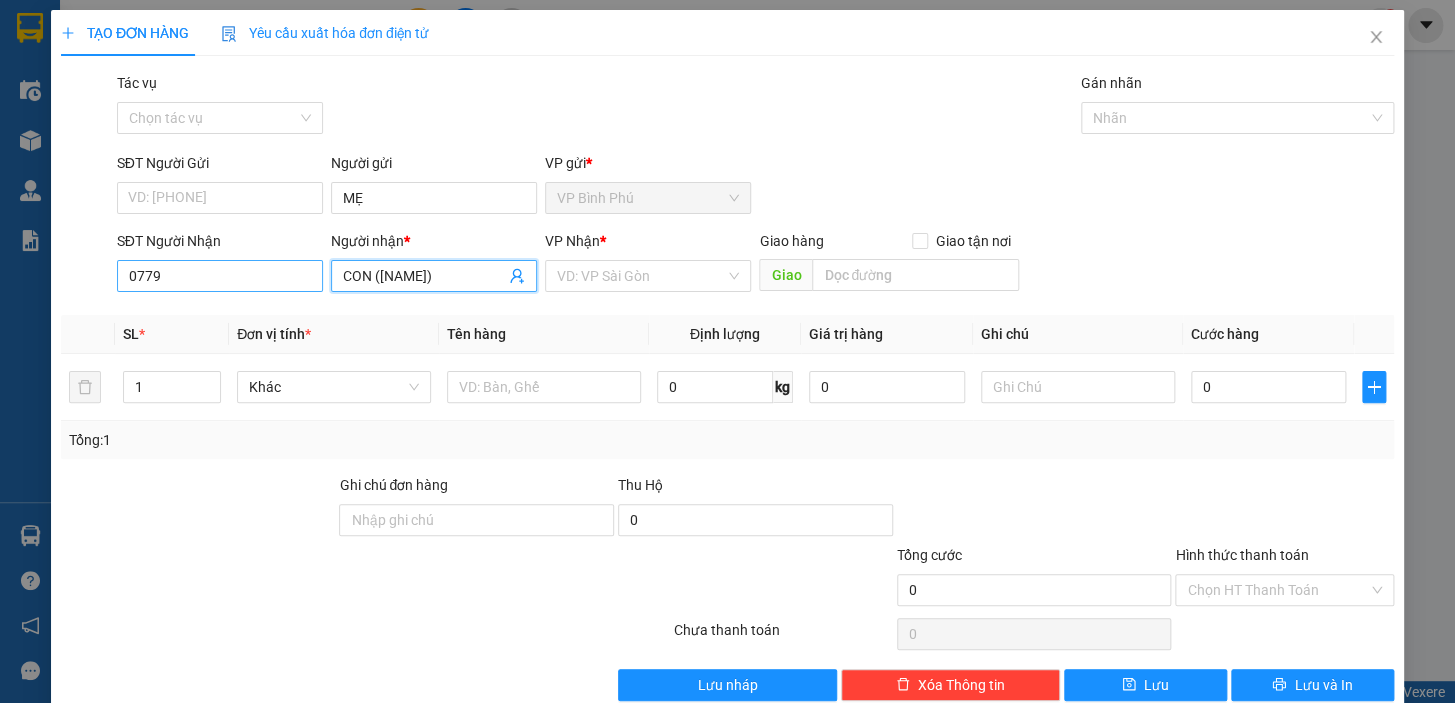 type on "CON ([NAME])" 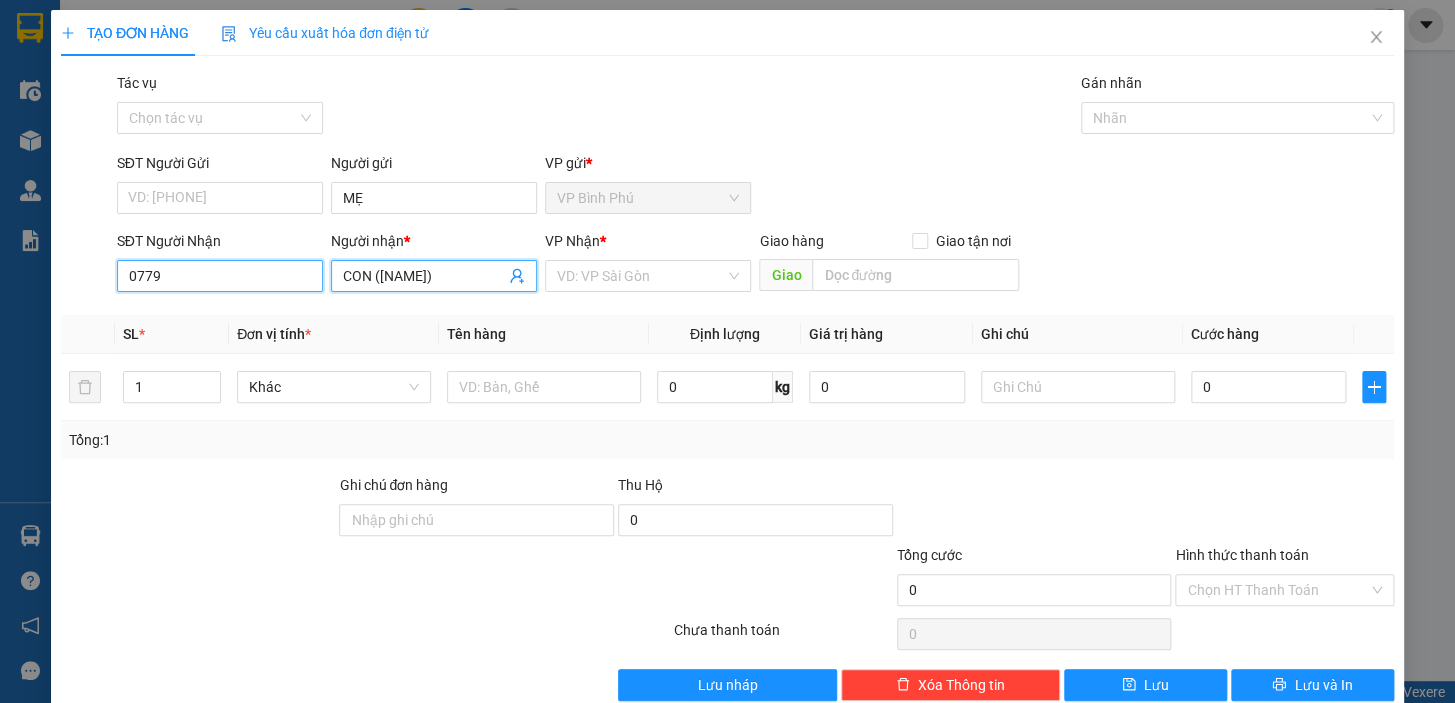 click on "0779" at bounding box center [220, 276] 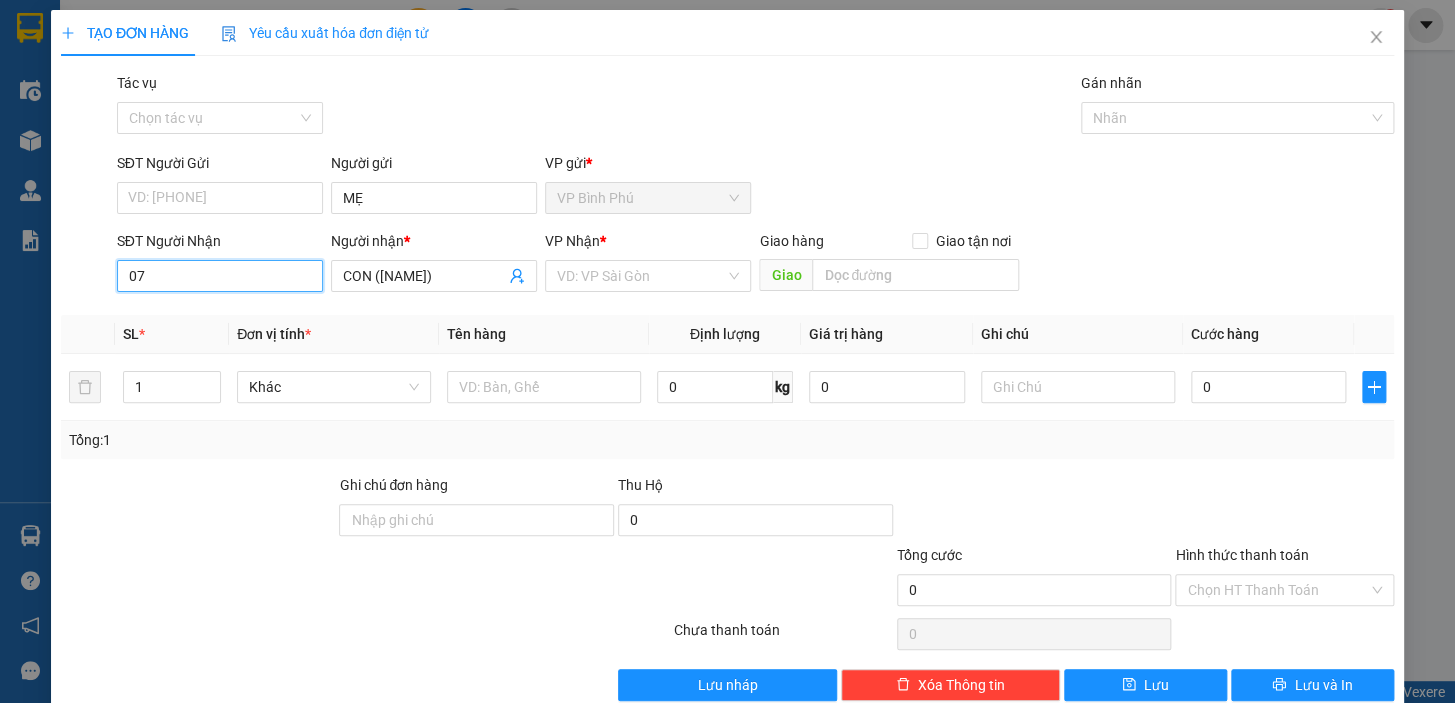 type on "0" 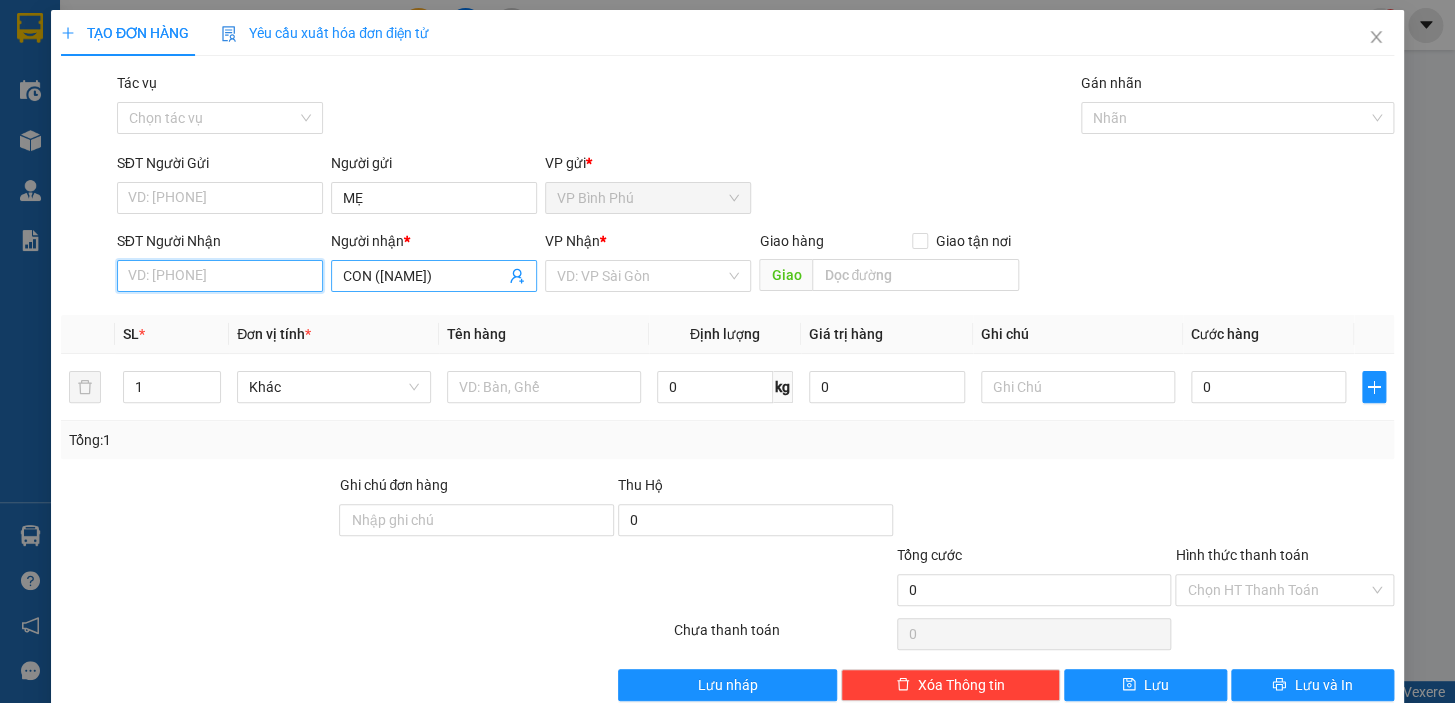 type 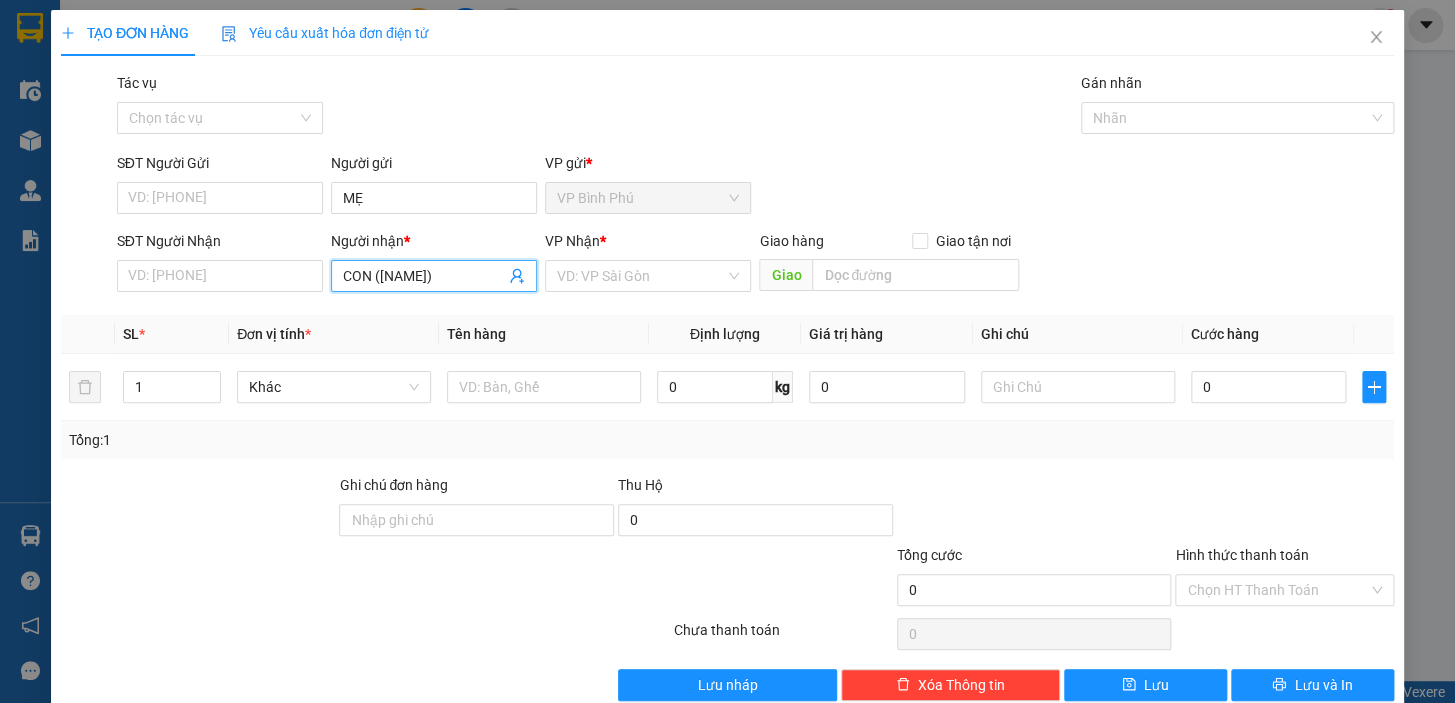 click on "CON ([NAME])" at bounding box center [424, 276] 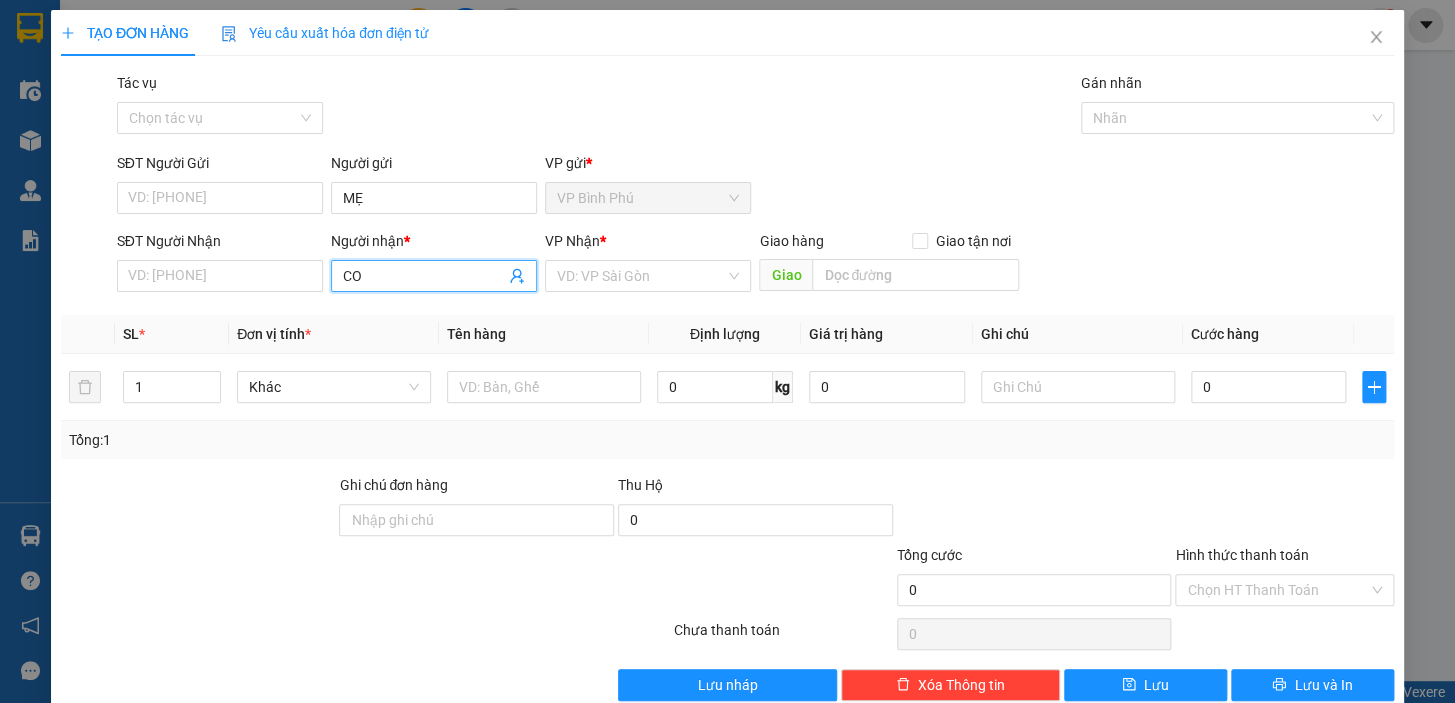 type on "C" 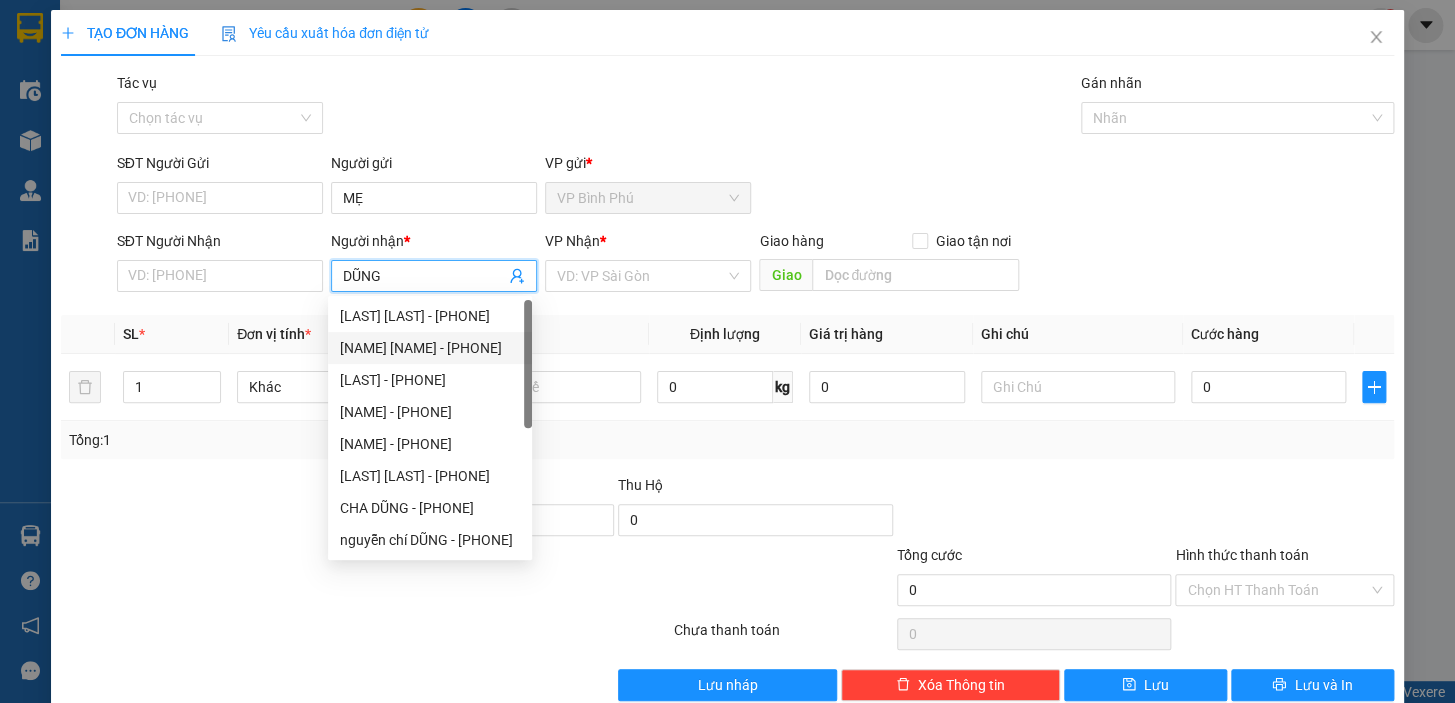 scroll, scrollTop: 63, scrollLeft: 0, axis: vertical 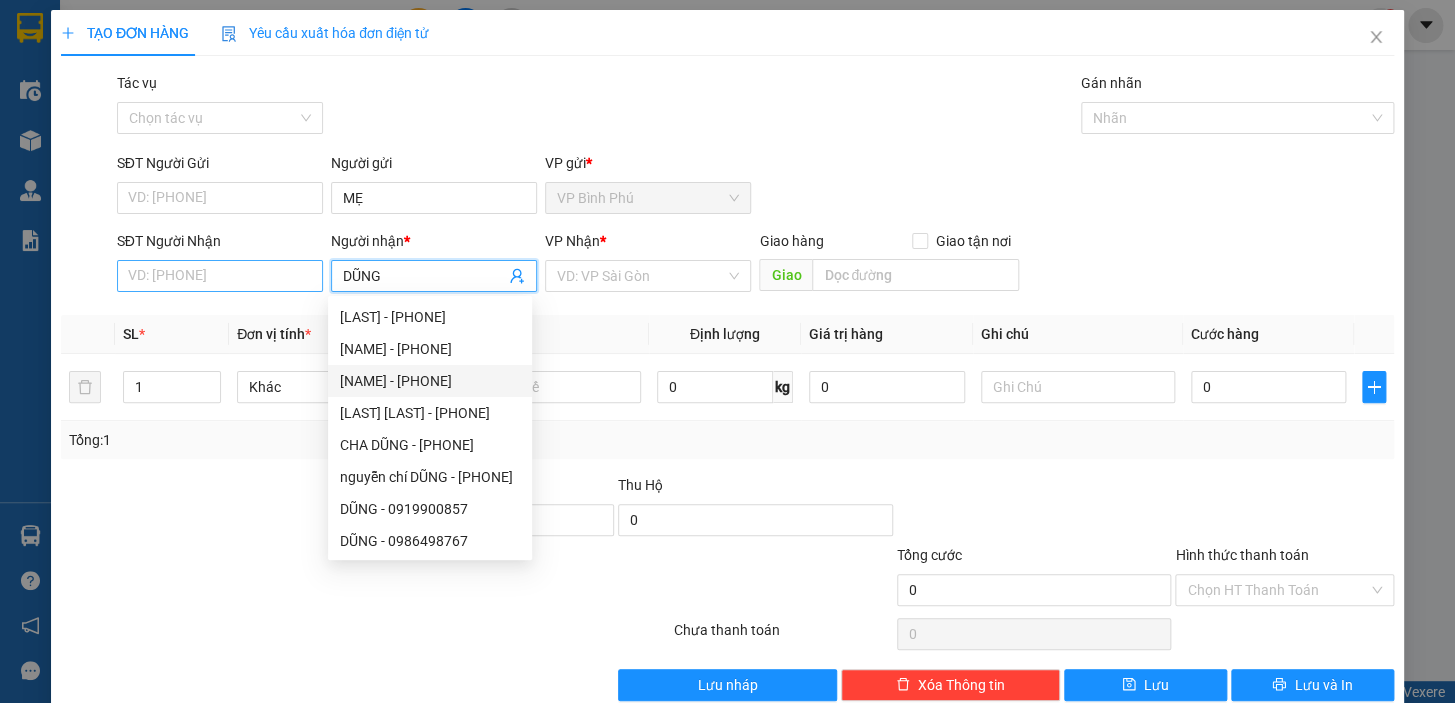 type on "DŨNG" 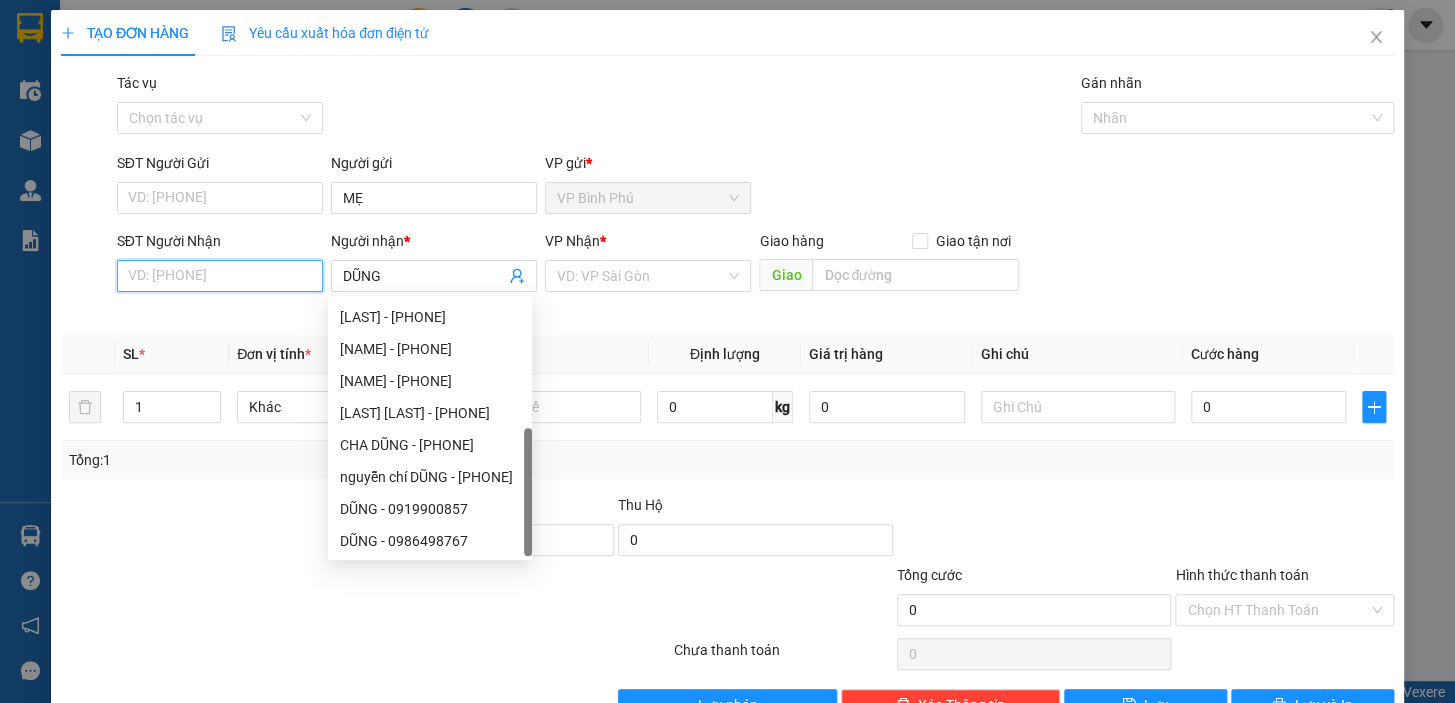 click on "SĐT Người Nhận" at bounding box center [220, 276] 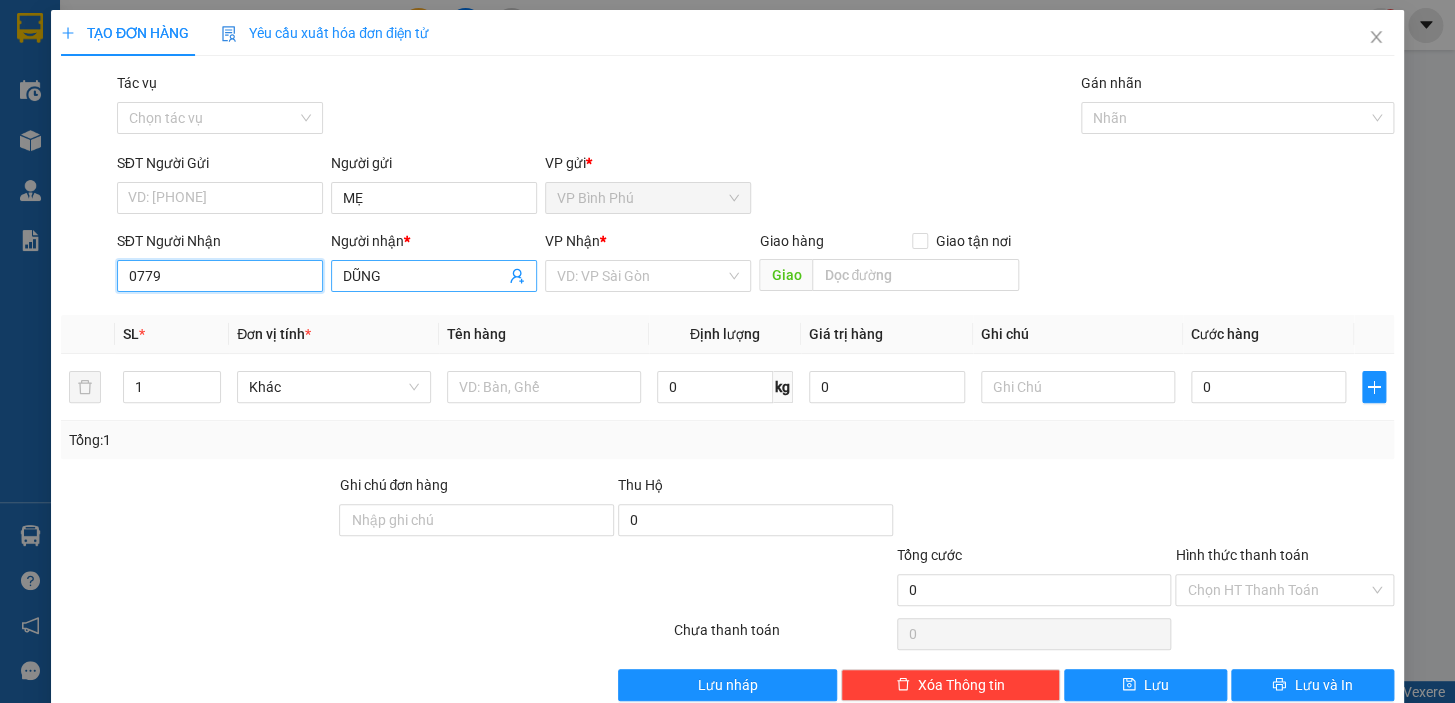 type on "0779" 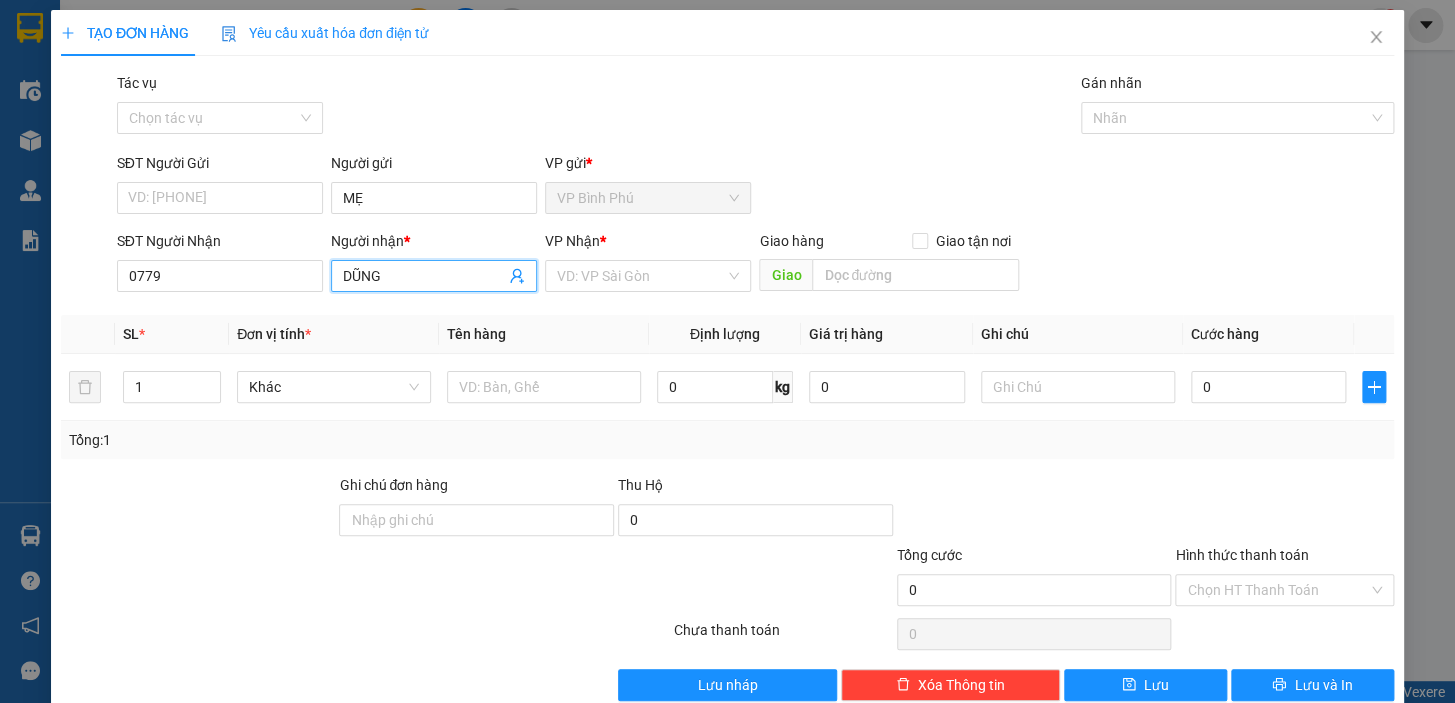 click on "DŨNG" at bounding box center (424, 276) 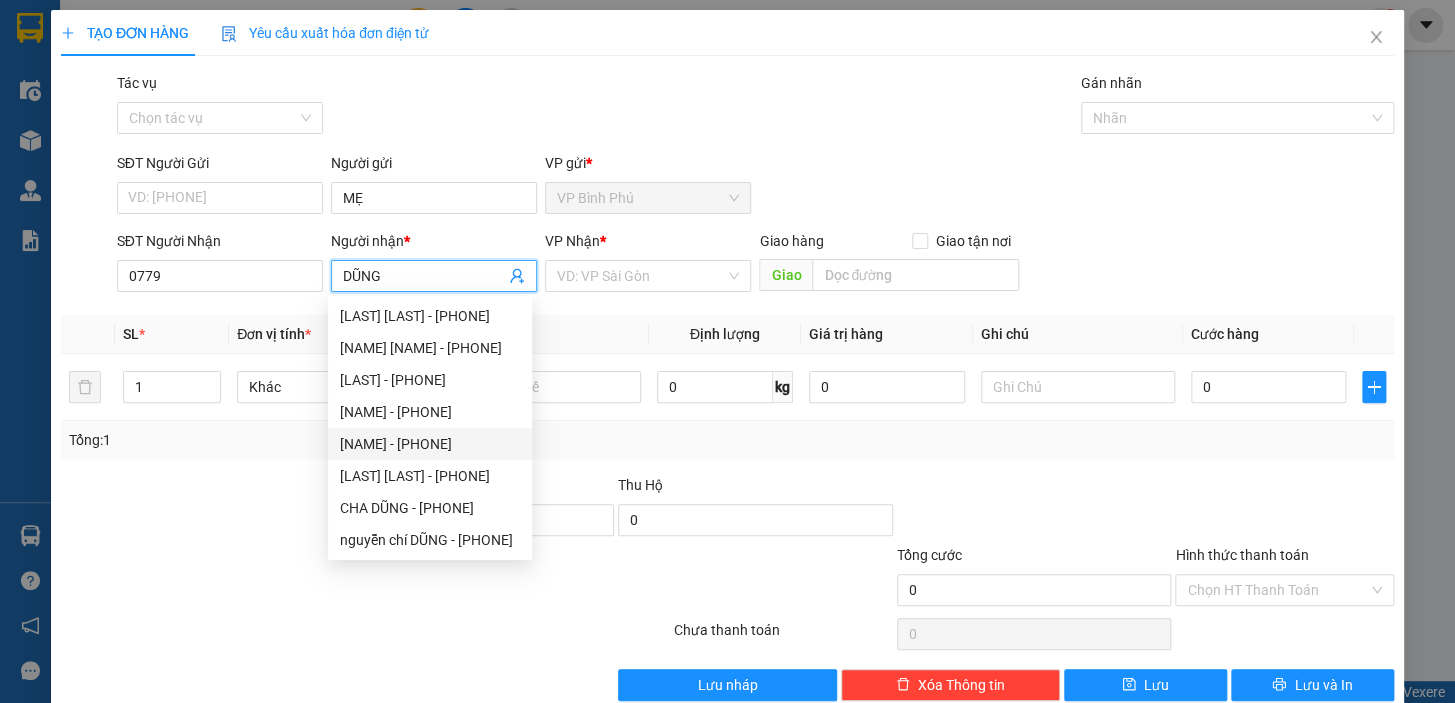 scroll, scrollTop: 63, scrollLeft: 0, axis: vertical 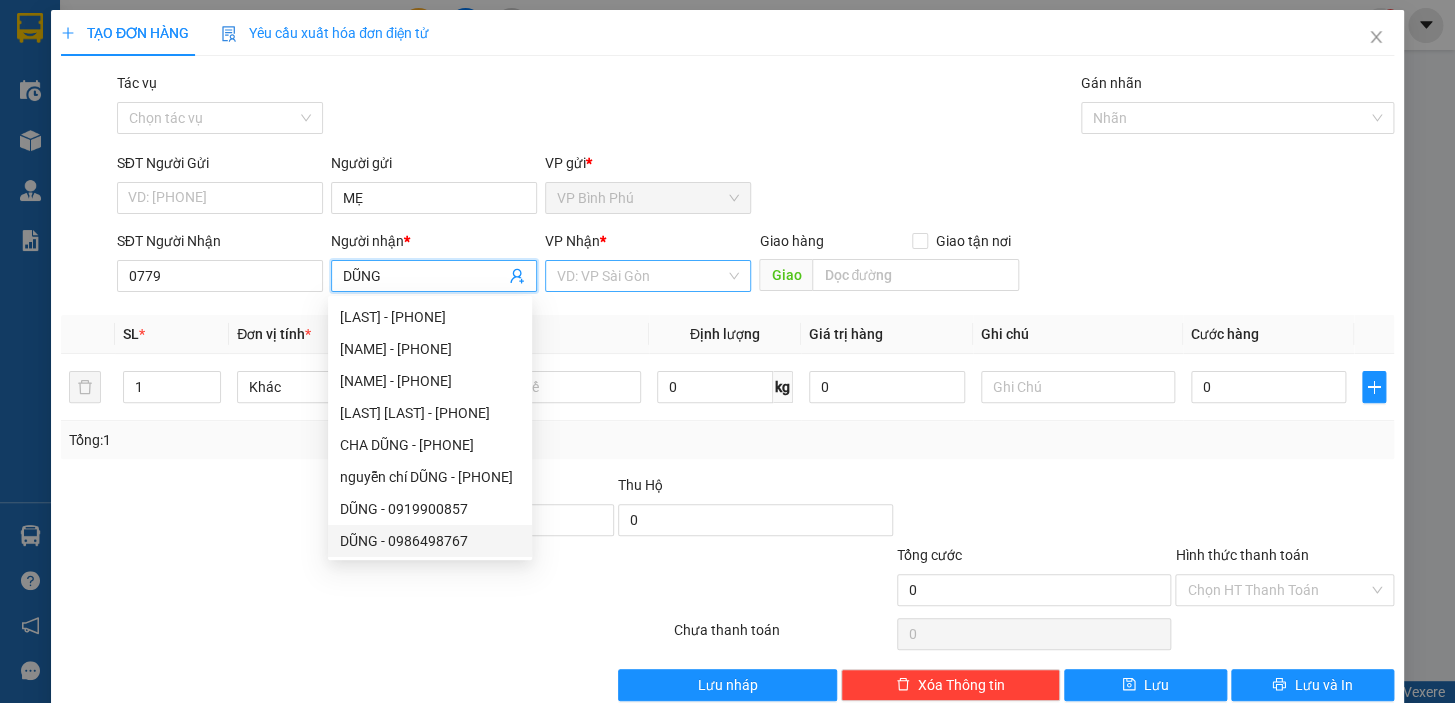 click at bounding box center (641, 276) 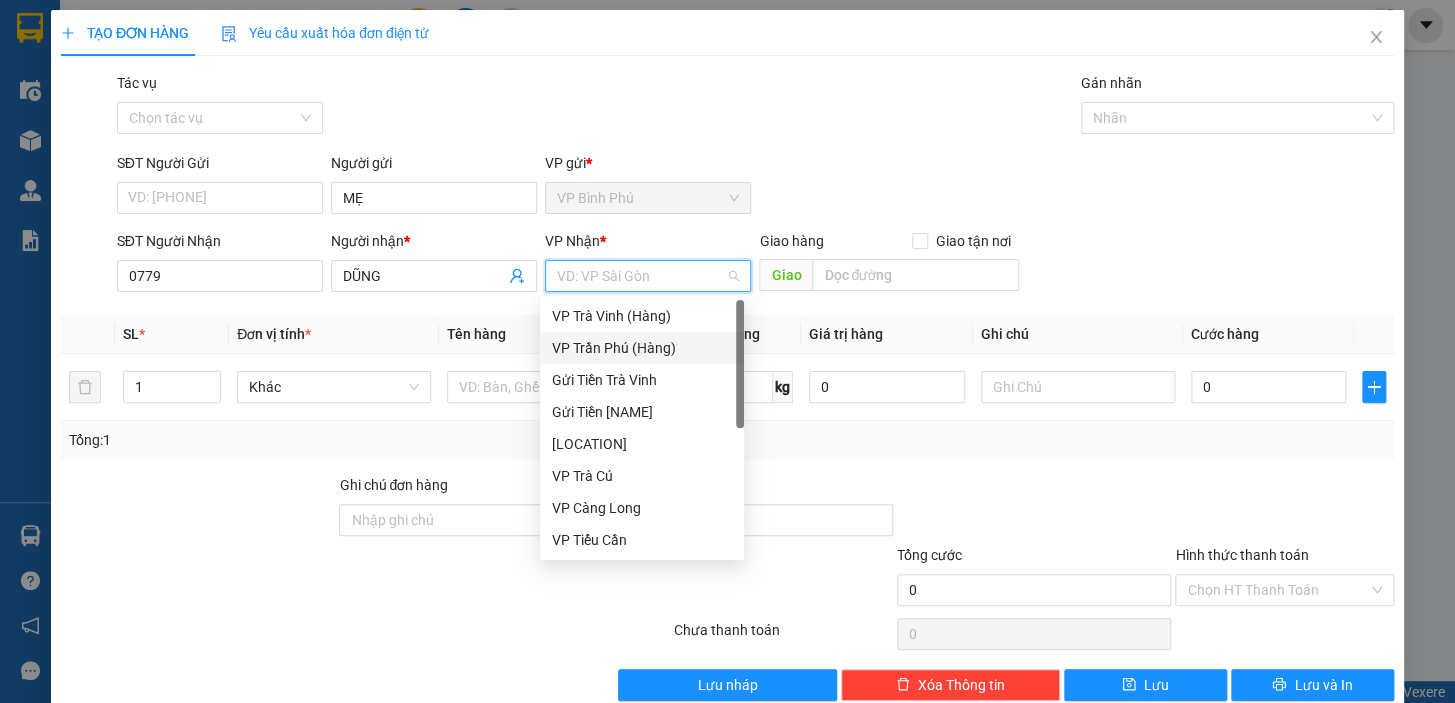 click on "VP Trần Phú (Hàng)" at bounding box center [642, 348] 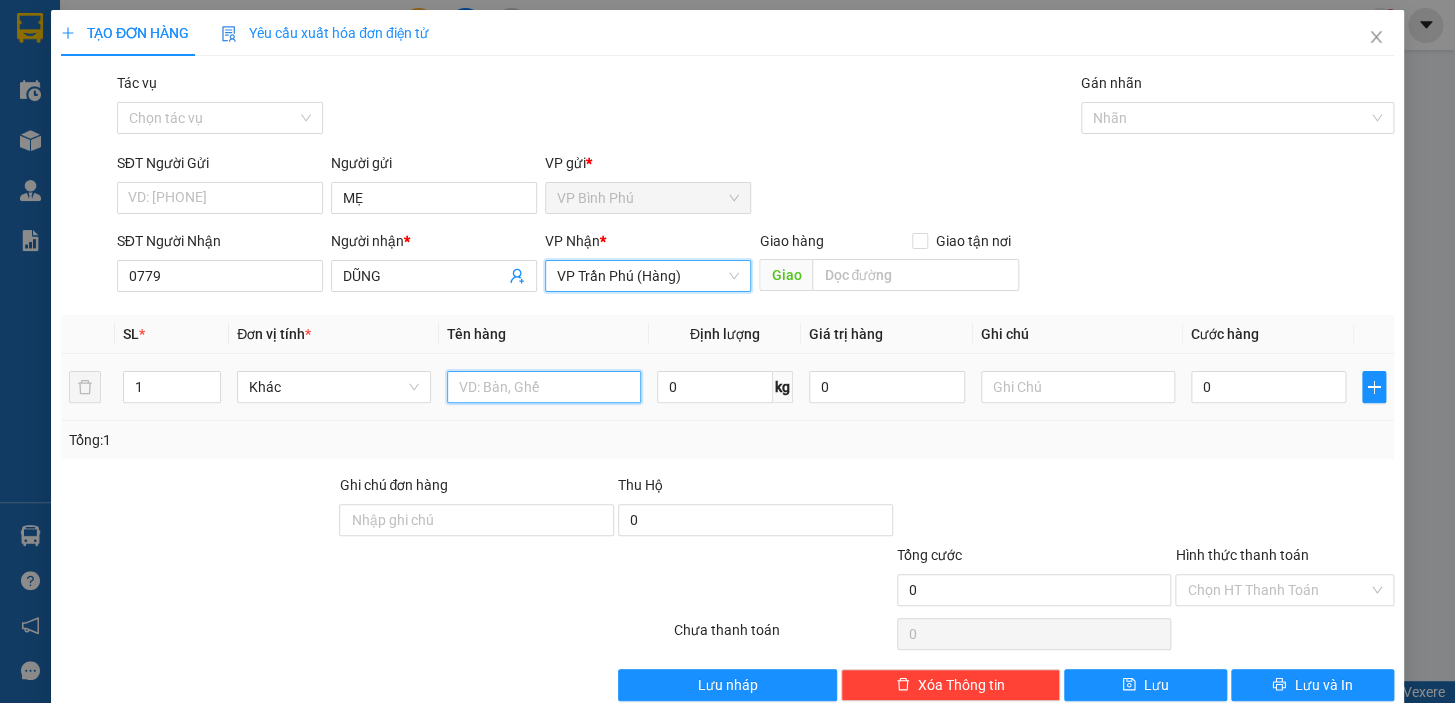 click at bounding box center [544, 387] 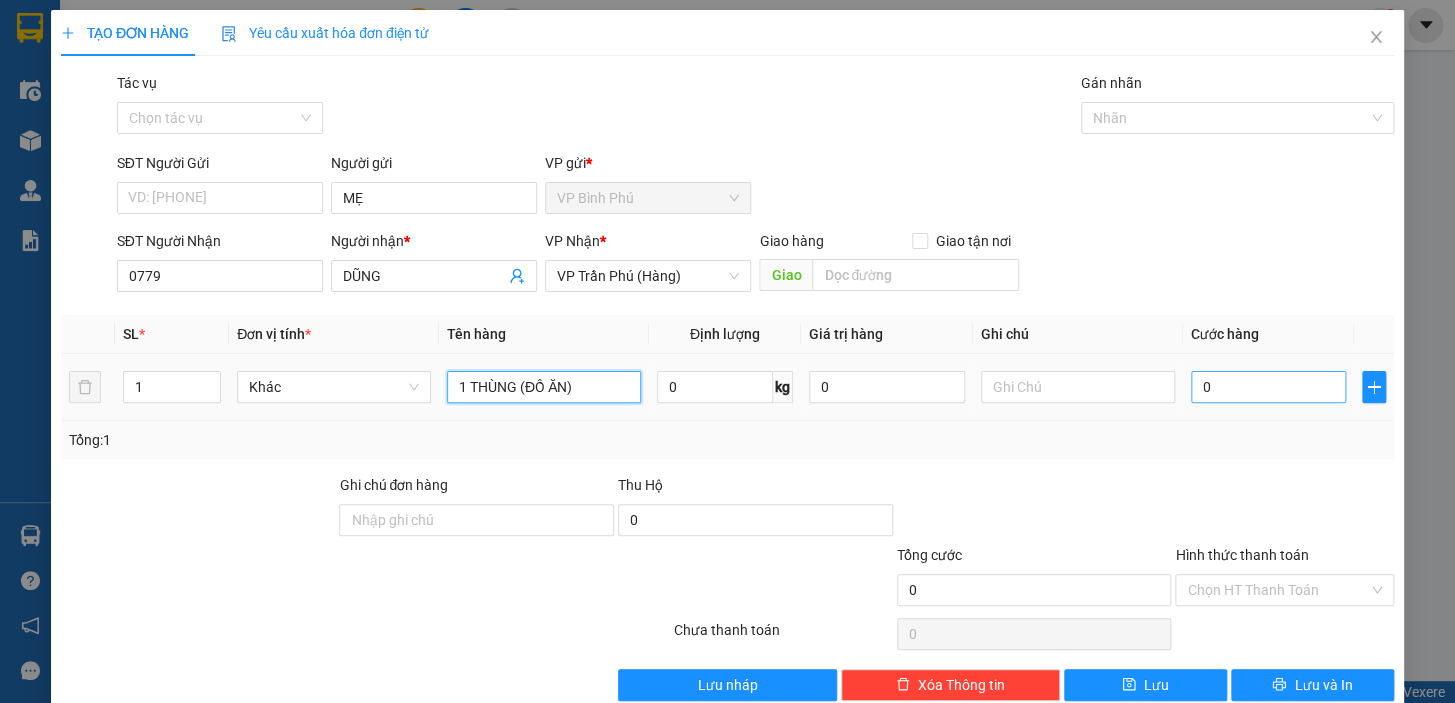 type on "1 THÙNG (ĐỒ ĂN)" 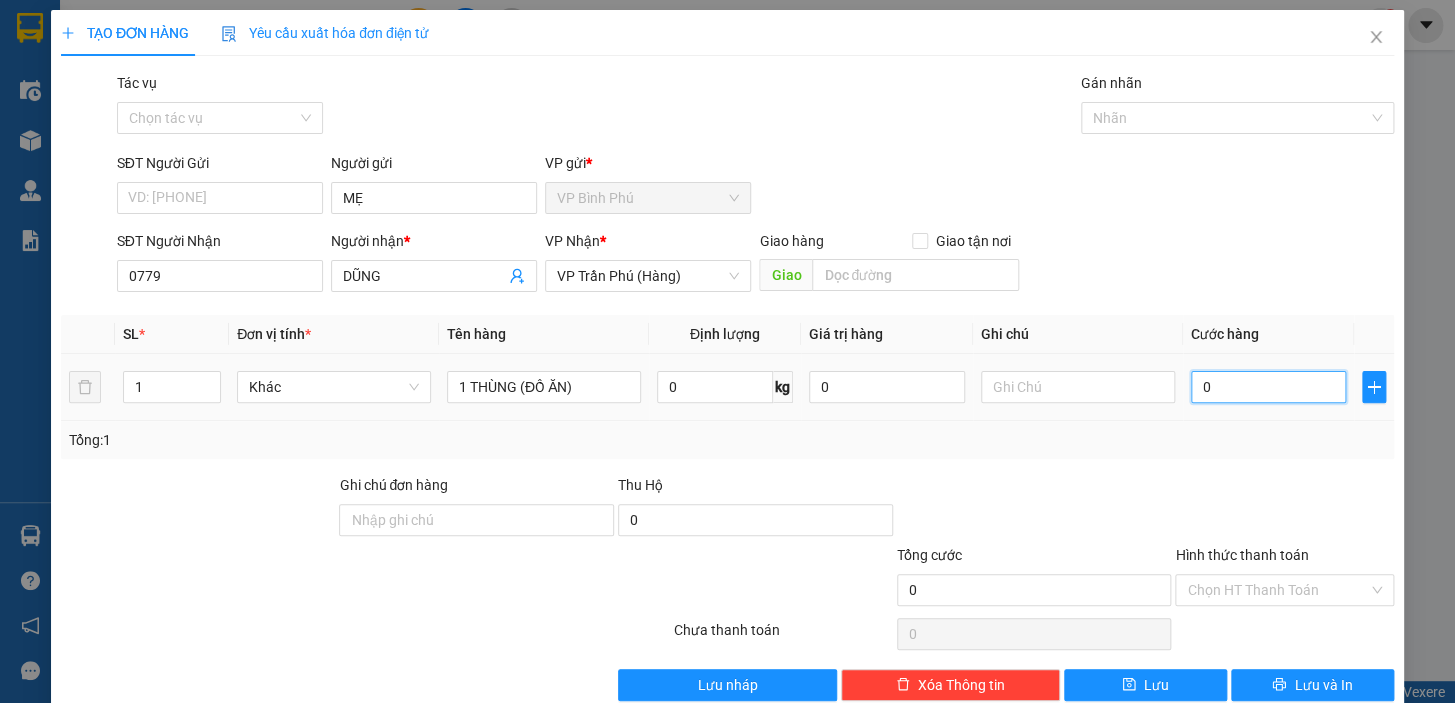 click on "0" at bounding box center (1269, 387) 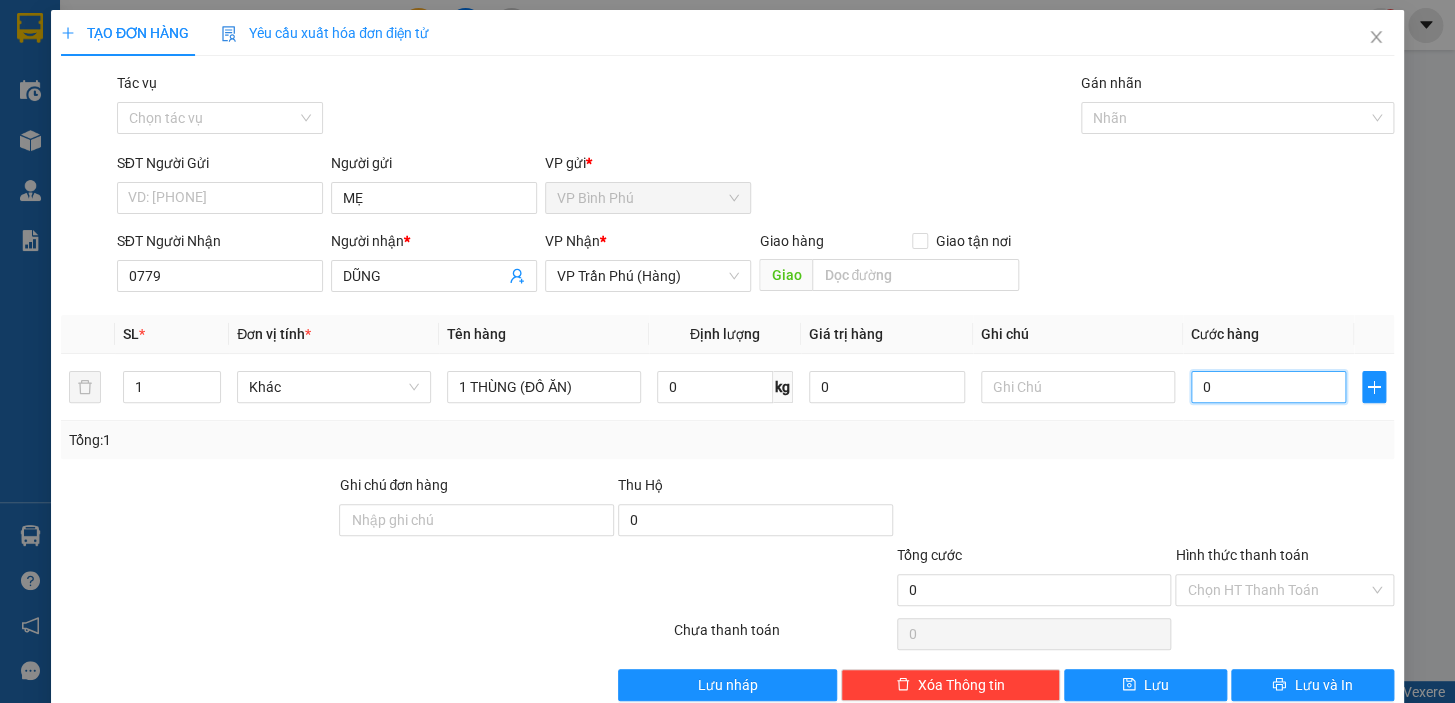 type on "40" 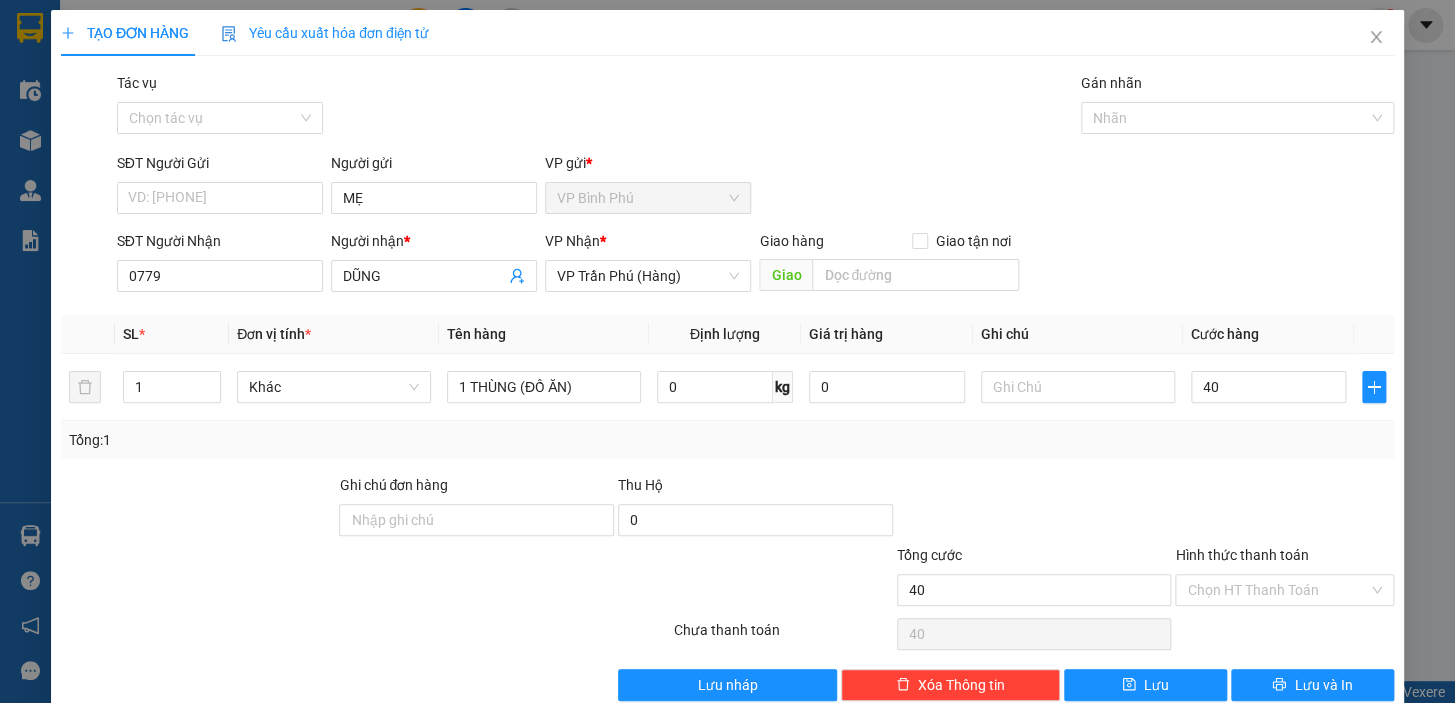 type on "40.000" 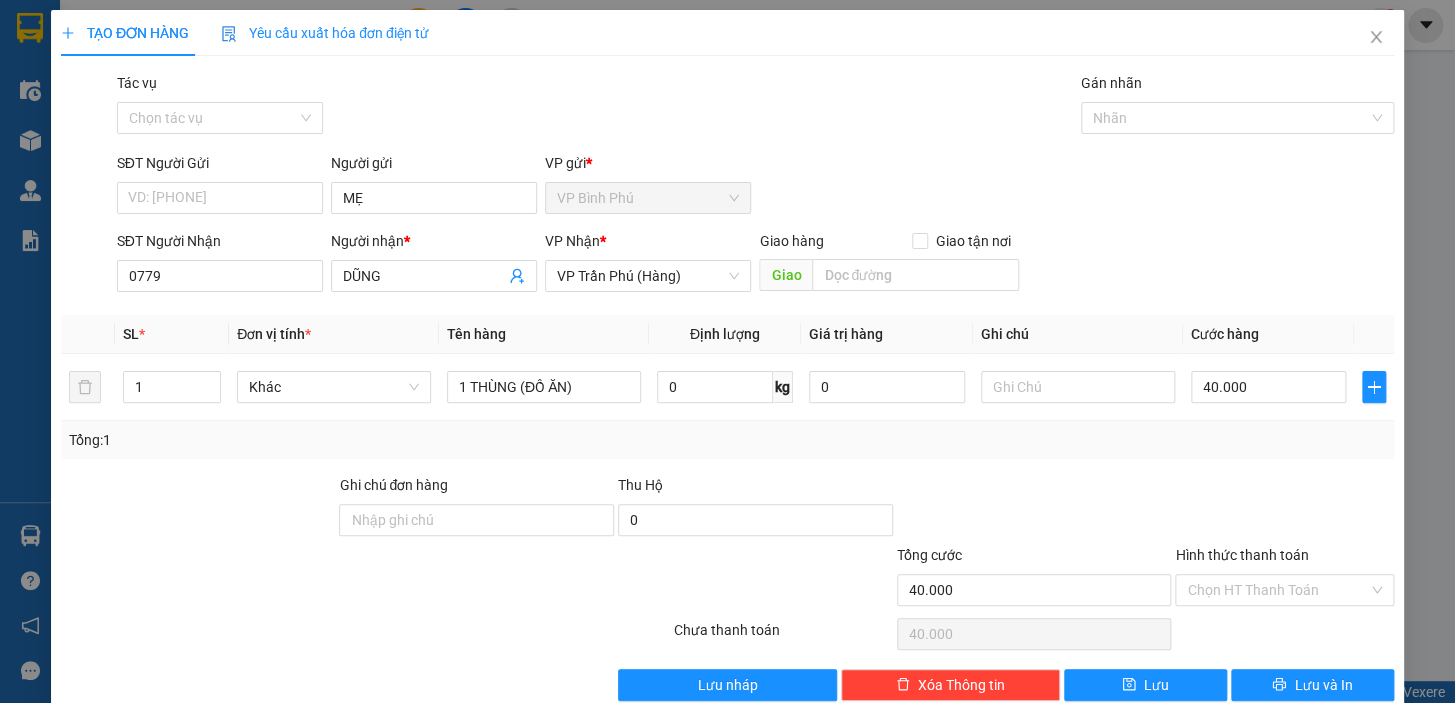 click on "SĐT Người Nhận [PHONE] Người nhận  * DŨNG VP Nhận  * VP Trần Phú (Hàng) Giao hàng Giao tận nơi Giao" at bounding box center [755, 265] 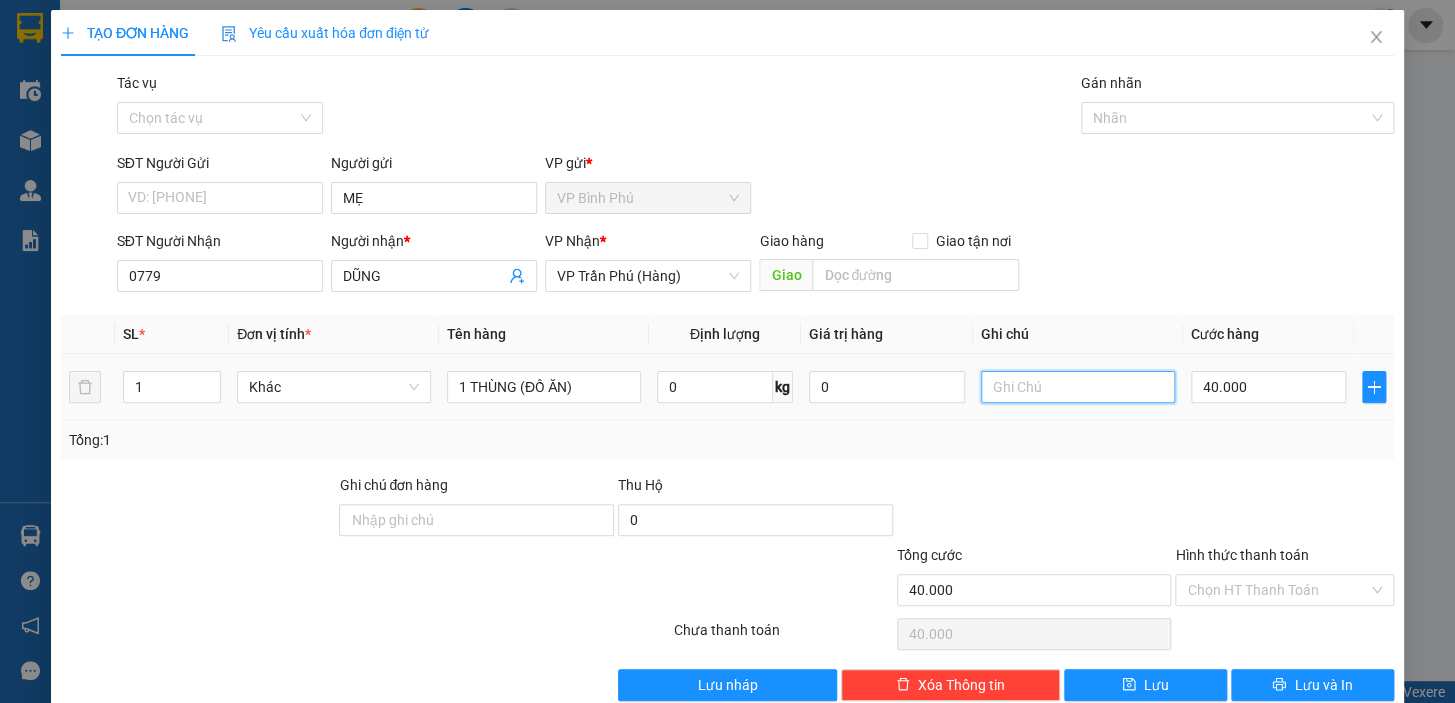 click at bounding box center (1078, 387) 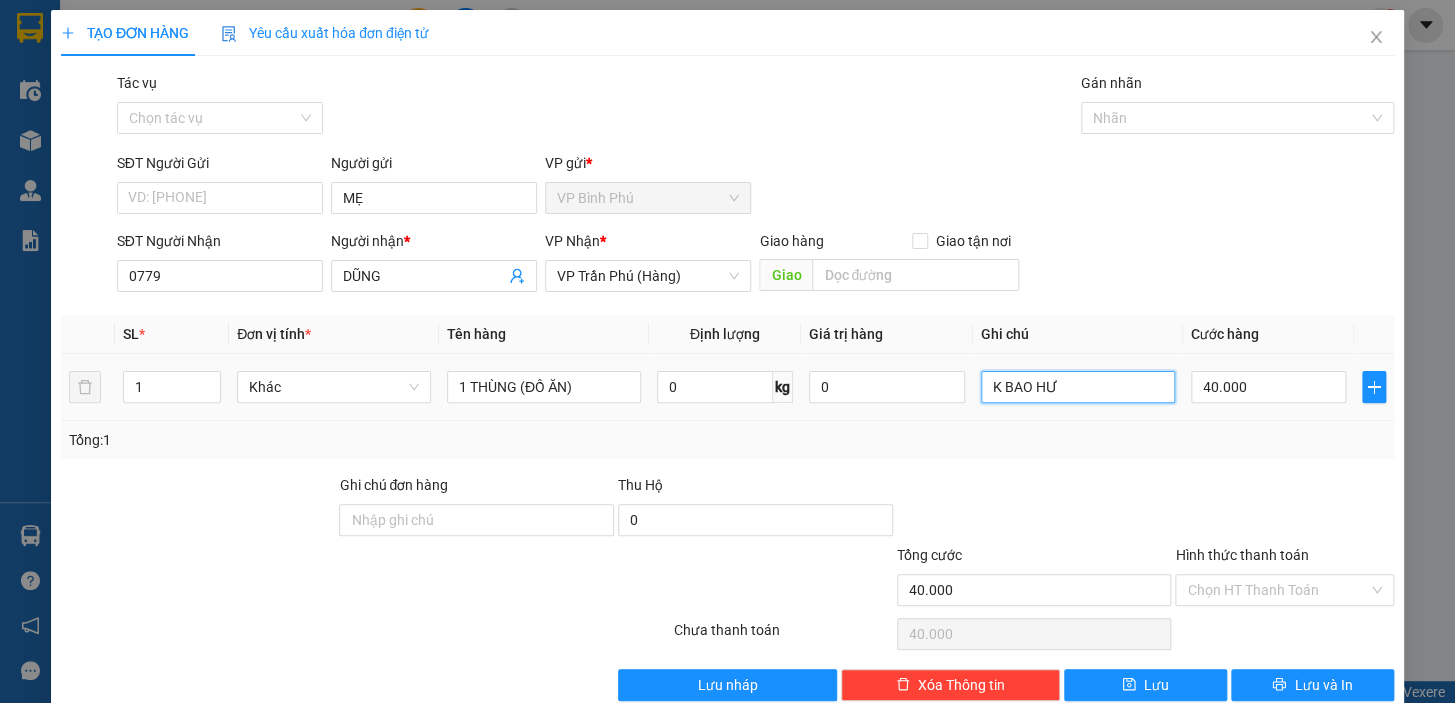 type on "K BAO HƯ" 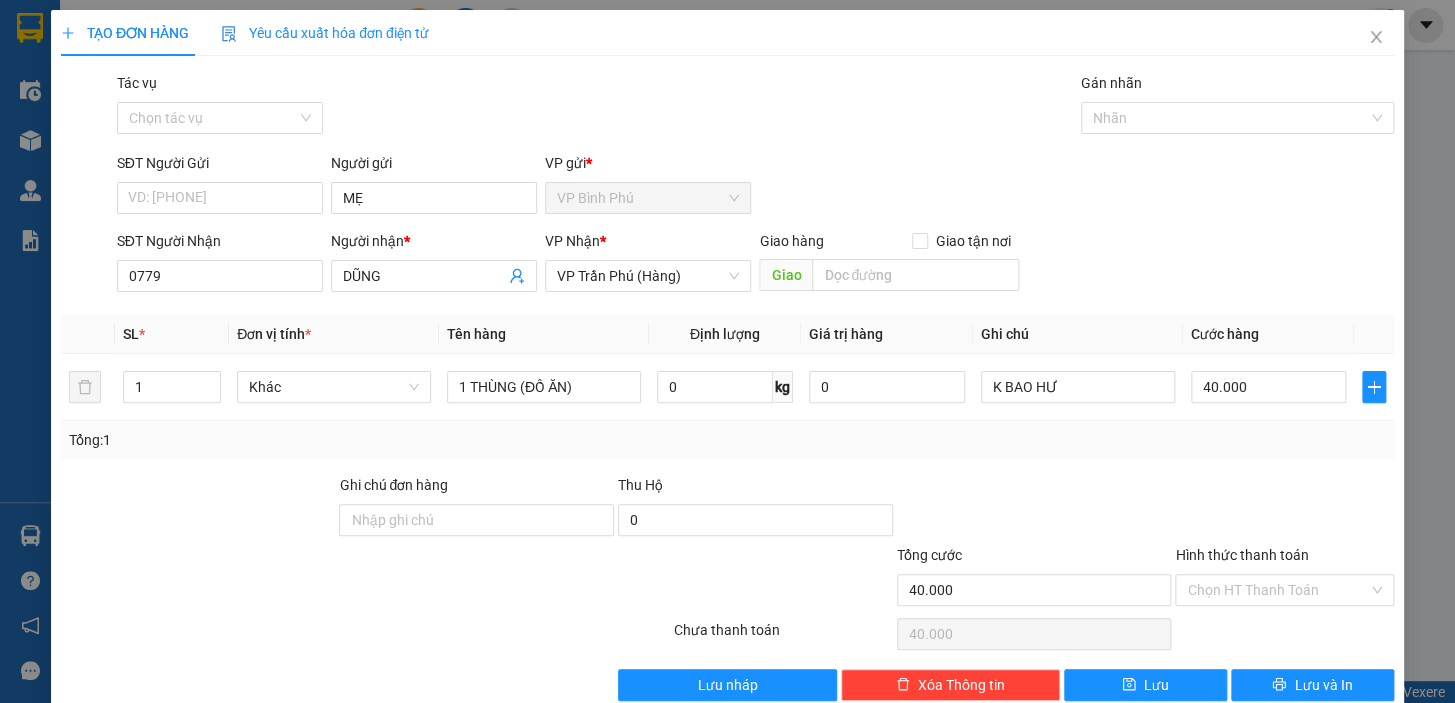 click on "SĐT Người Nhận [PHONE] Người nhận  * DŨNG VP Nhận  * VP Trần Phú (Hàng) Giao hàng Giao tận nơi Giao" at bounding box center (755, 265) 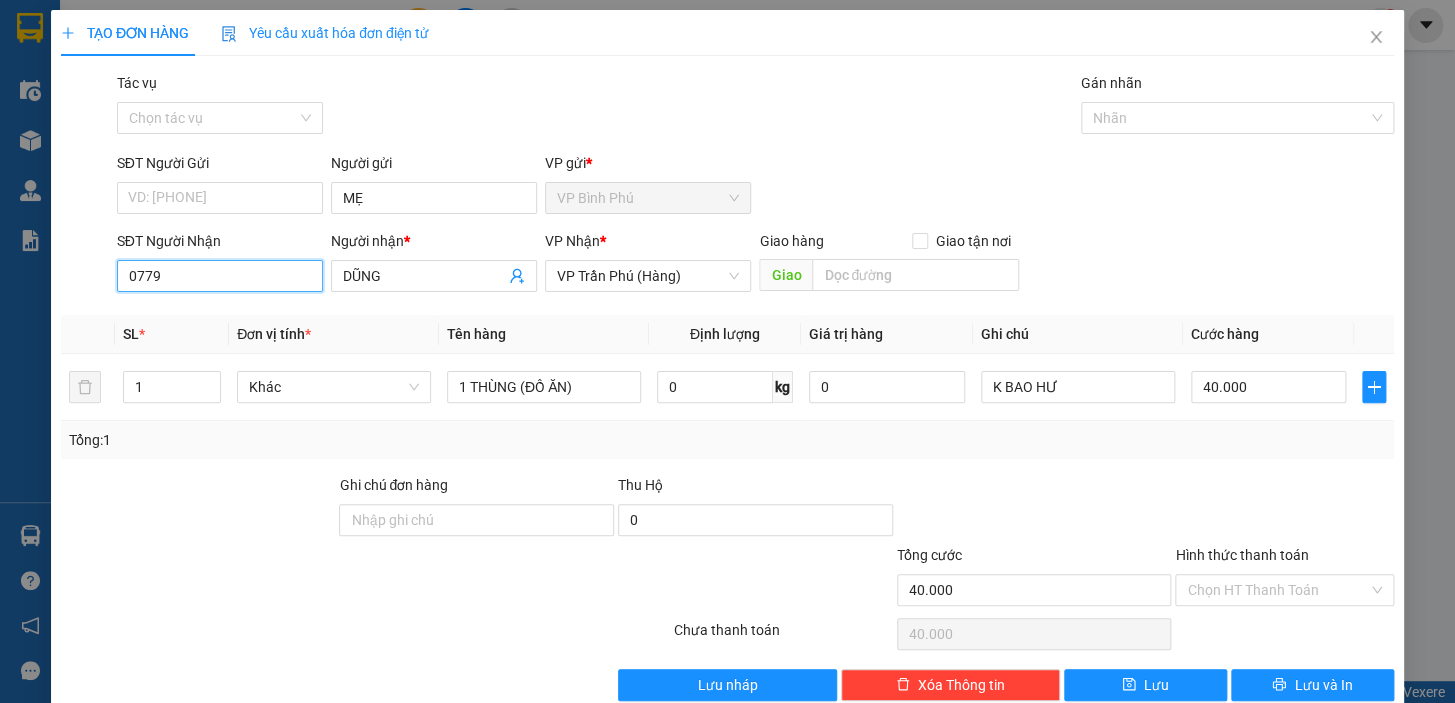 click on "0779" at bounding box center (220, 276) 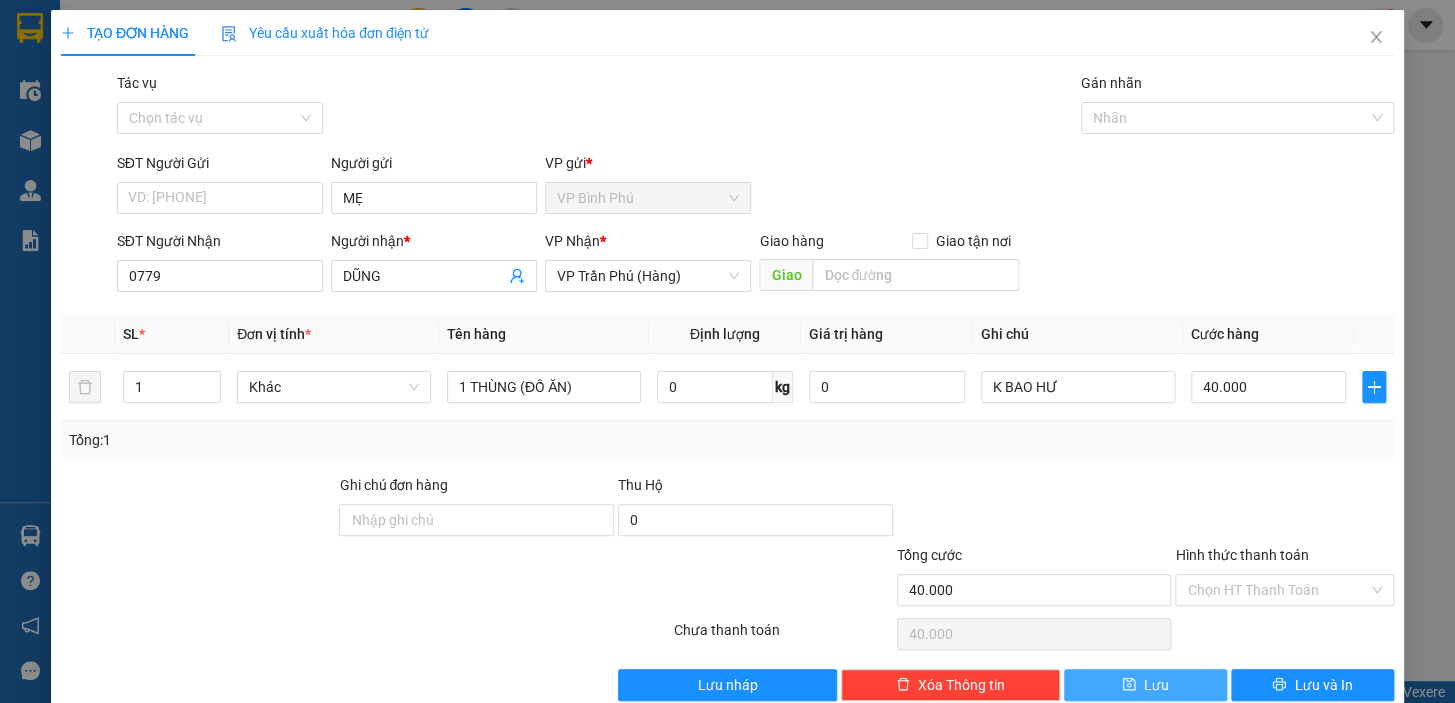 click on "Lưu" at bounding box center [1156, 685] 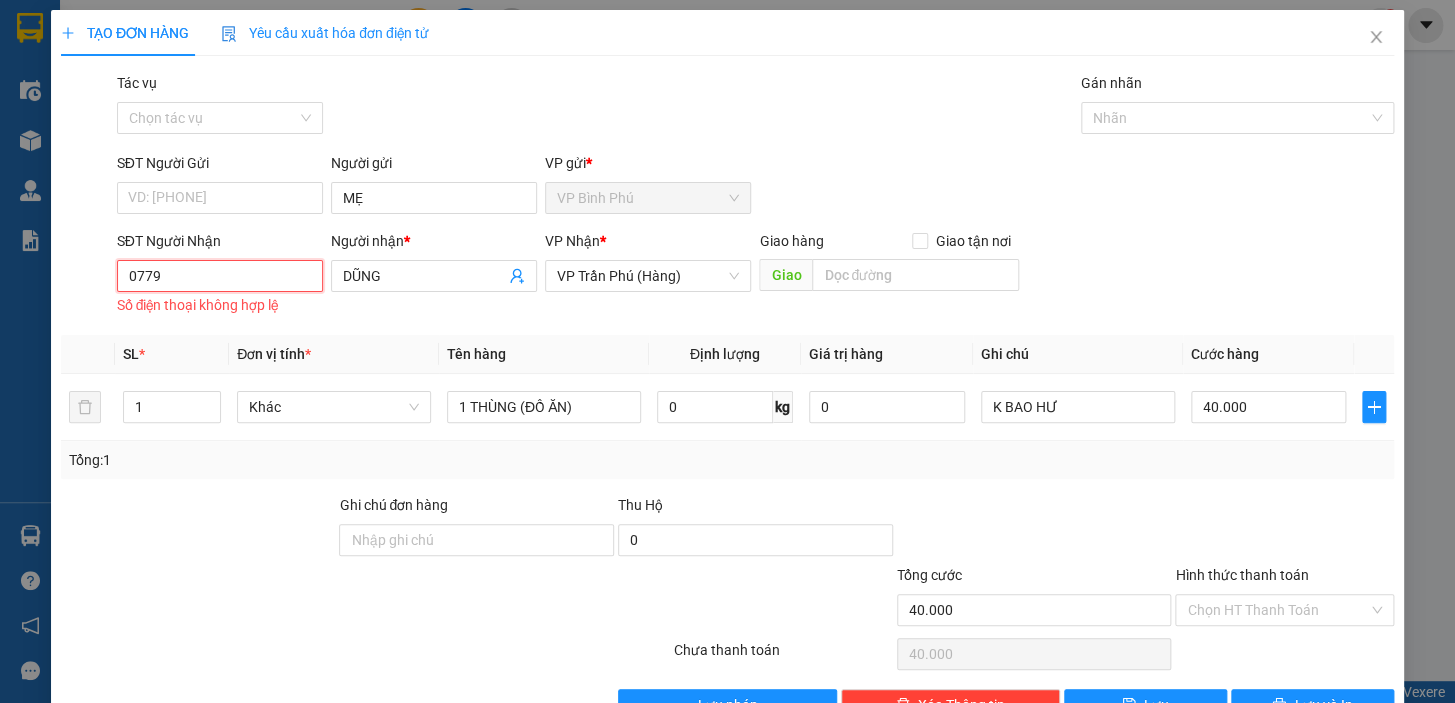click on "0779" at bounding box center [220, 276] 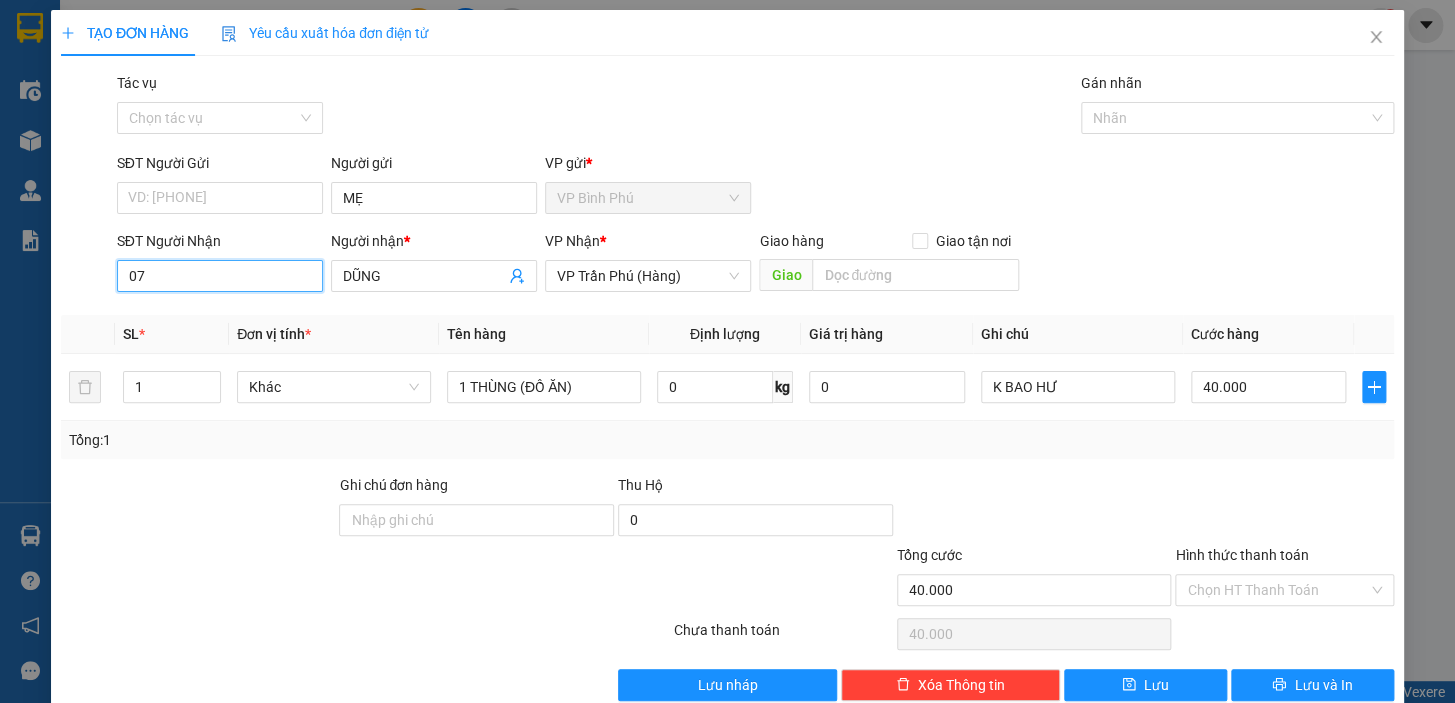 type on "0" 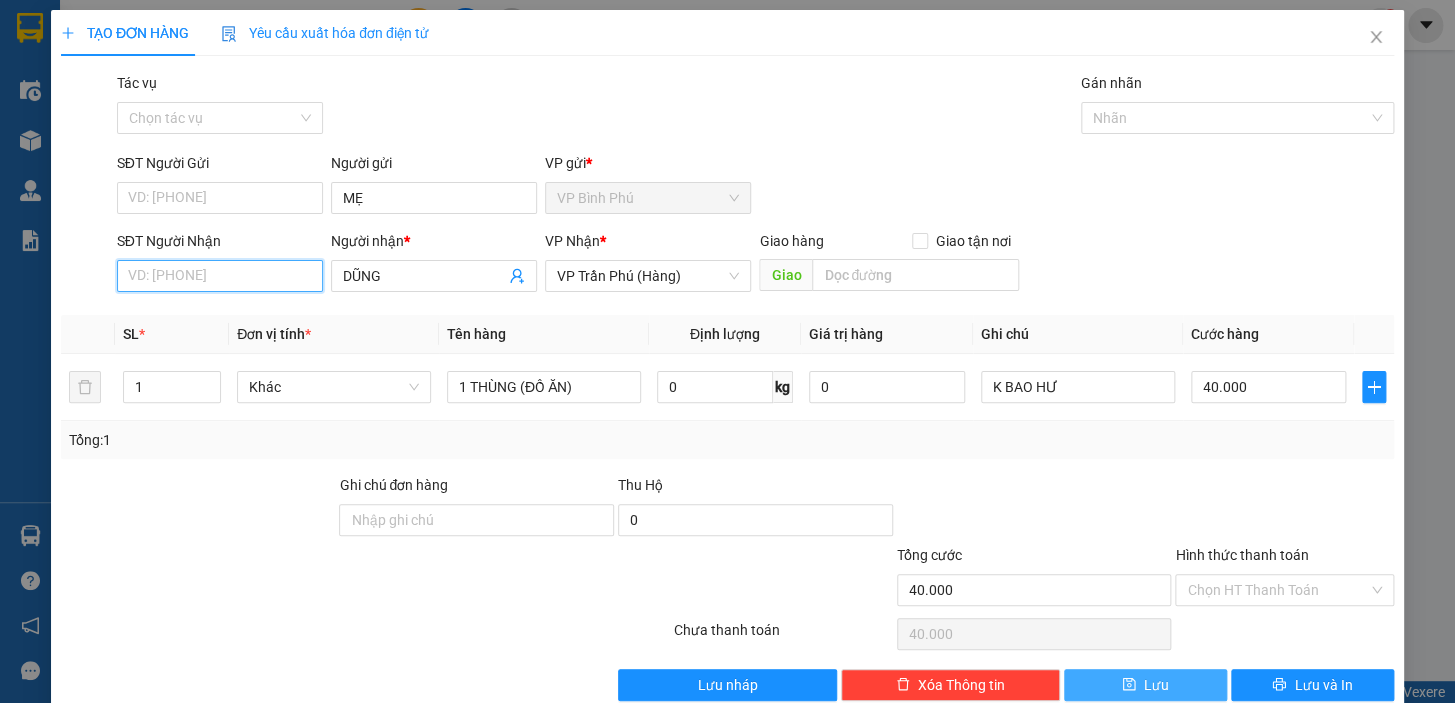 type 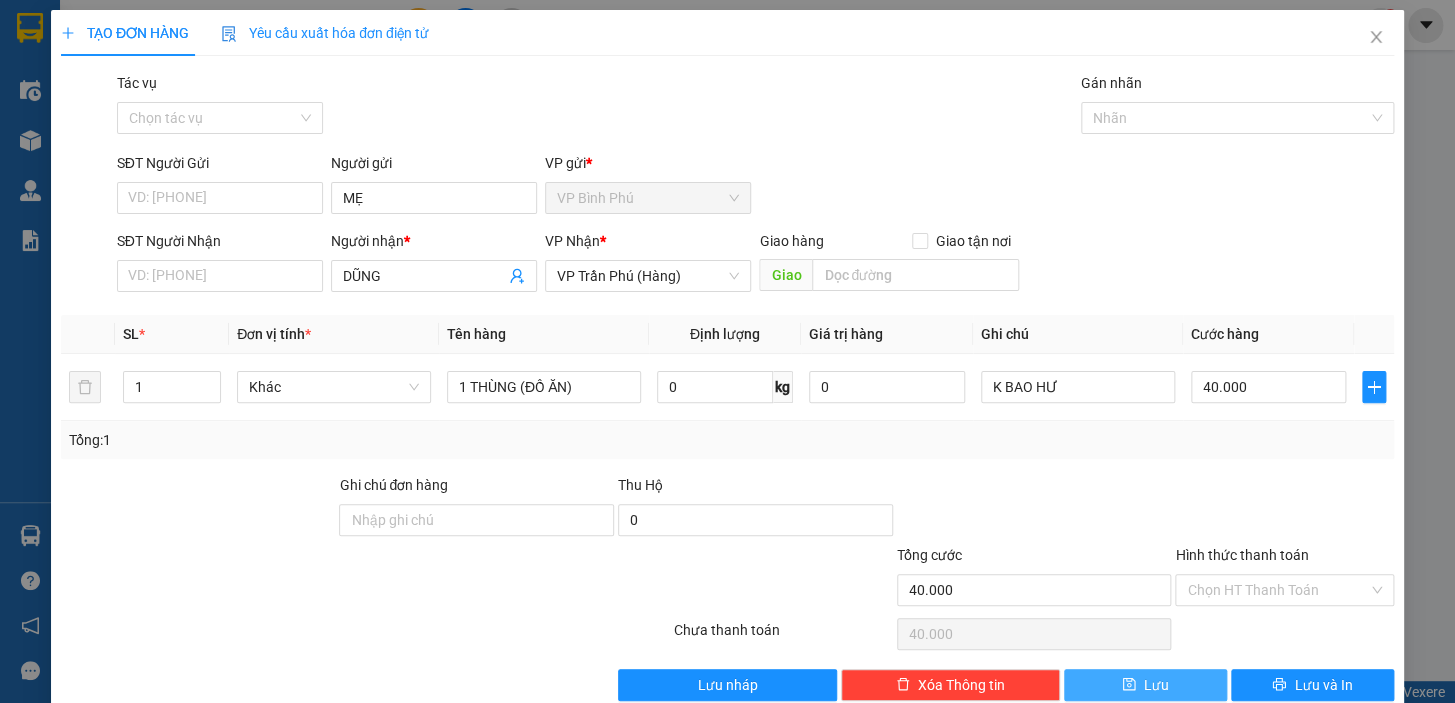 click on "Lưu" at bounding box center (1145, 685) 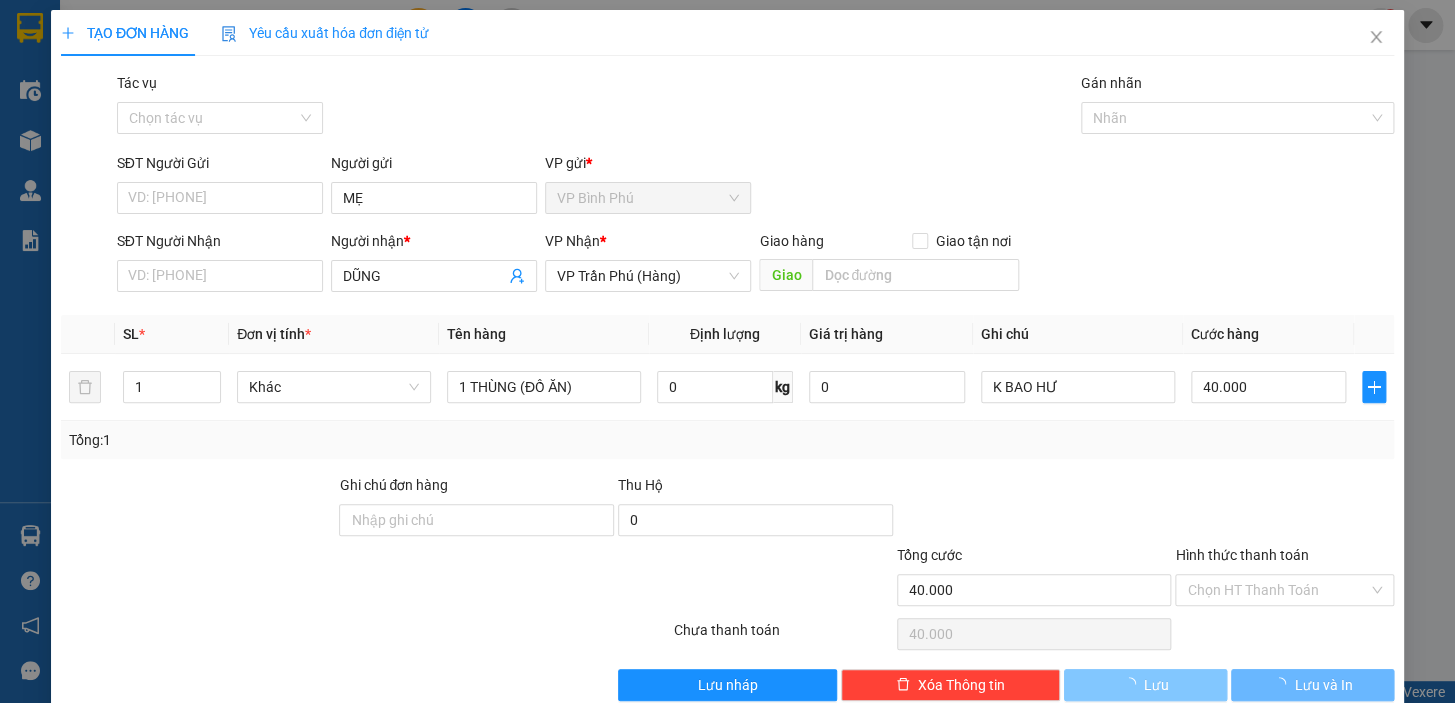 type 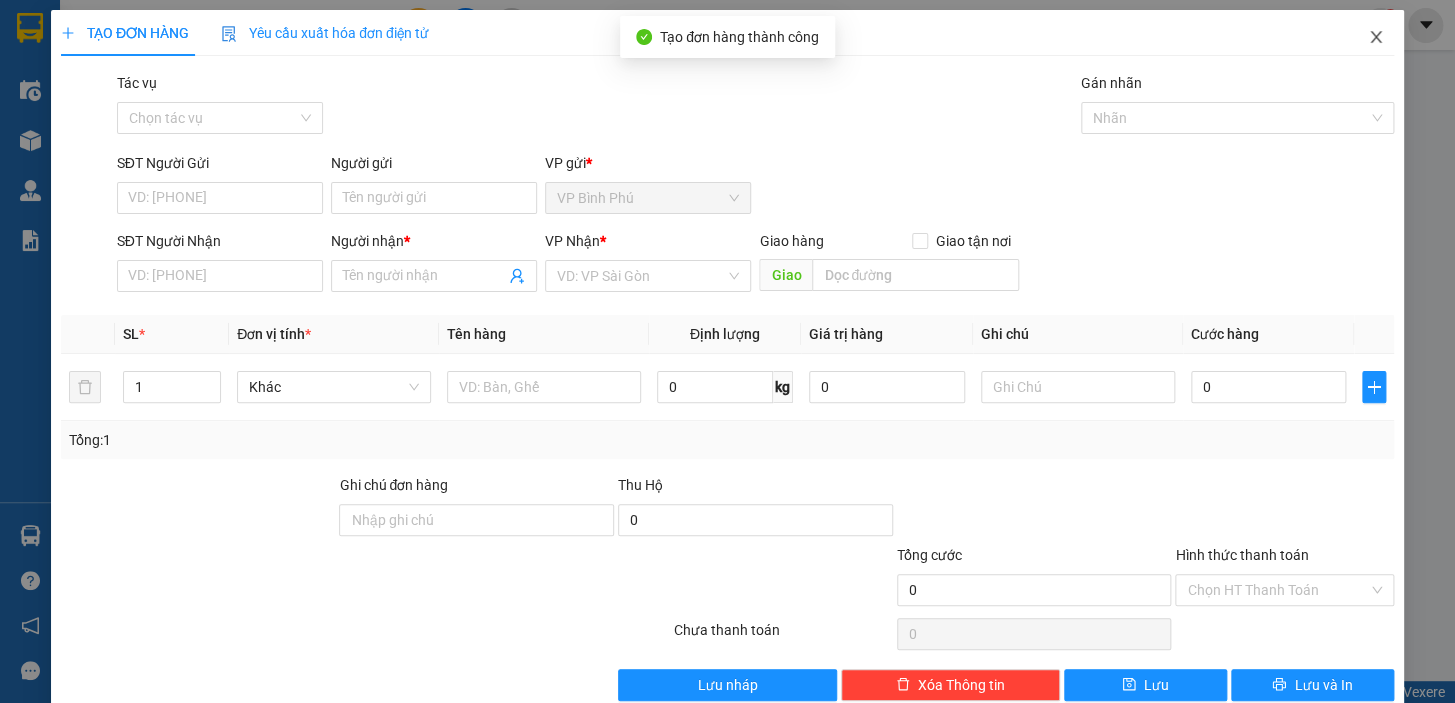 click 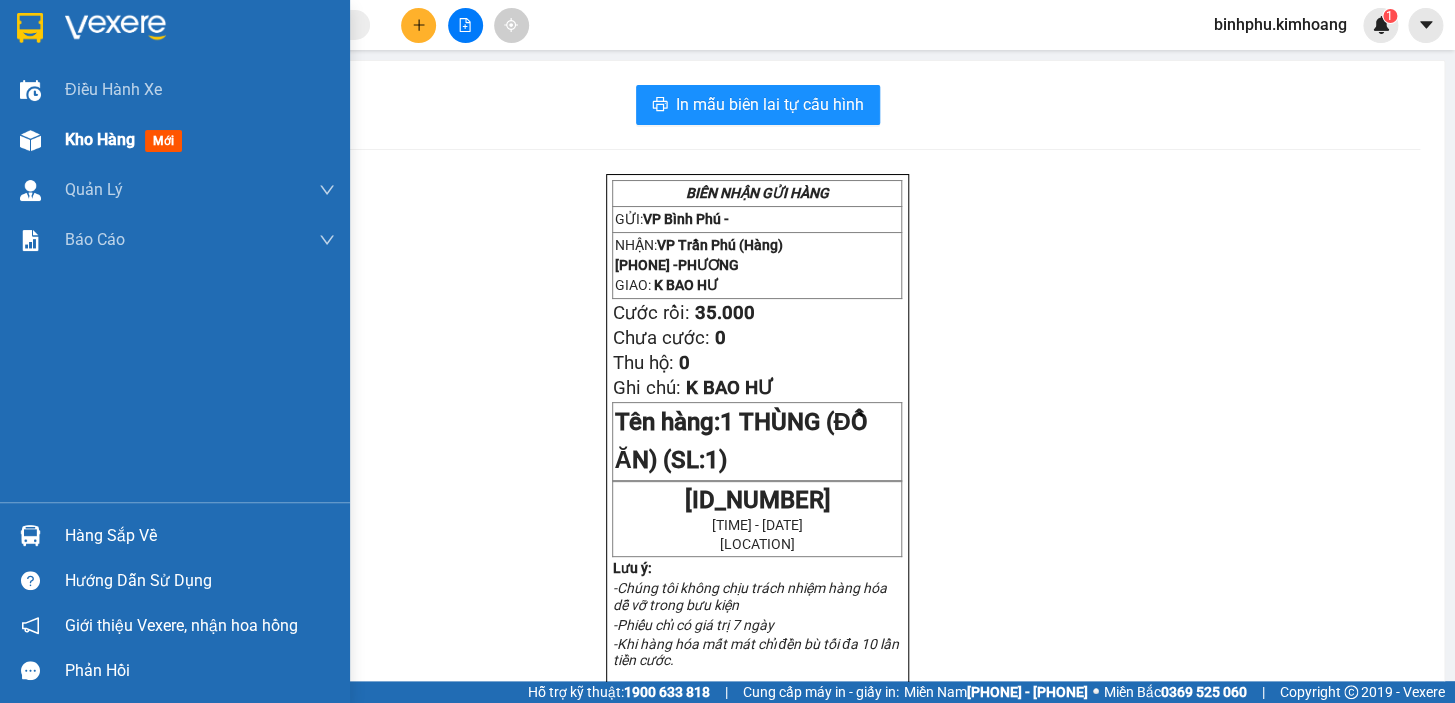 click on "Kho hàng mới" at bounding box center [175, 140] 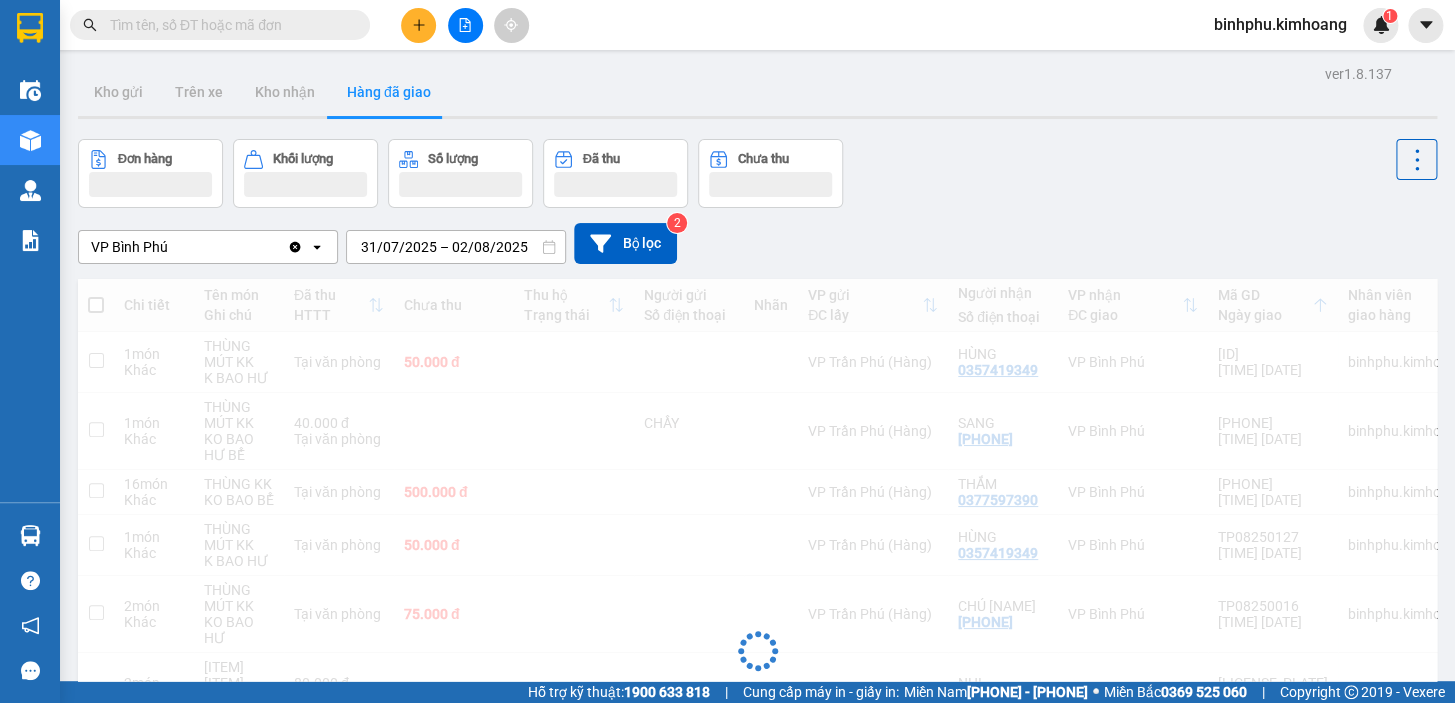 click at bounding box center (228, 25) 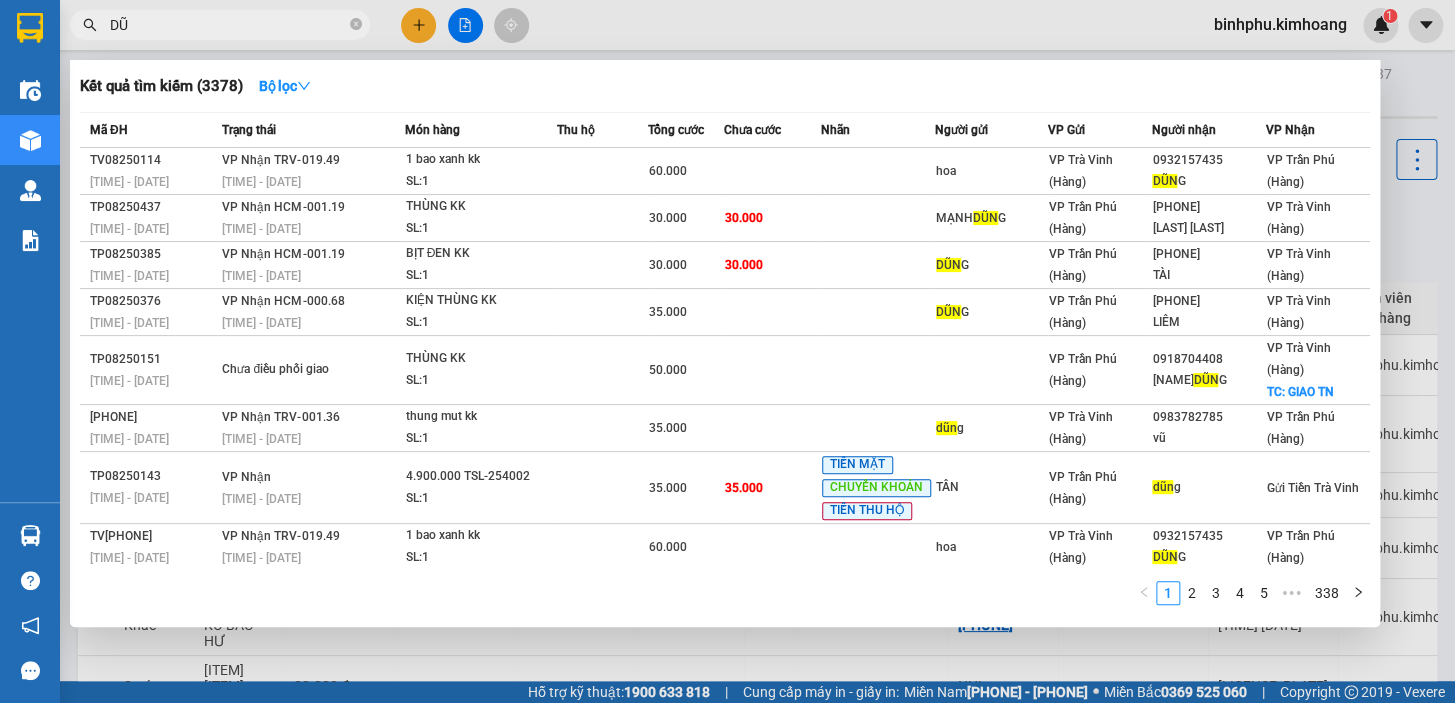 type on "D" 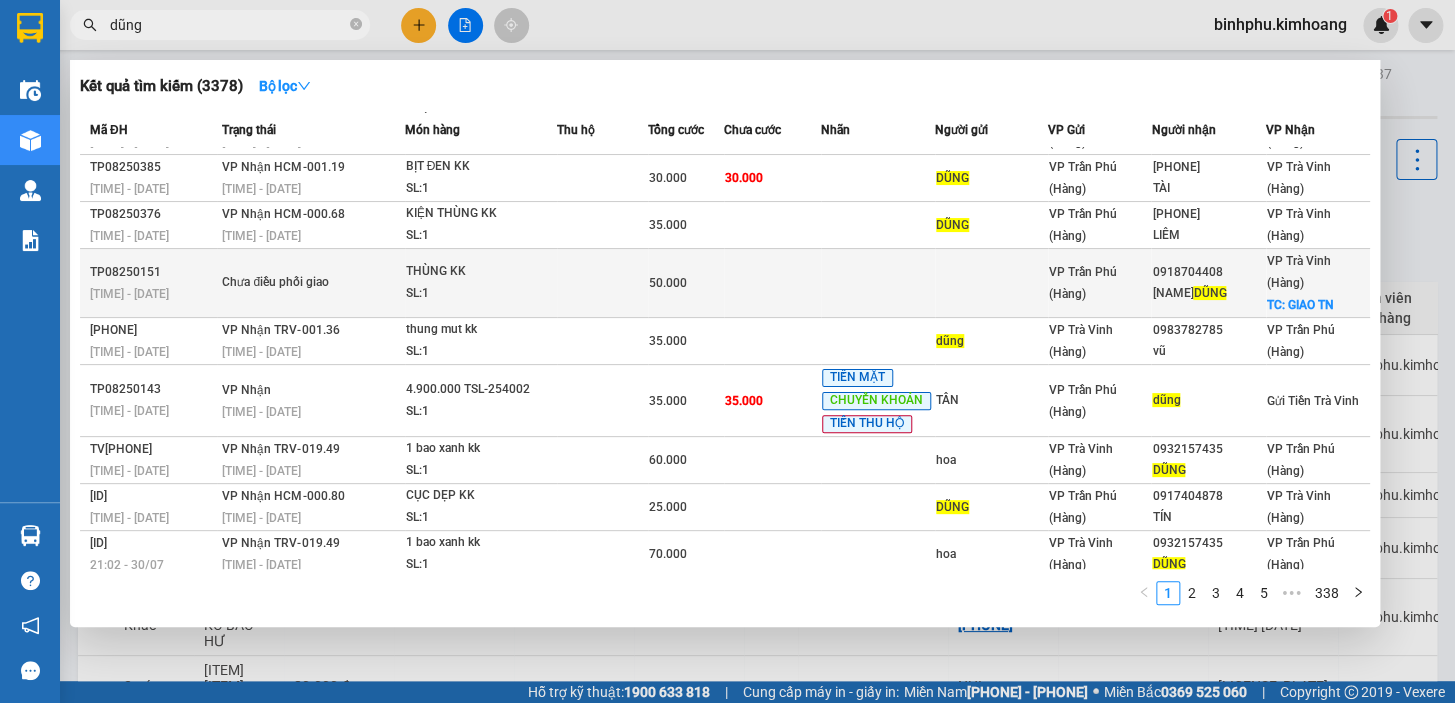 scroll, scrollTop: 92, scrollLeft: 0, axis: vertical 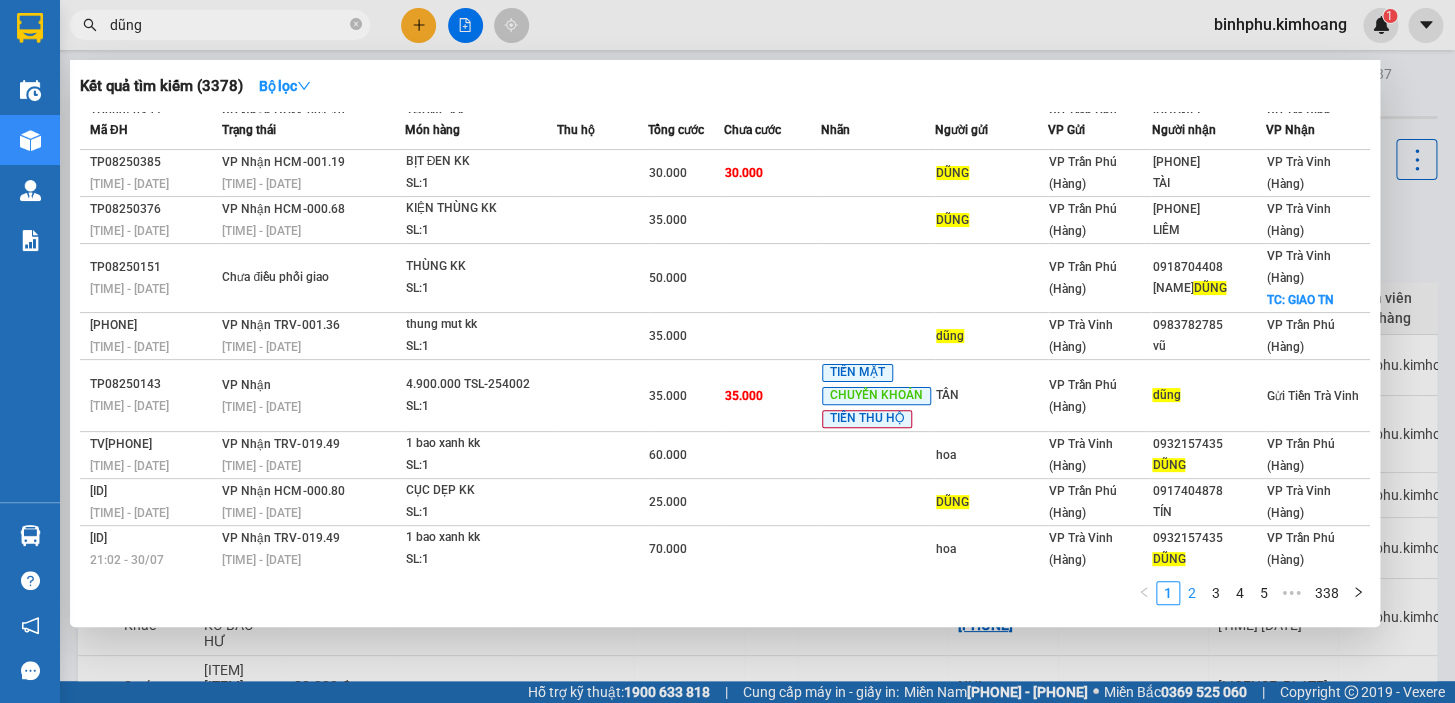 type on "dũng" 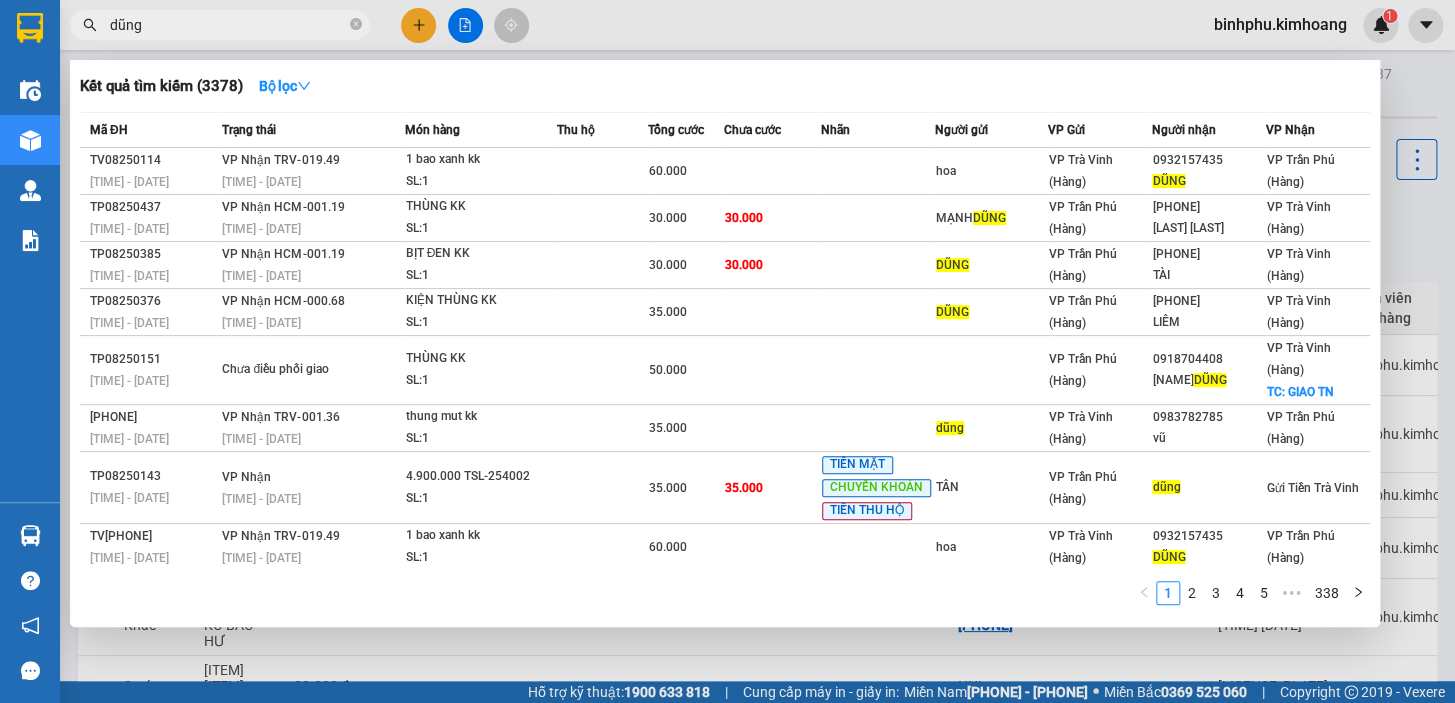 click on "2" at bounding box center (1192, 593) 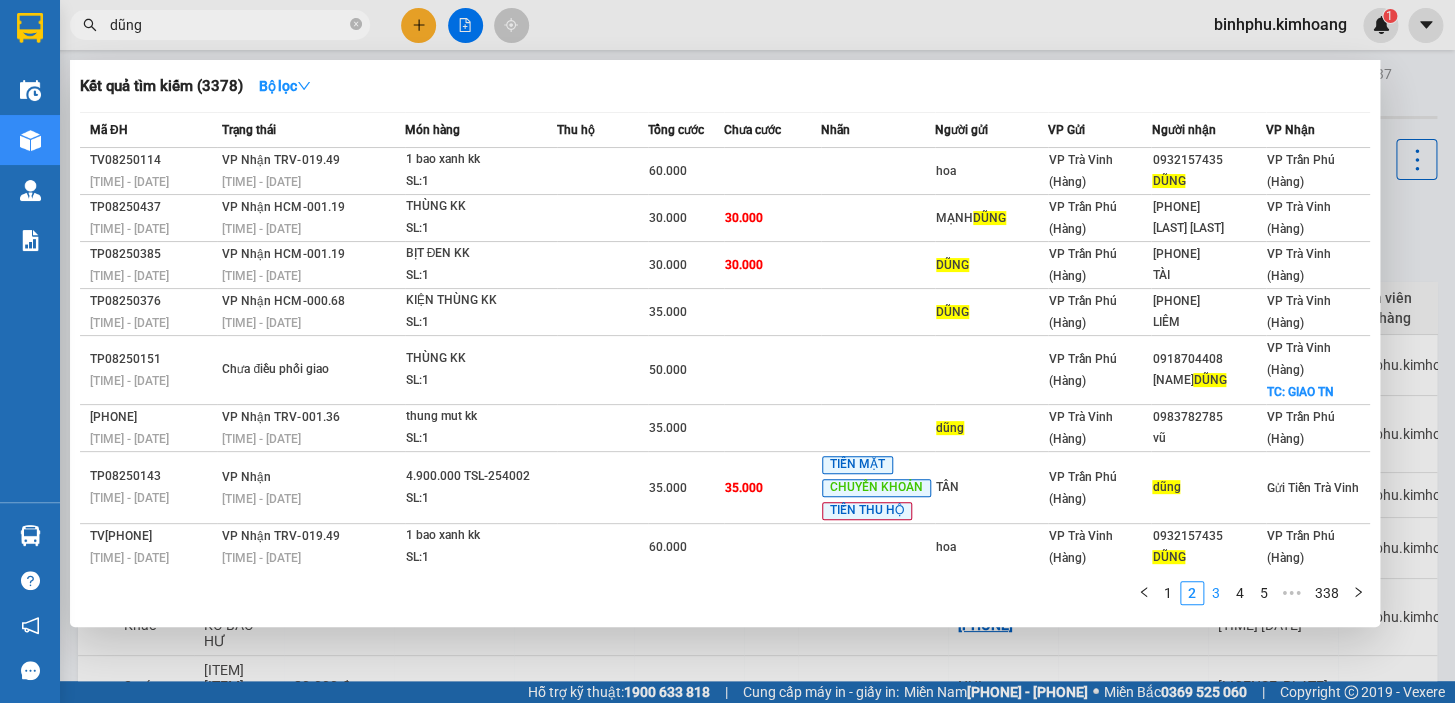 click on "3" at bounding box center (1216, 593) 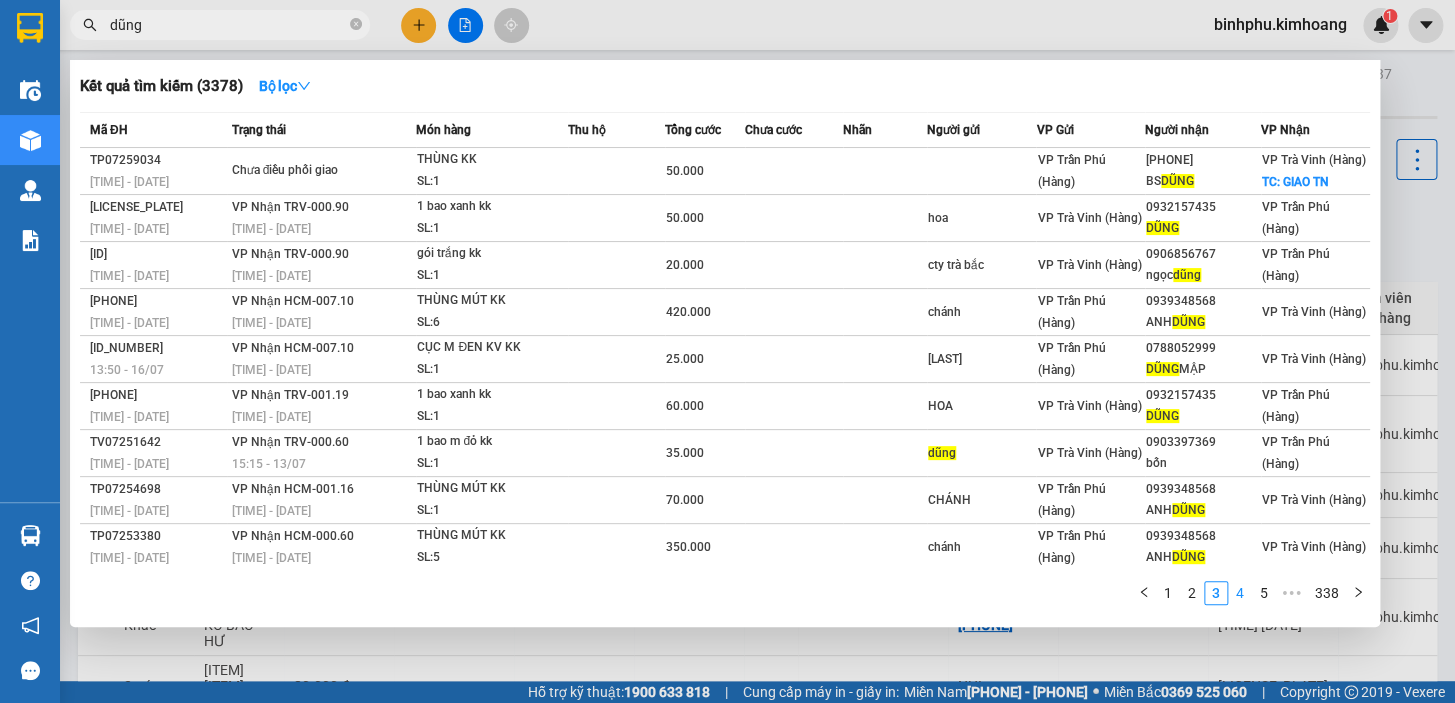 click on "4" at bounding box center (1240, 593) 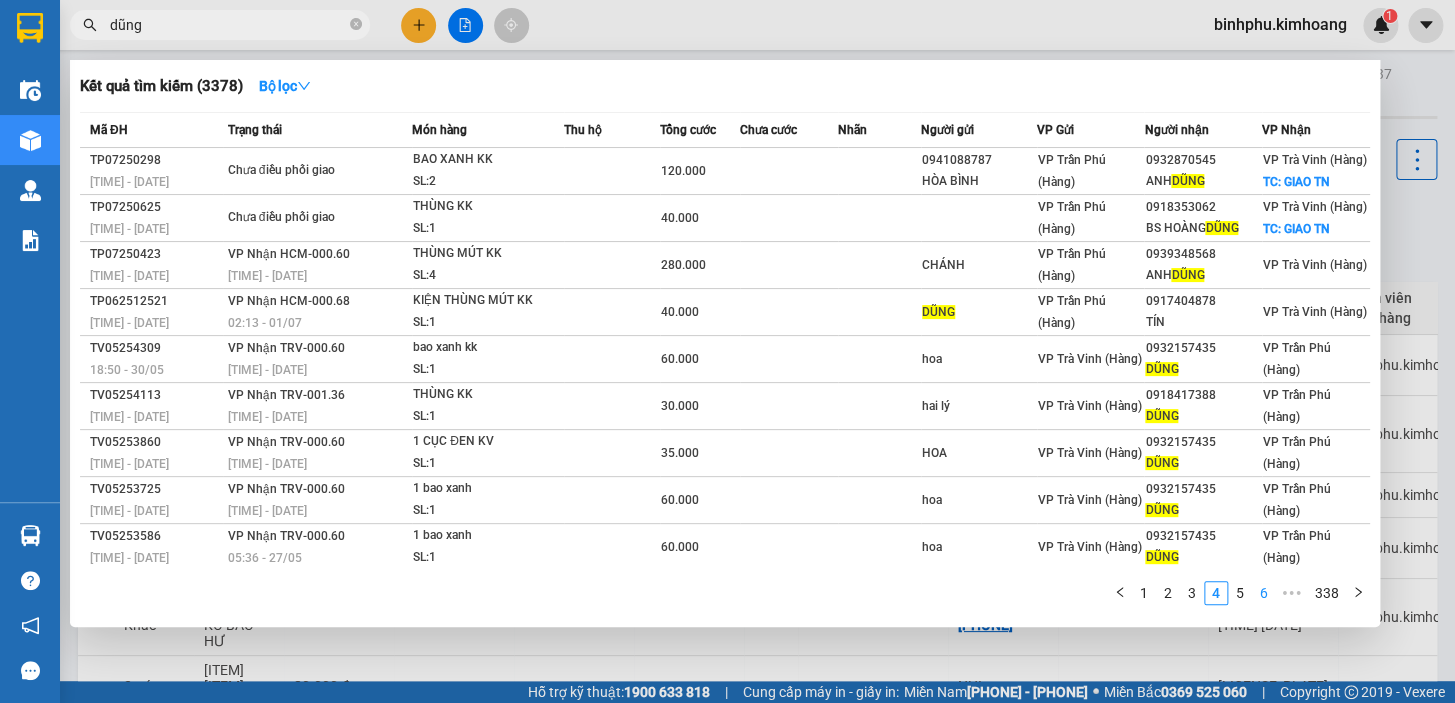 click on "6" at bounding box center [1264, 593] 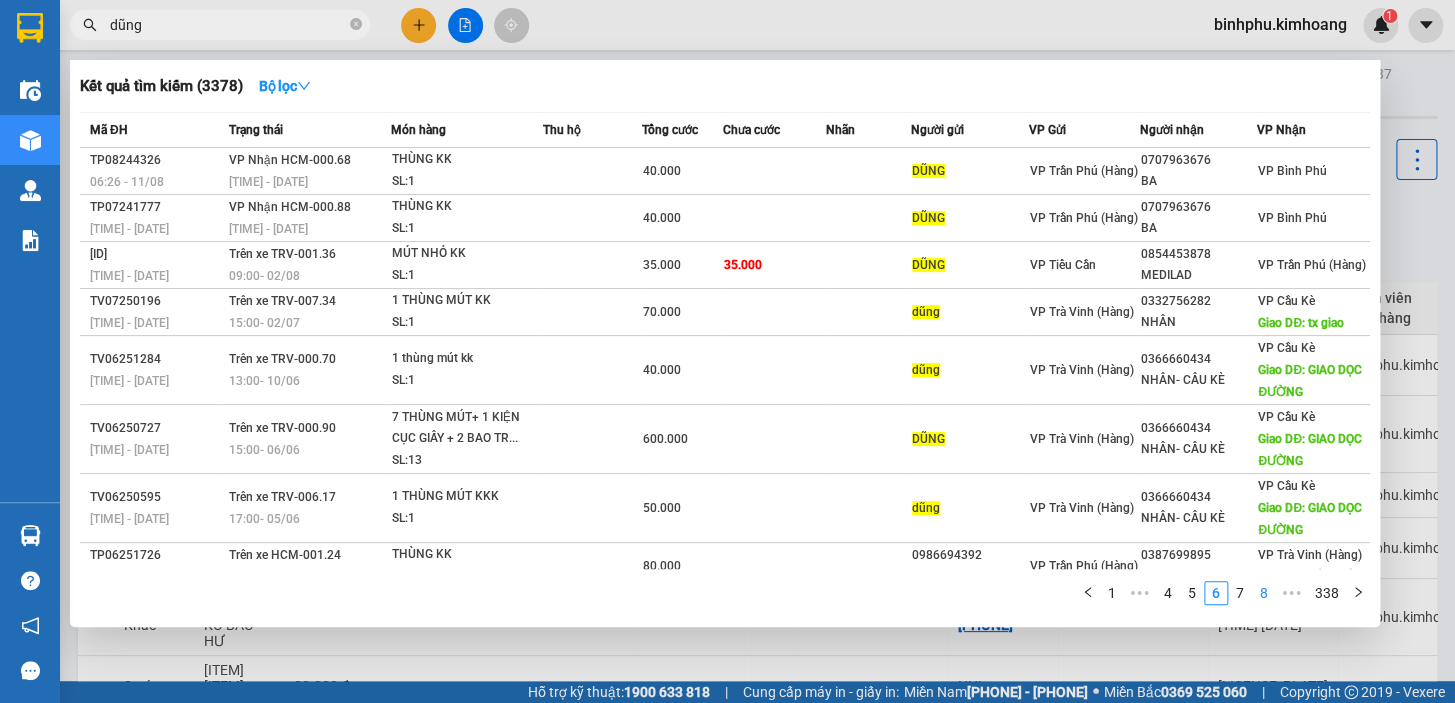 click on "8" at bounding box center [1264, 593] 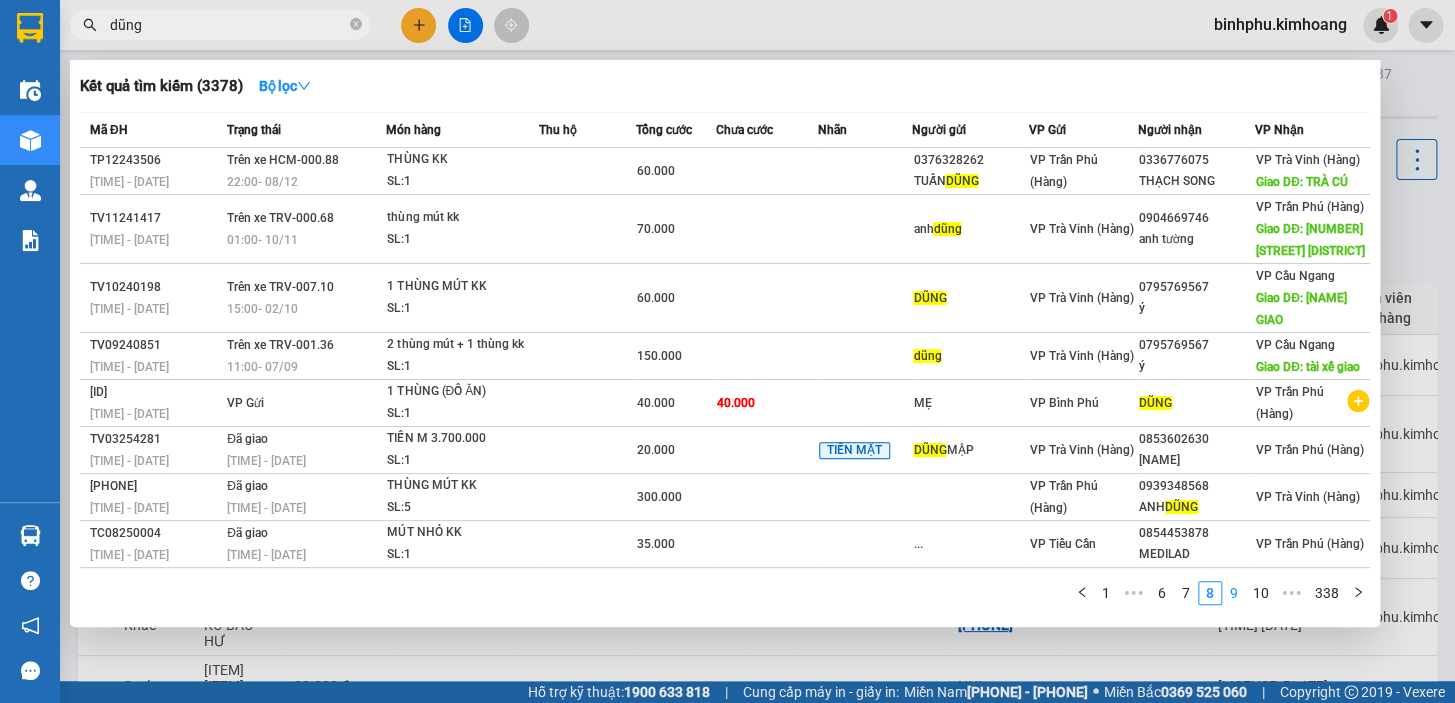 click on "9" at bounding box center (1234, 593) 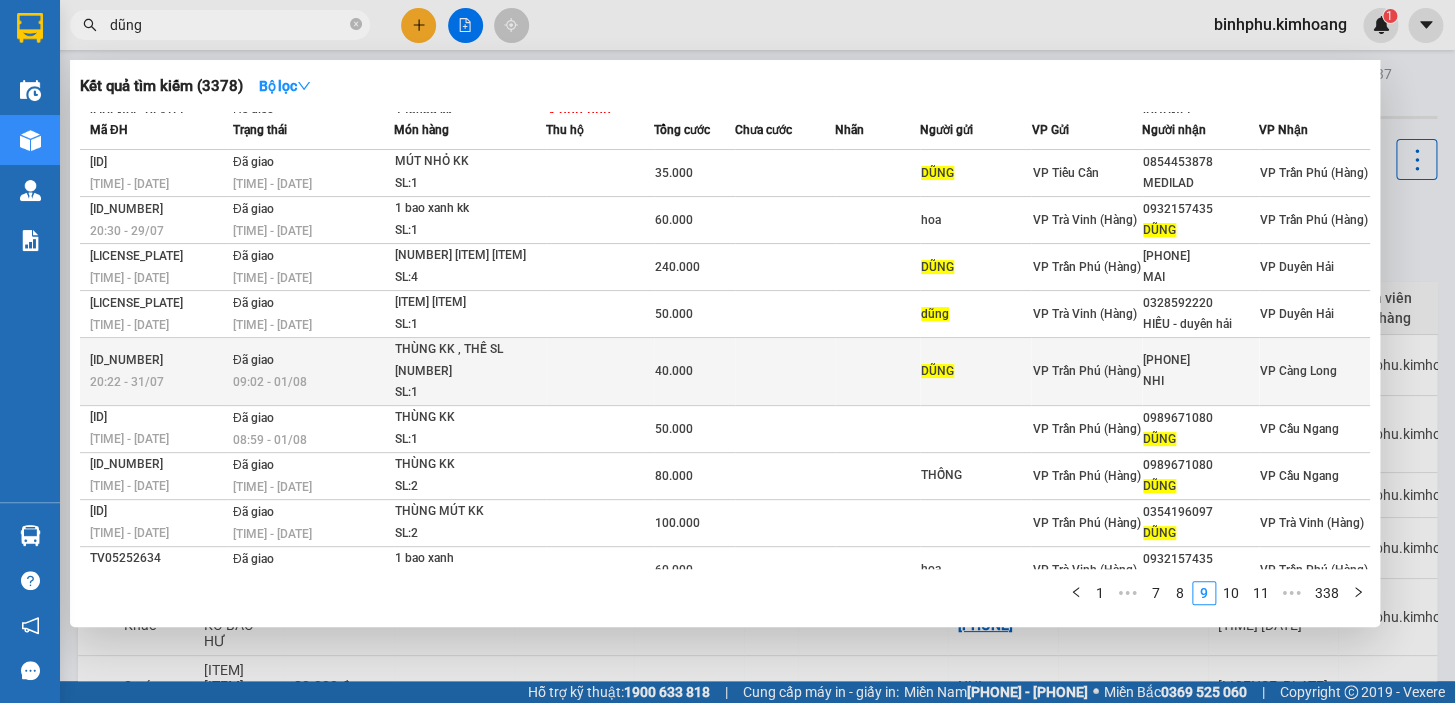 scroll, scrollTop: 67, scrollLeft: 0, axis: vertical 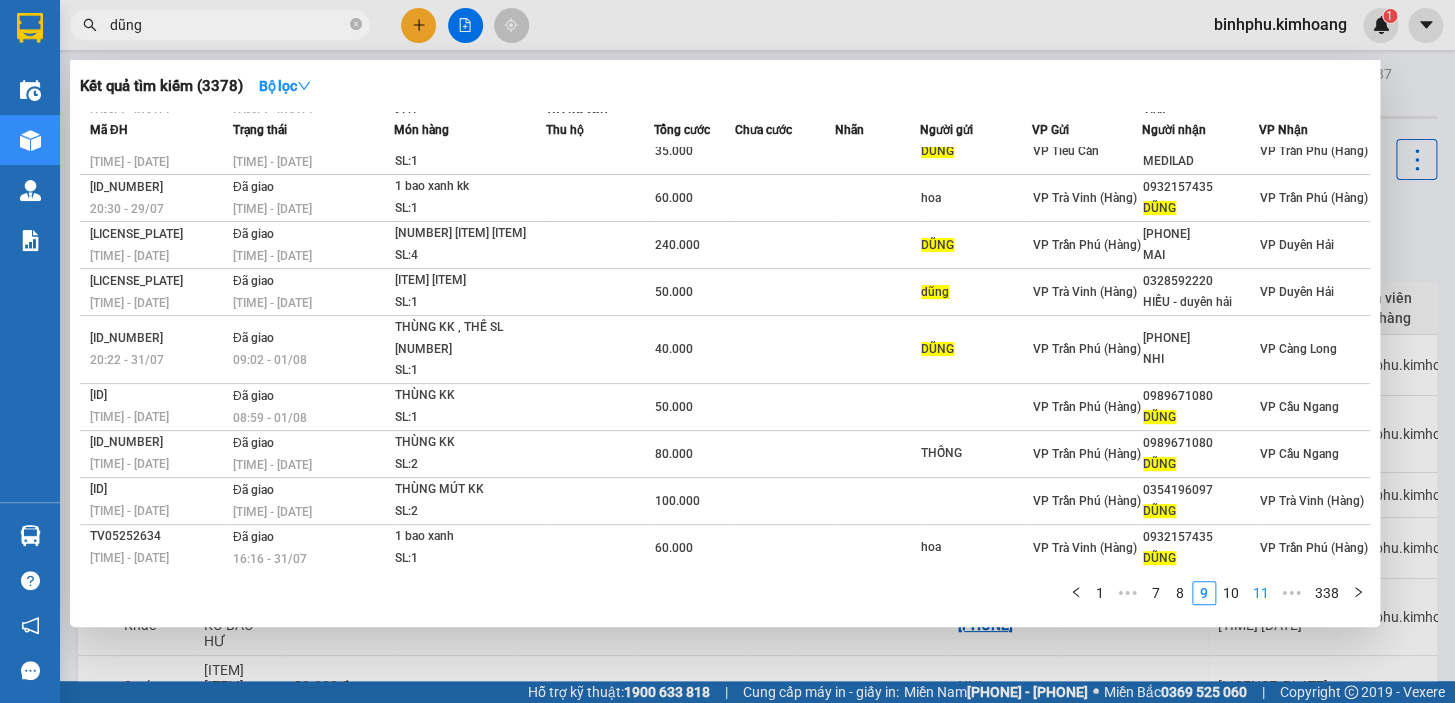 click on "11" at bounding box center (1261, 593) 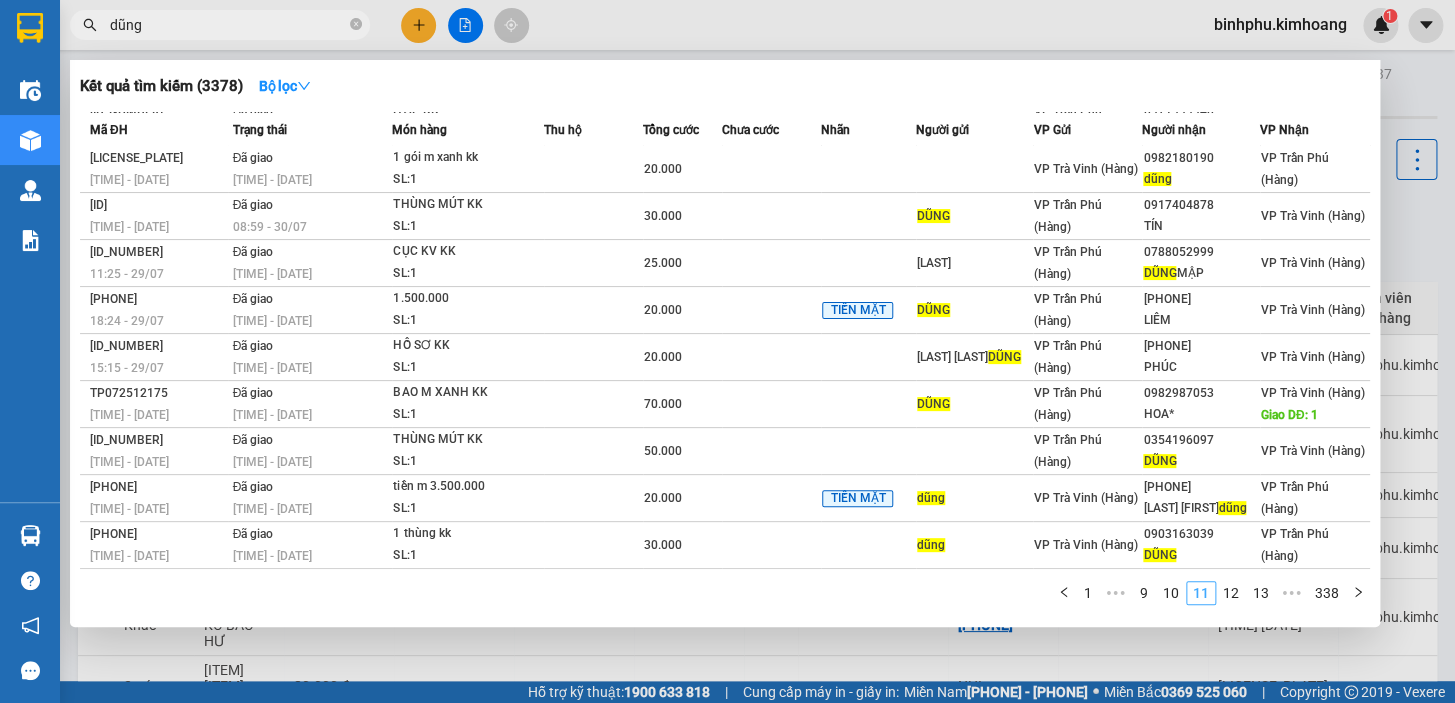 scroll, scrollTop: 46, scrollLeft: 0, axis: vertical 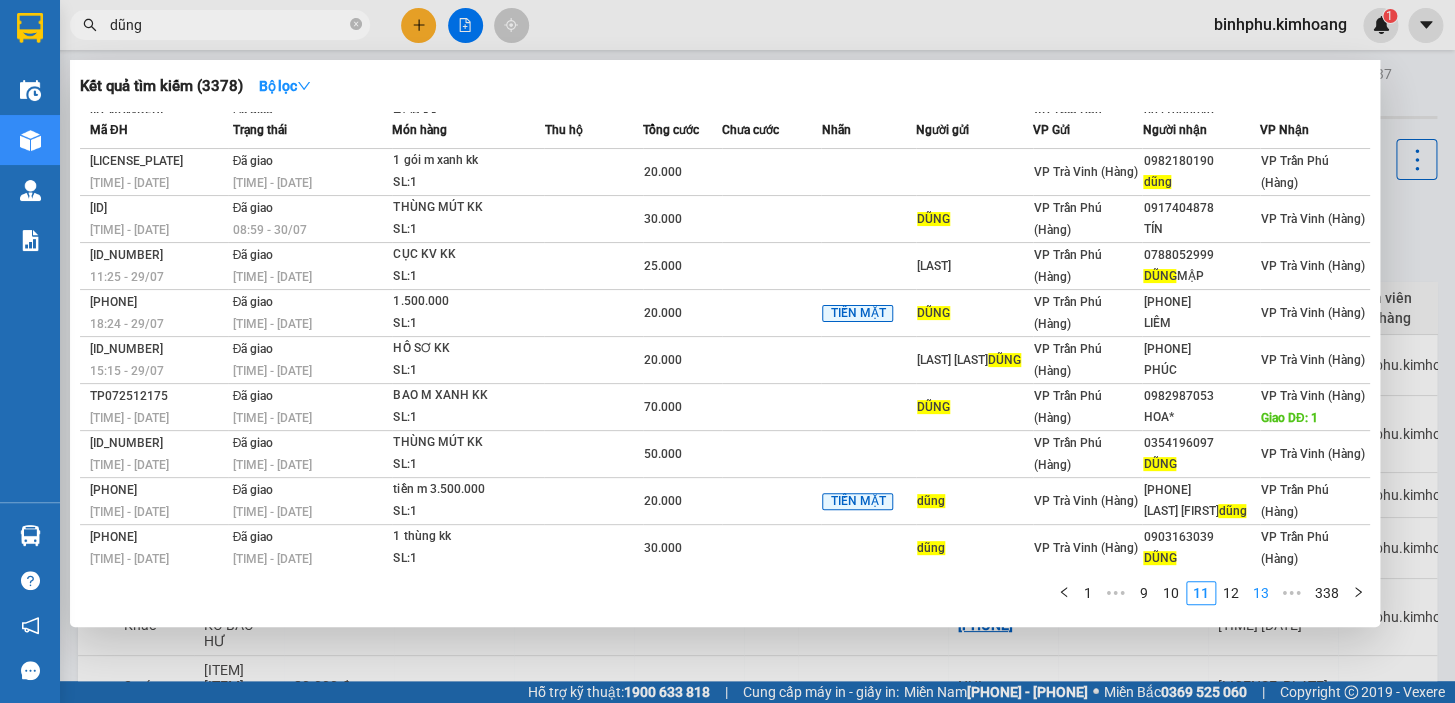 click on "13" at bounding box center (1261, 593) 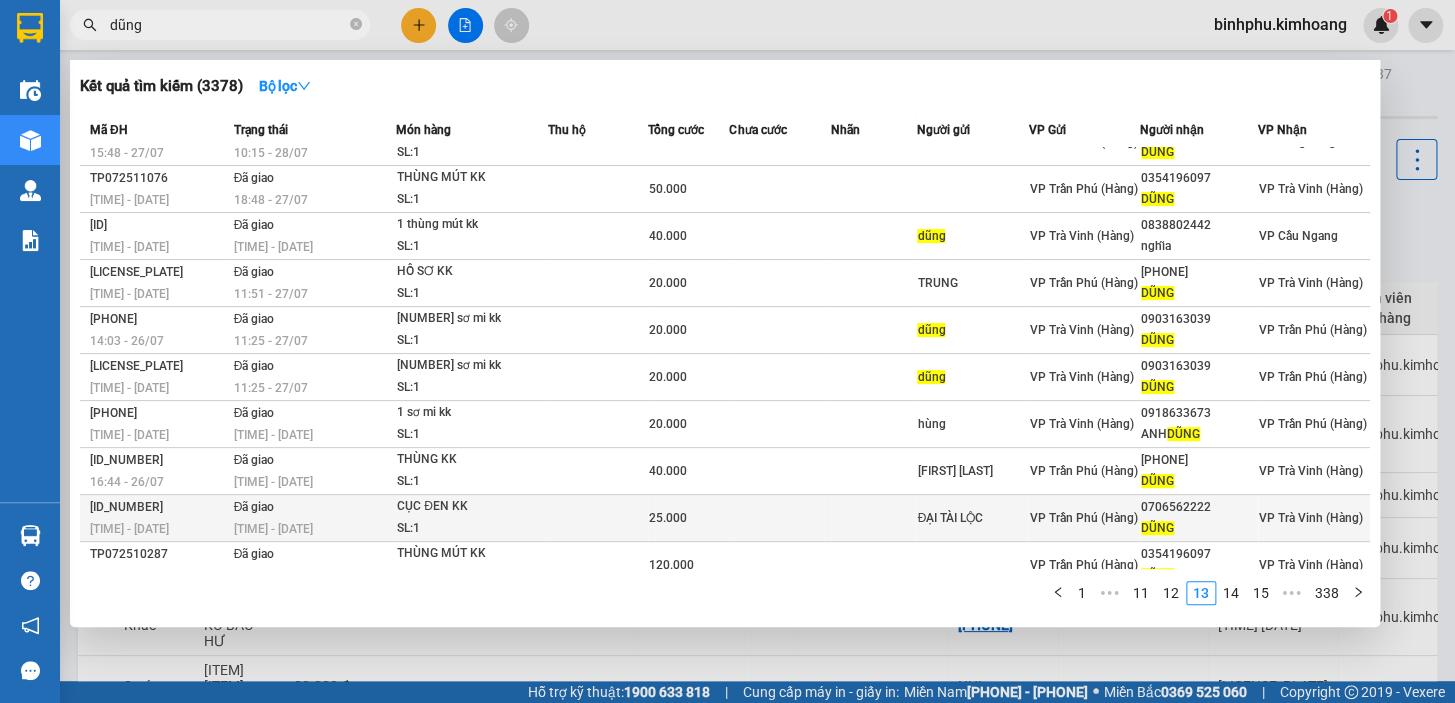 scroll, scrollTop: 45, scrollLeft: 0, axis: vertical 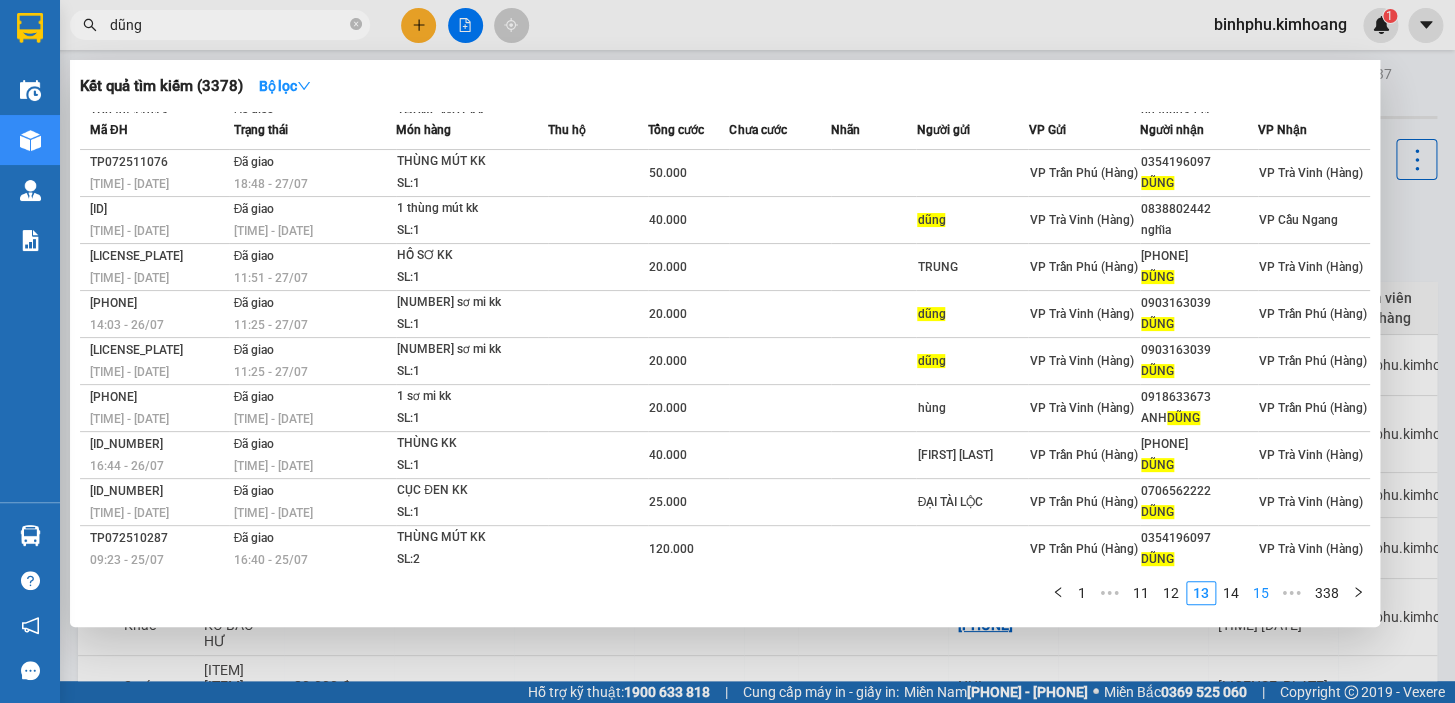 click on "15" at bounding box center [1261, 593] 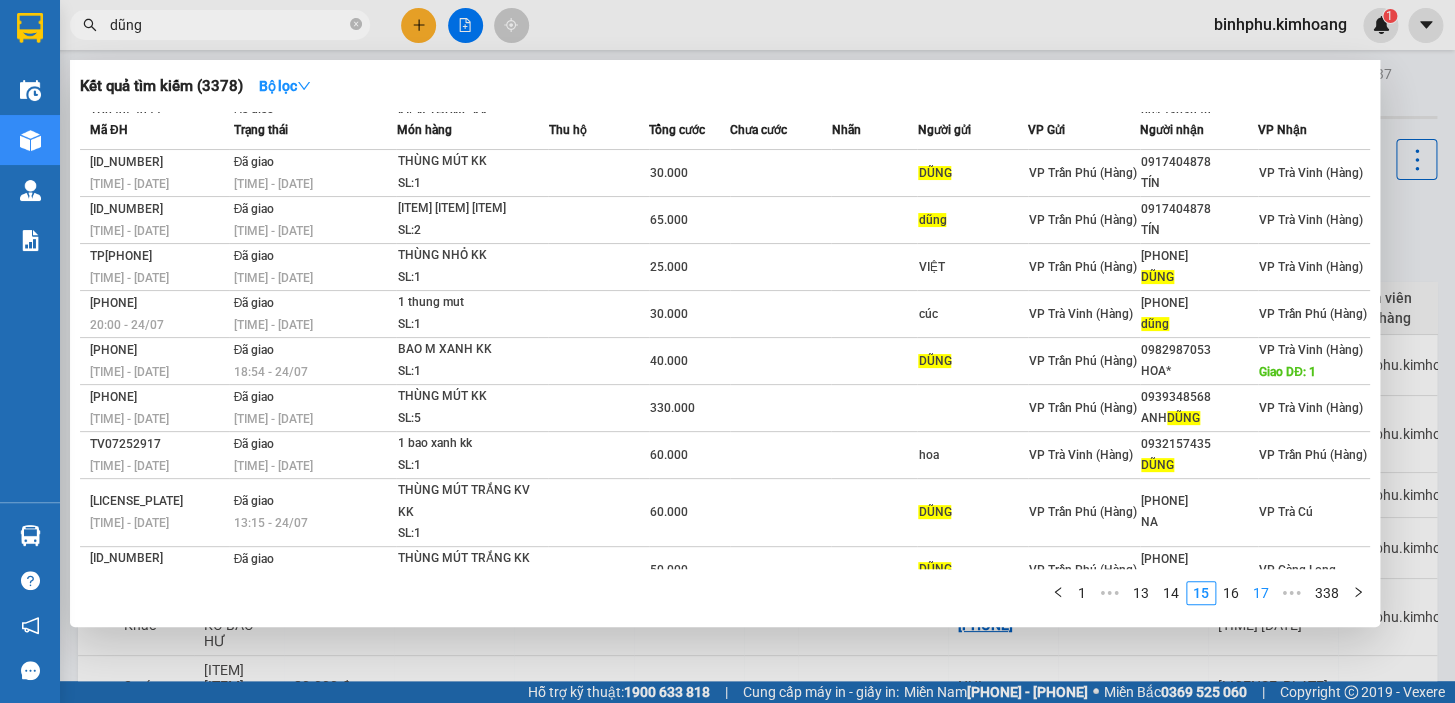 click on "17" at bounding box center [1261, 593] 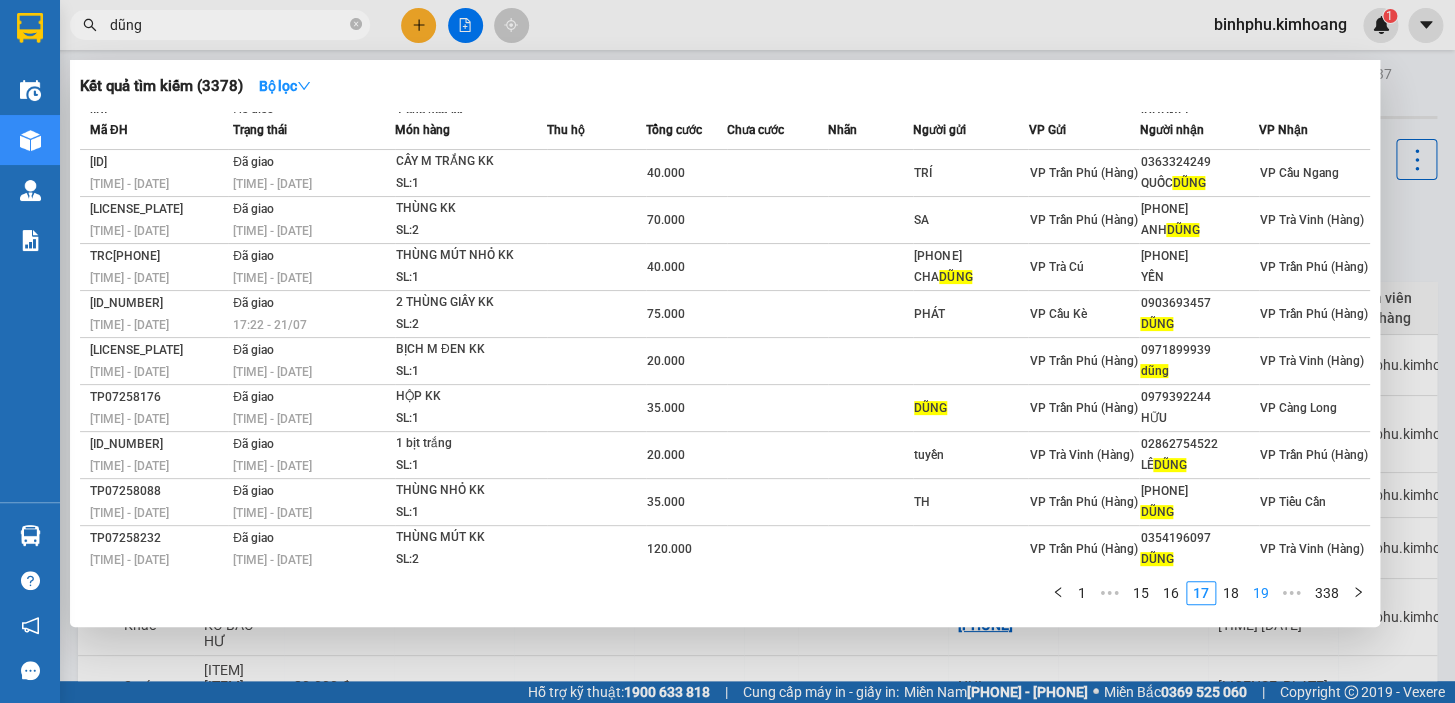 click on "19" at bounding box center (1261, 593) 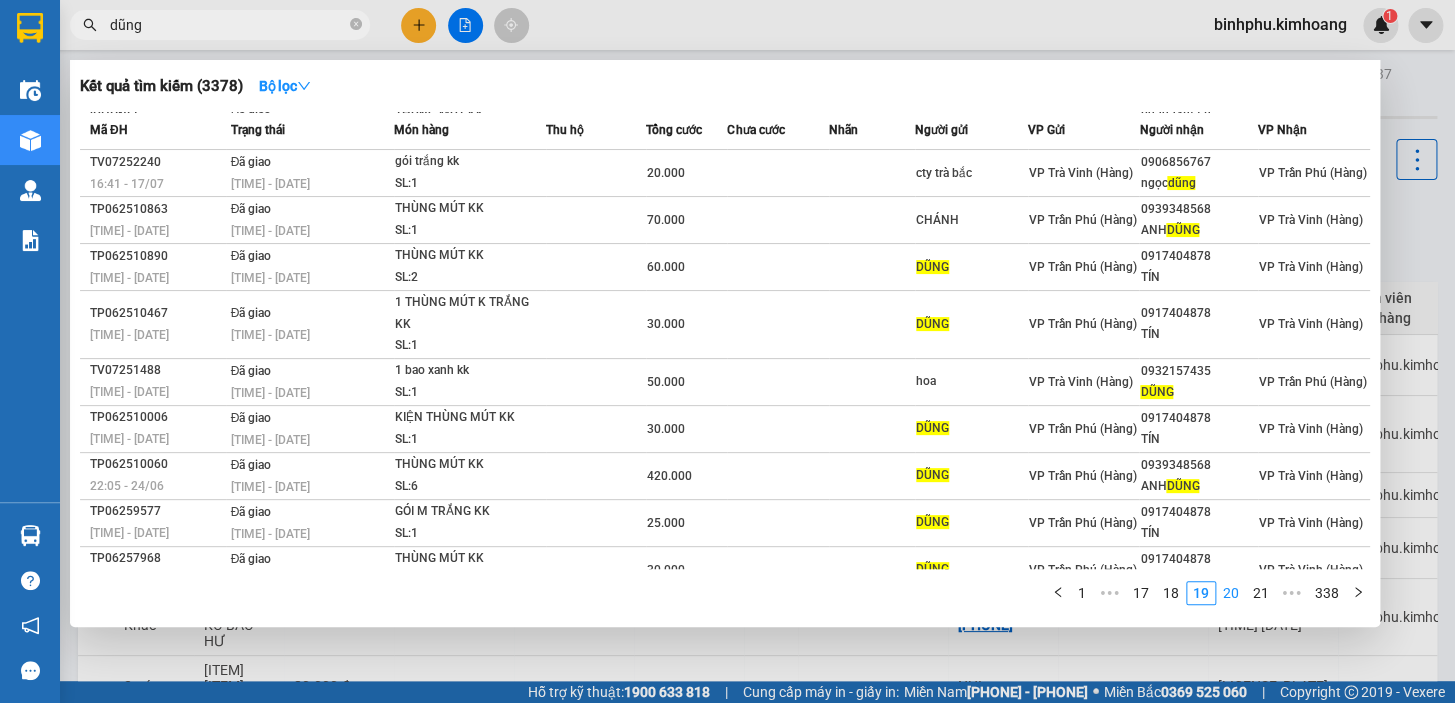 click on "20" at bounding box center [1231, 593] 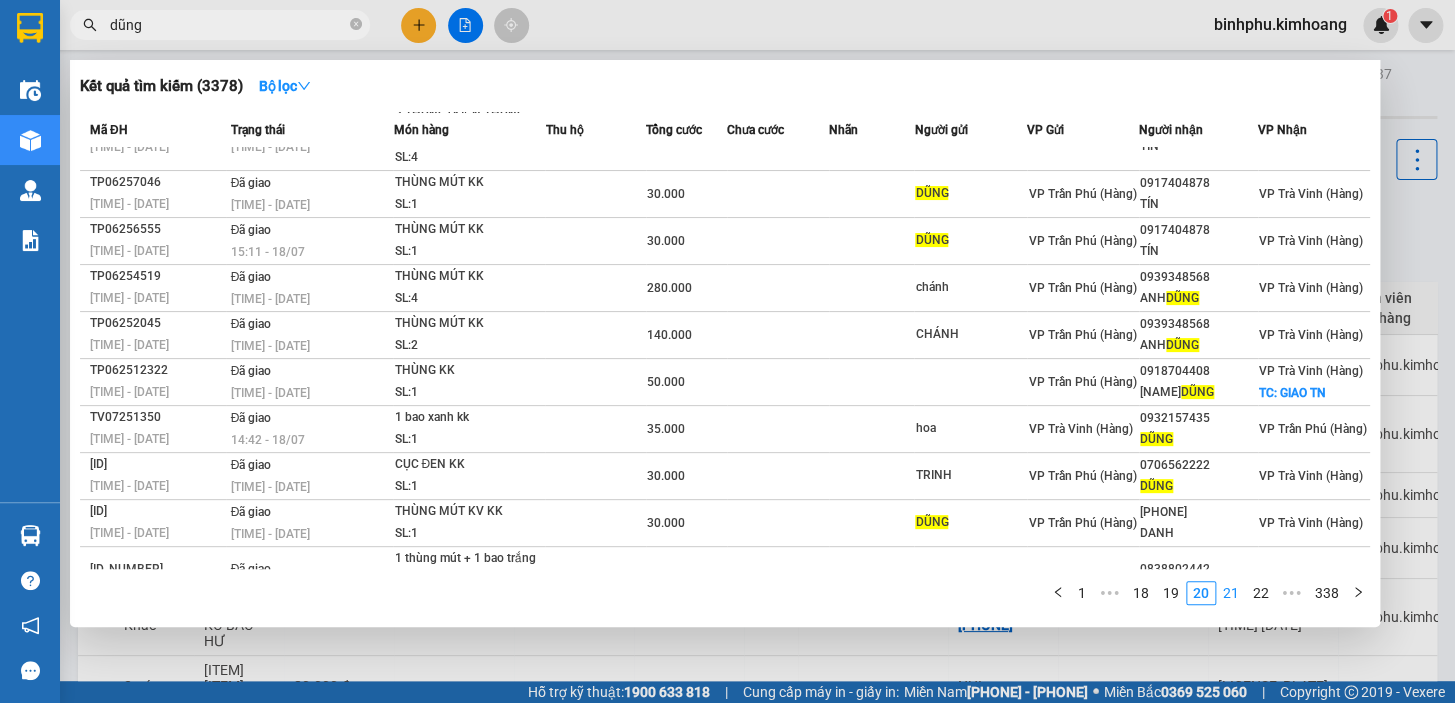 click on "21" at bounding box center [1231, 593] 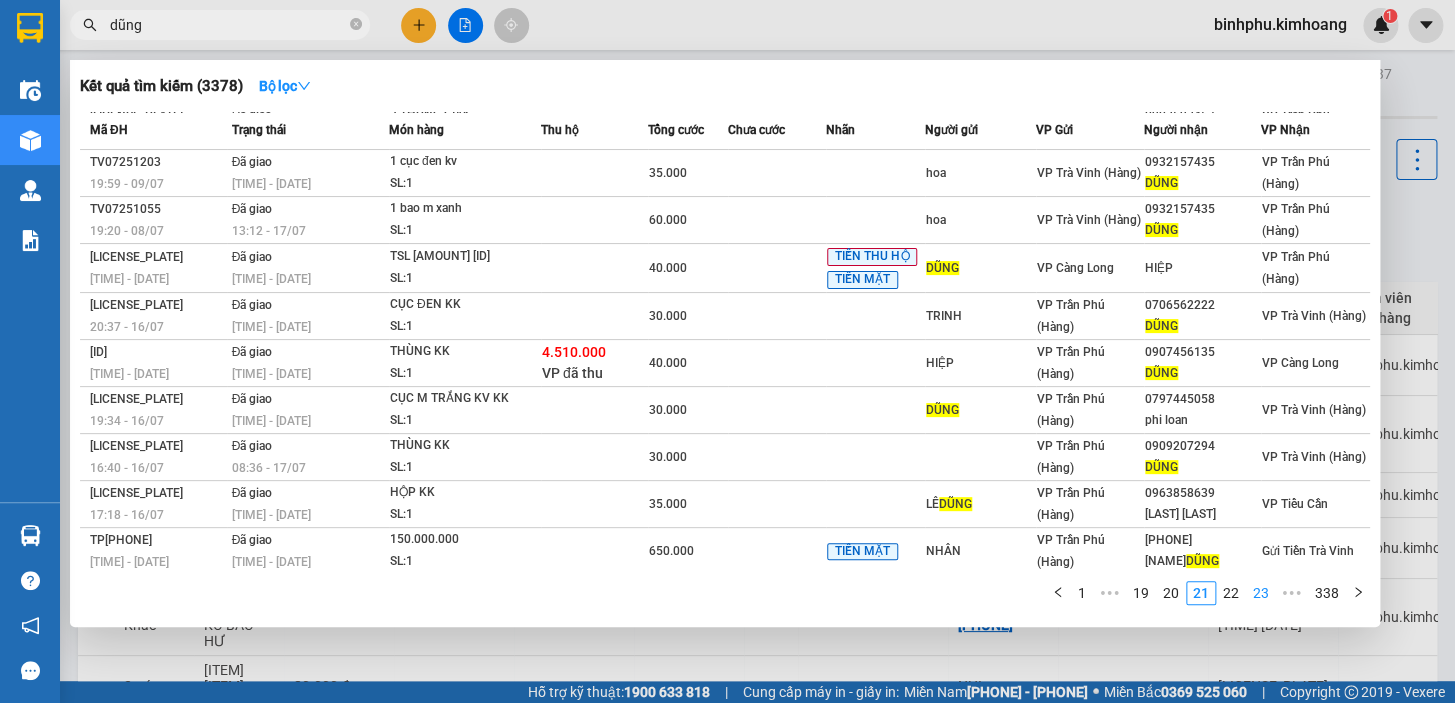 click on "23" at bounding box center (1261, 593) 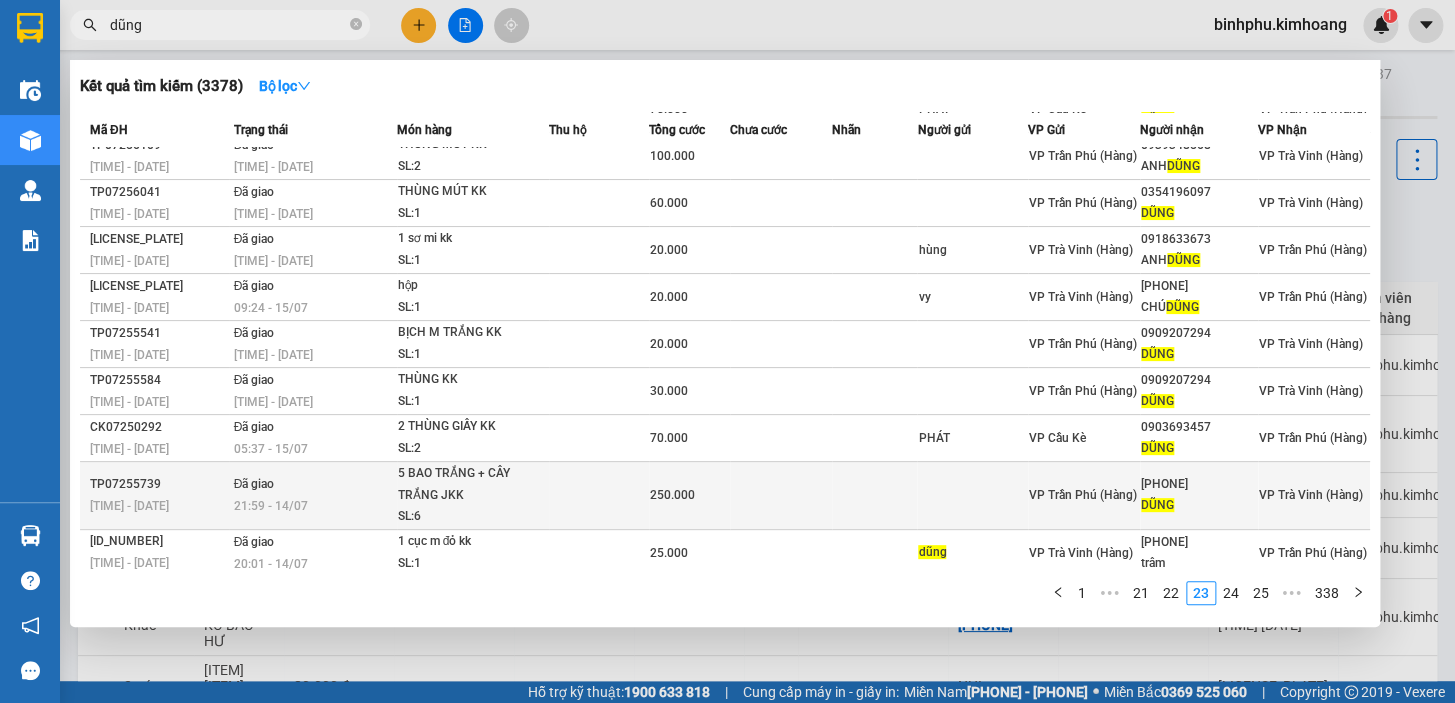 scroll, scrollTop: 67, scrollLeft: 0, axis: vertical 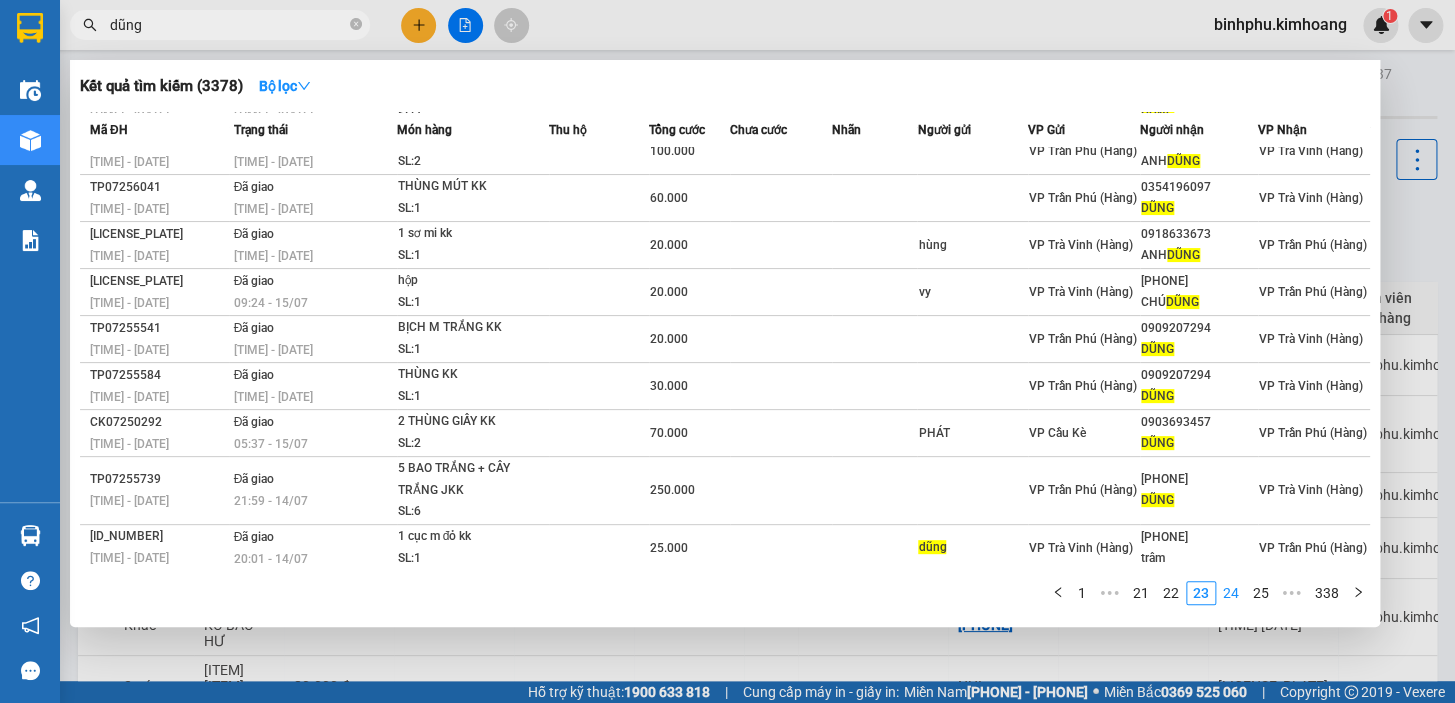 click on "24" at bounding box center [1231, 593] 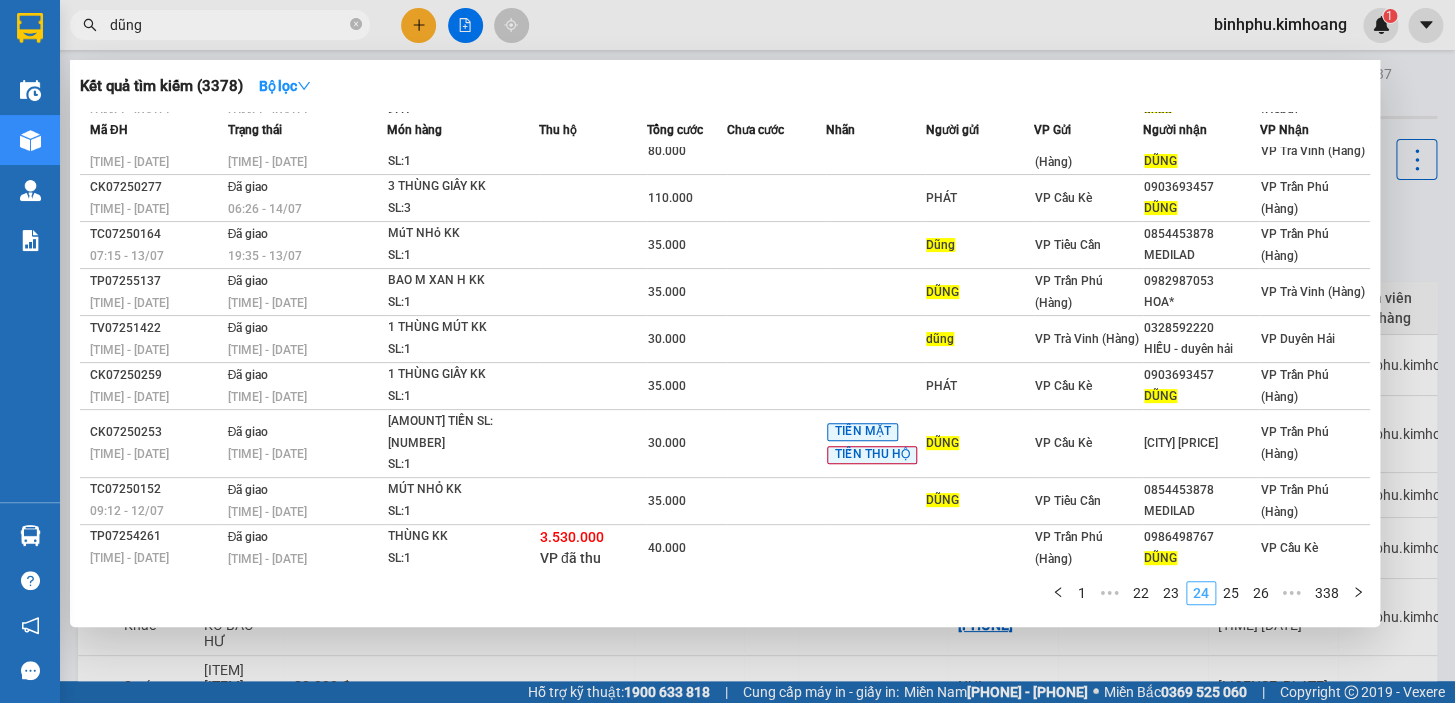scroll, scrollTop: 49, scrollLeft: 0, axis: vertical 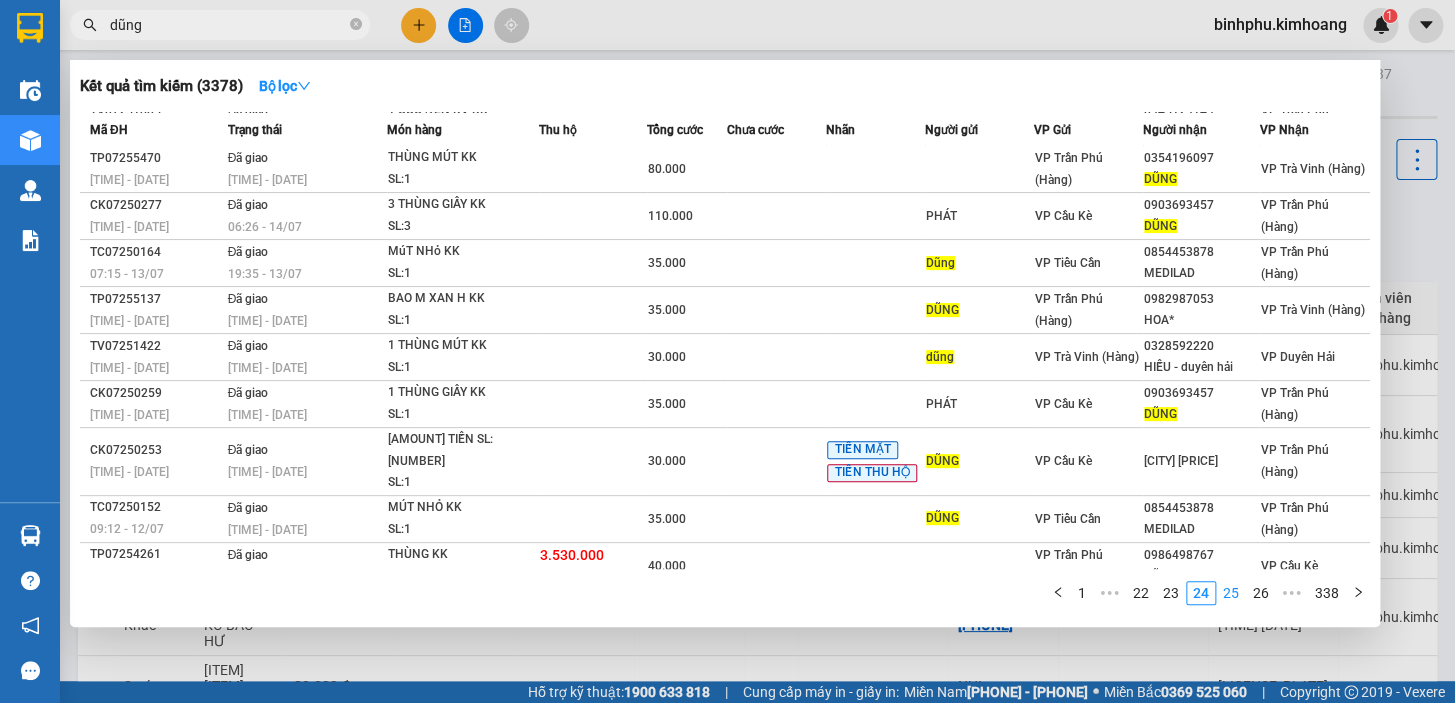 click on "25" at bounding box center [1231, 593] 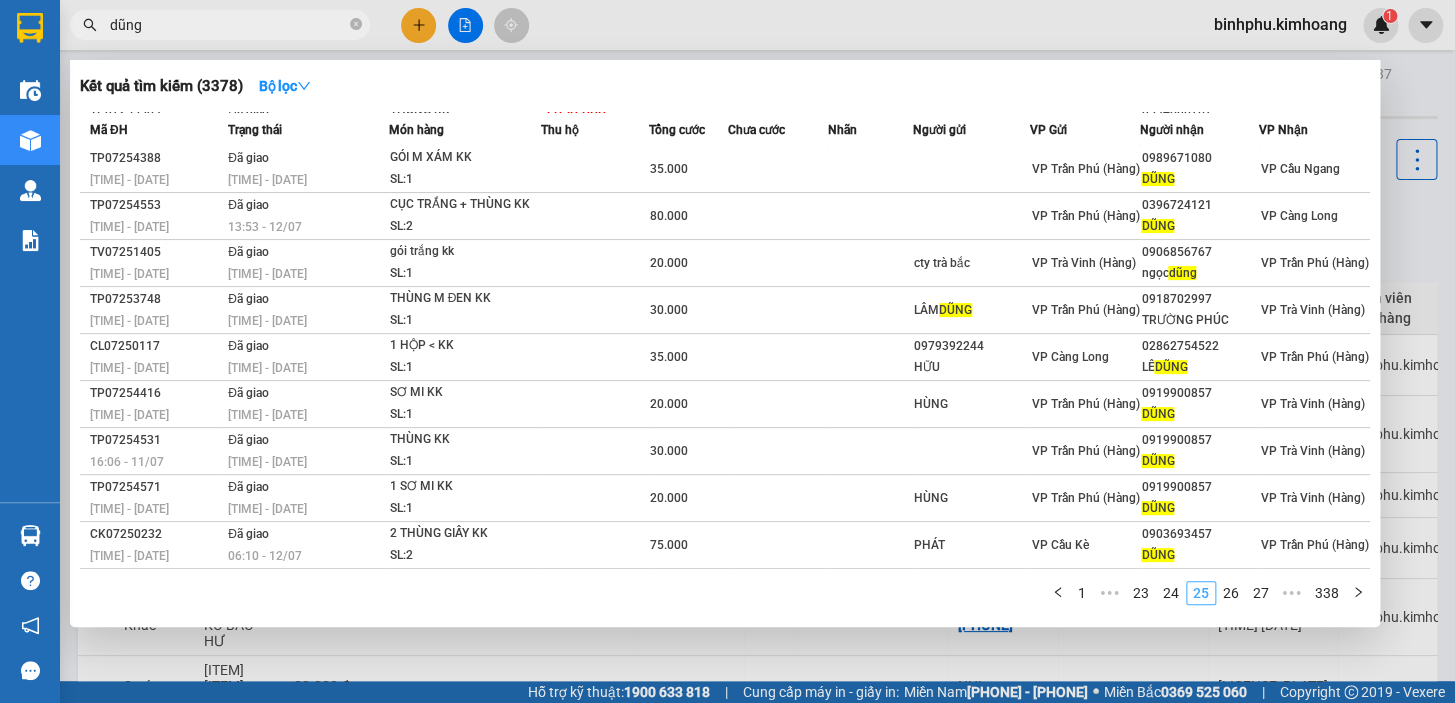 scroll, scrollTop: 46, scrollLeft: 0, axis: vertical 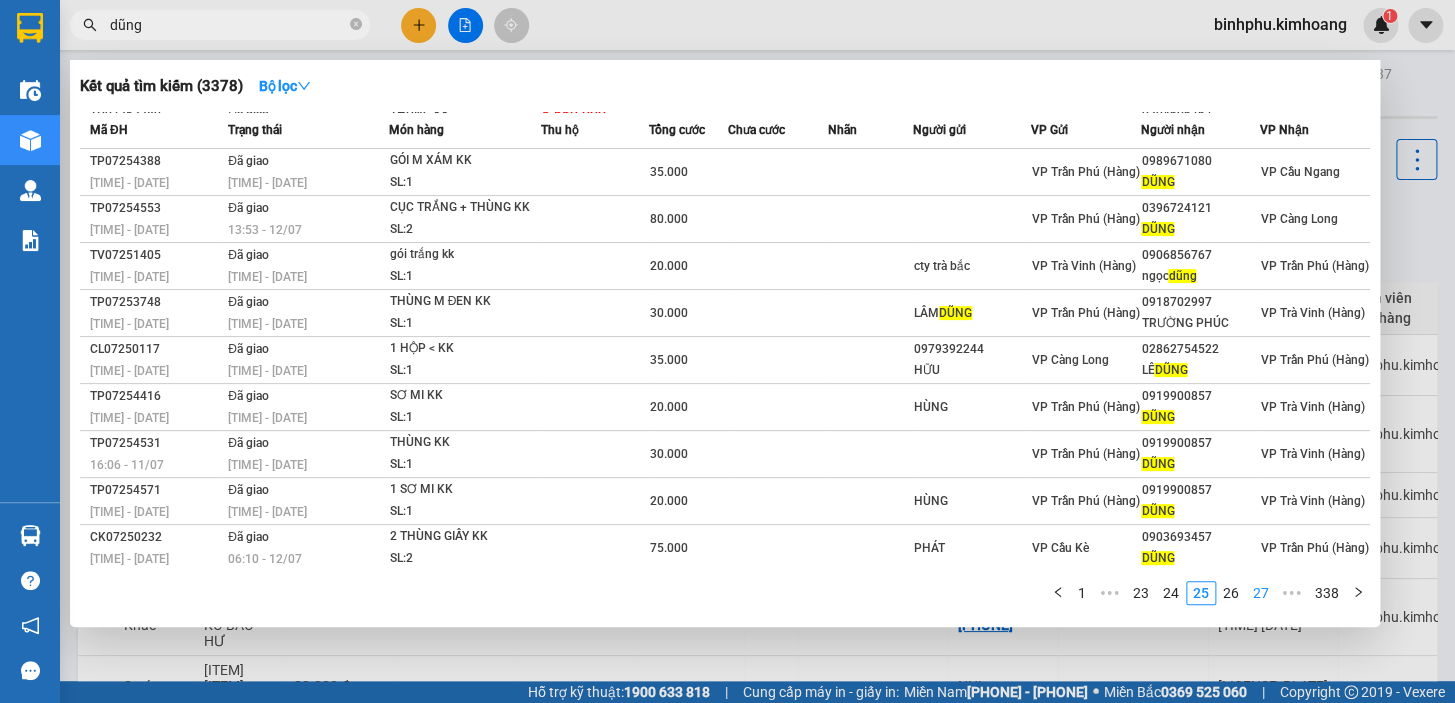 click on "27" at bounding box center (1261, 593) 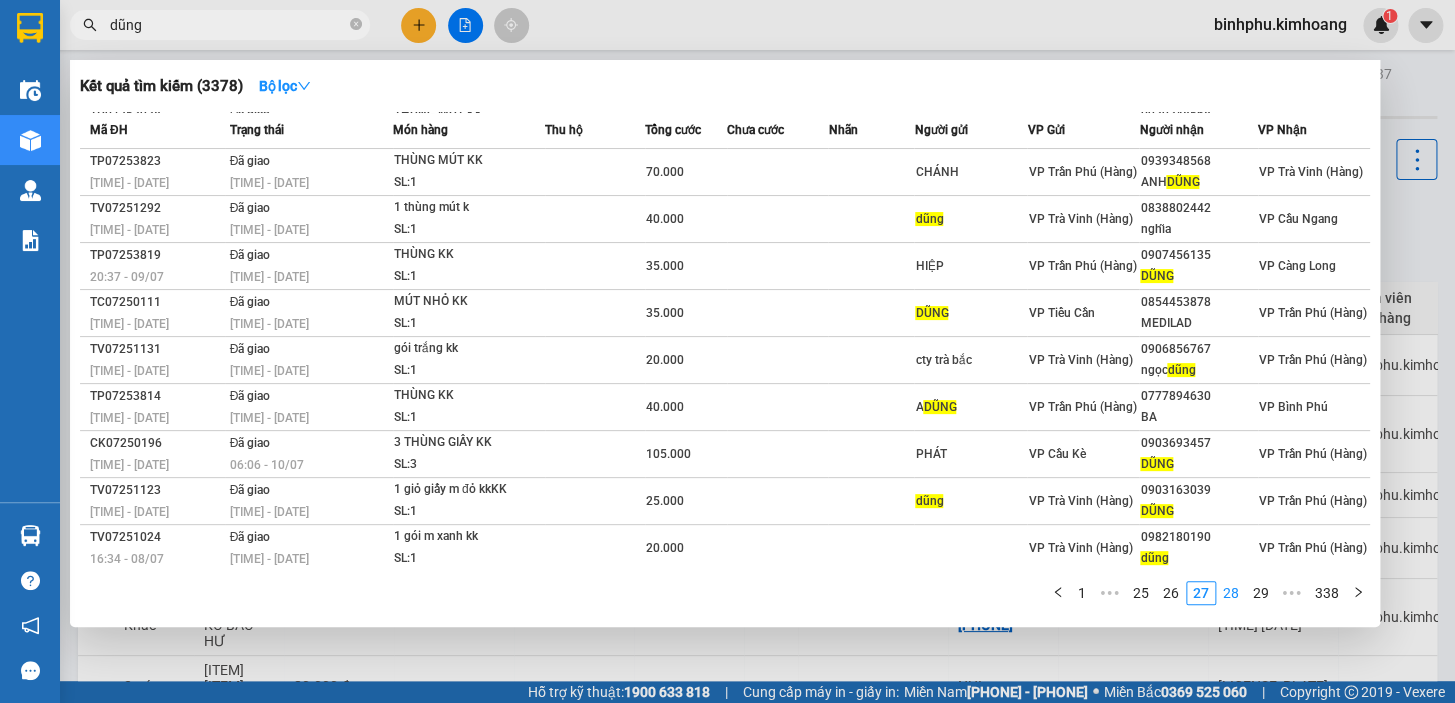 click on "28" at bounding box center (1231, 593) 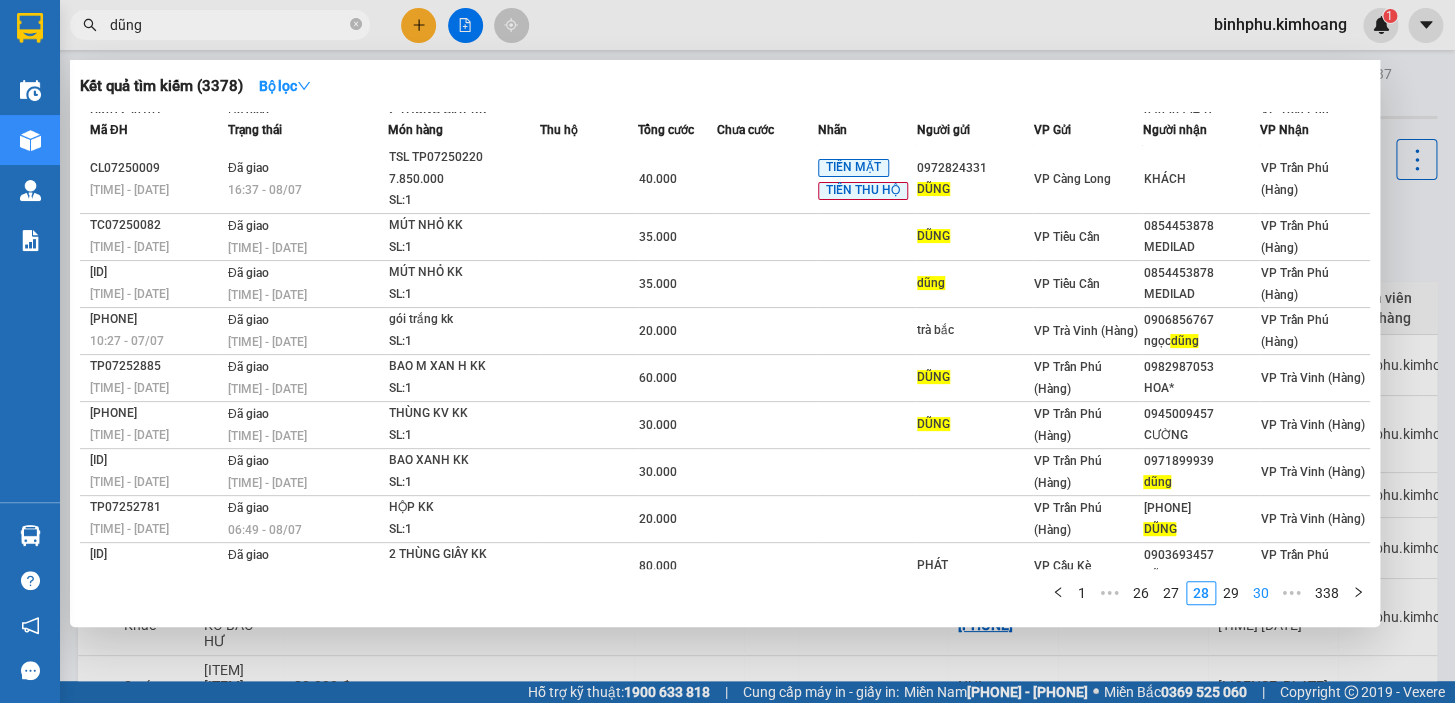 click on "30" at bounding box center [1261, 593] 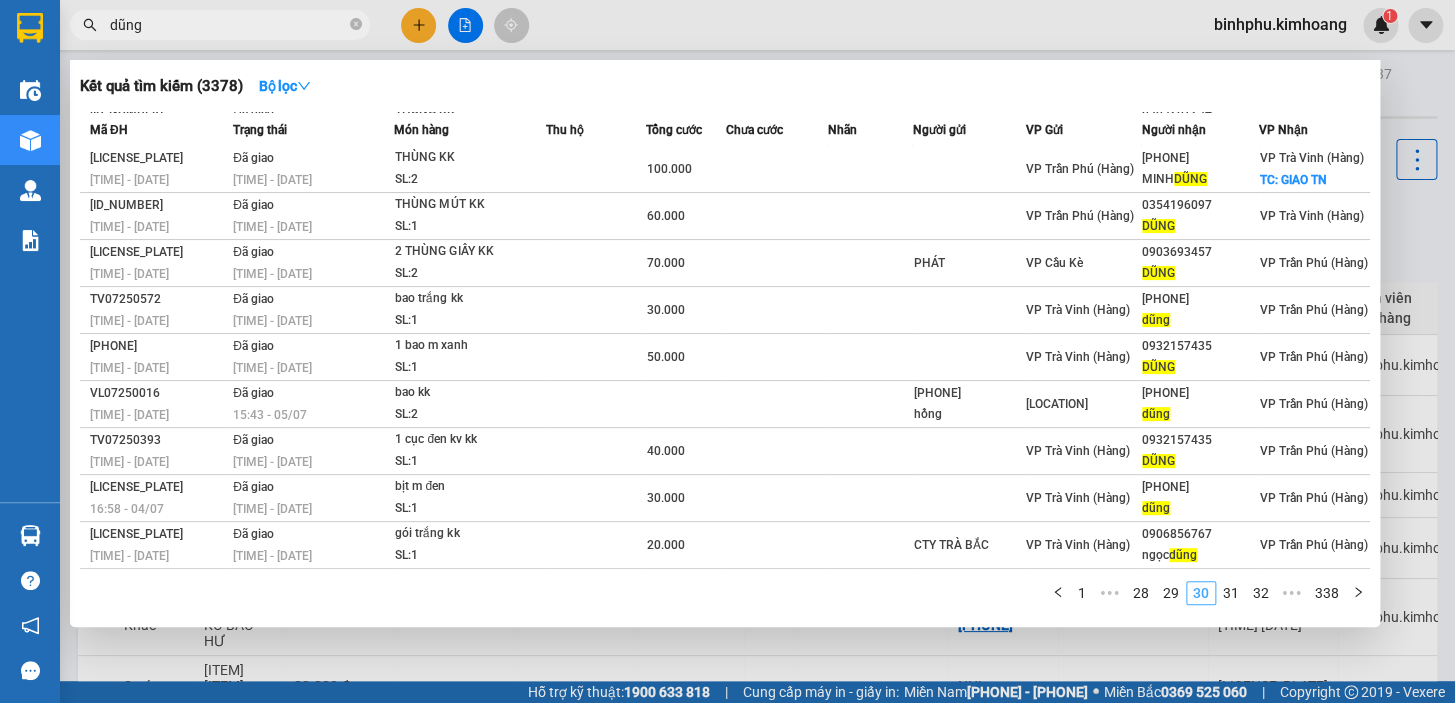 scroll, scrollTop: 46, scrollLeft: 0, axis: vertical 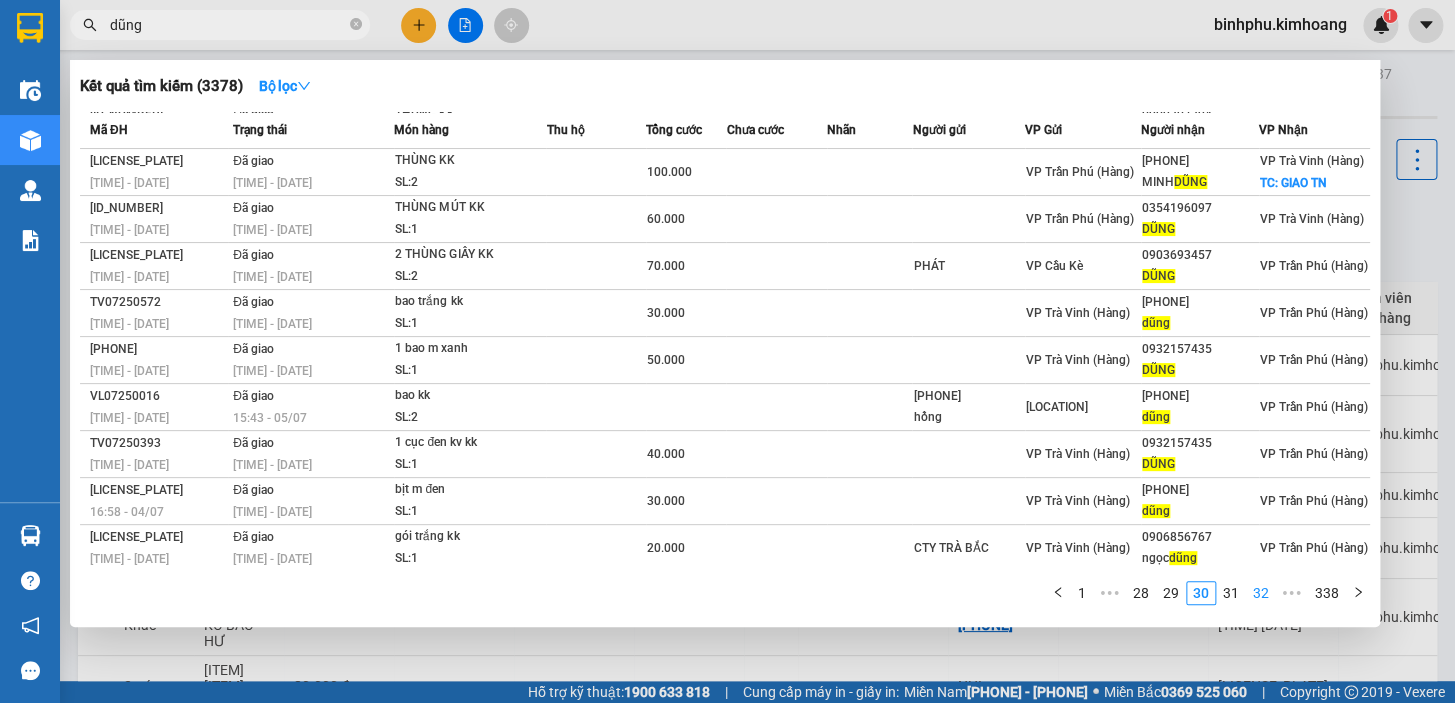 click on "32" at bounding box center (1261, 593) 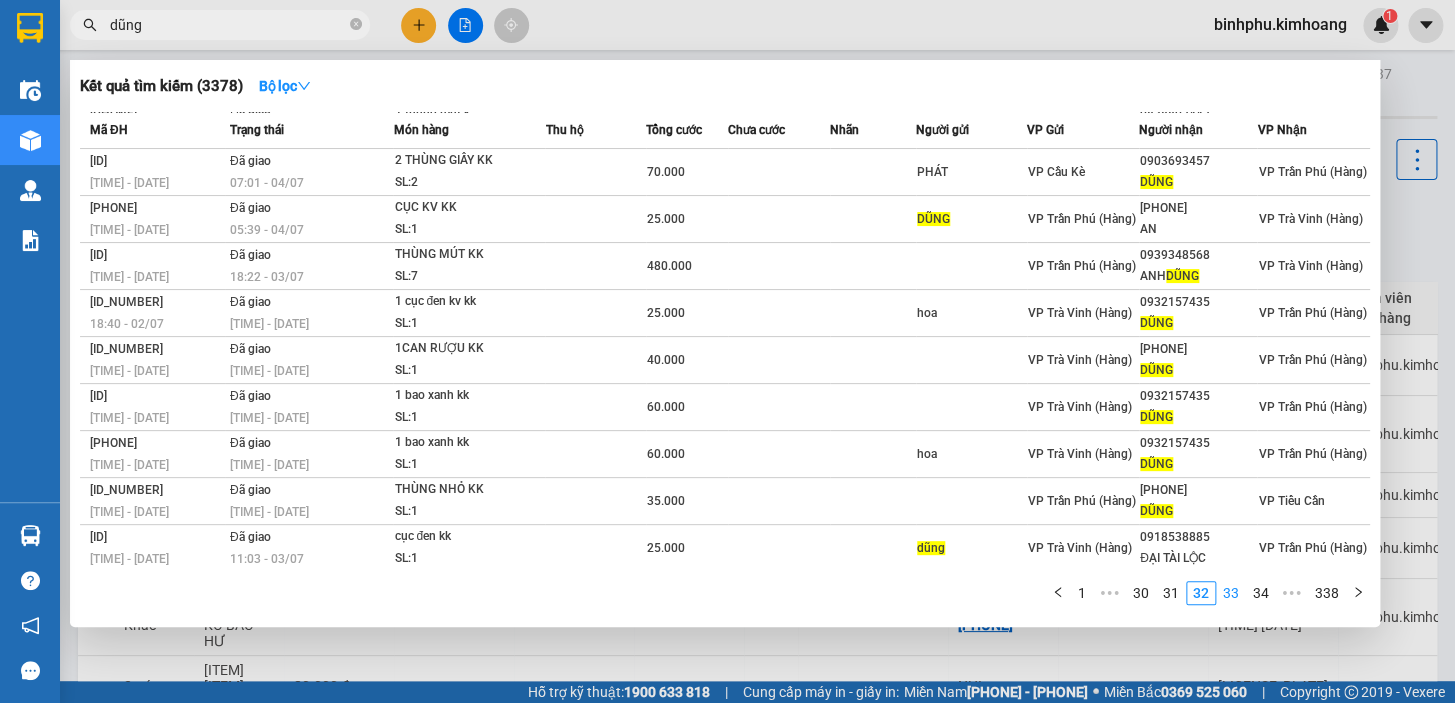 click on "33" at bounding box center (1231, 593) 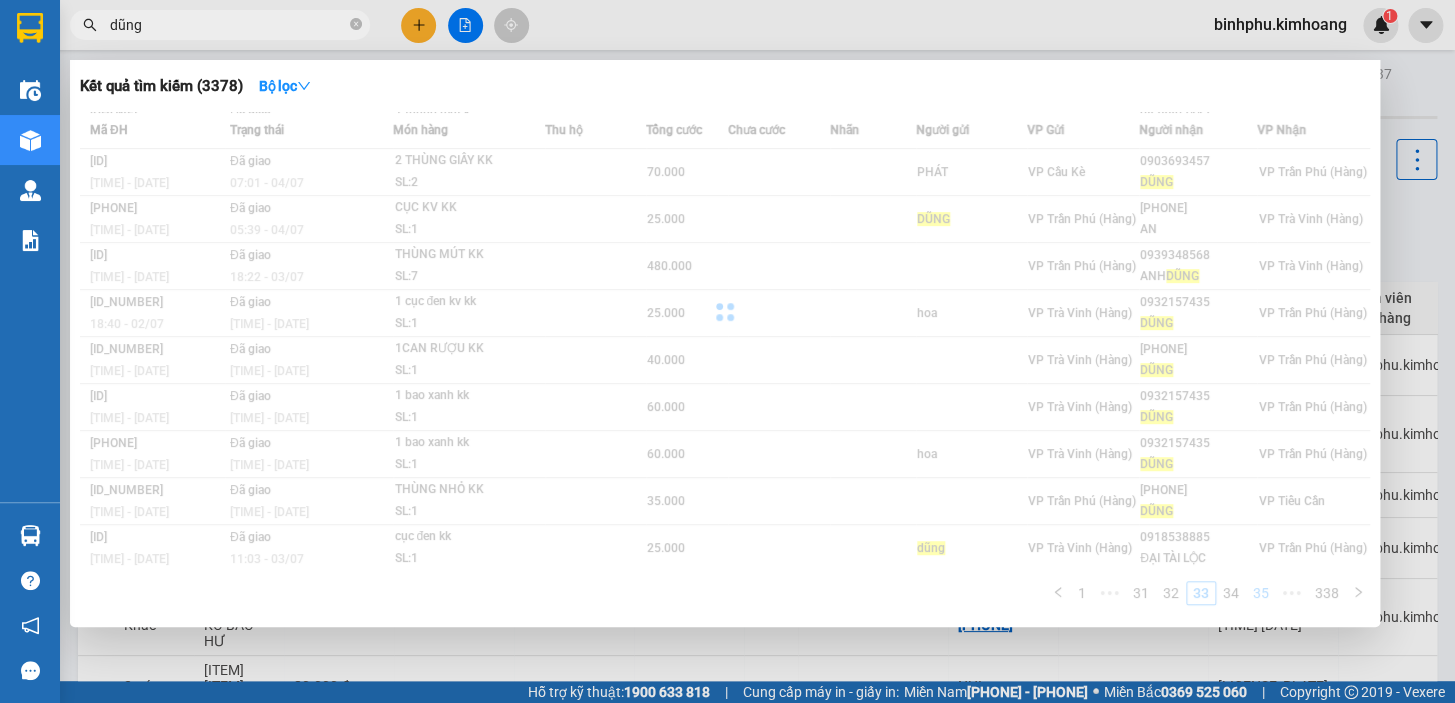 scroll, scrollTop: 67, scrollLeft: 0, axis: vertical 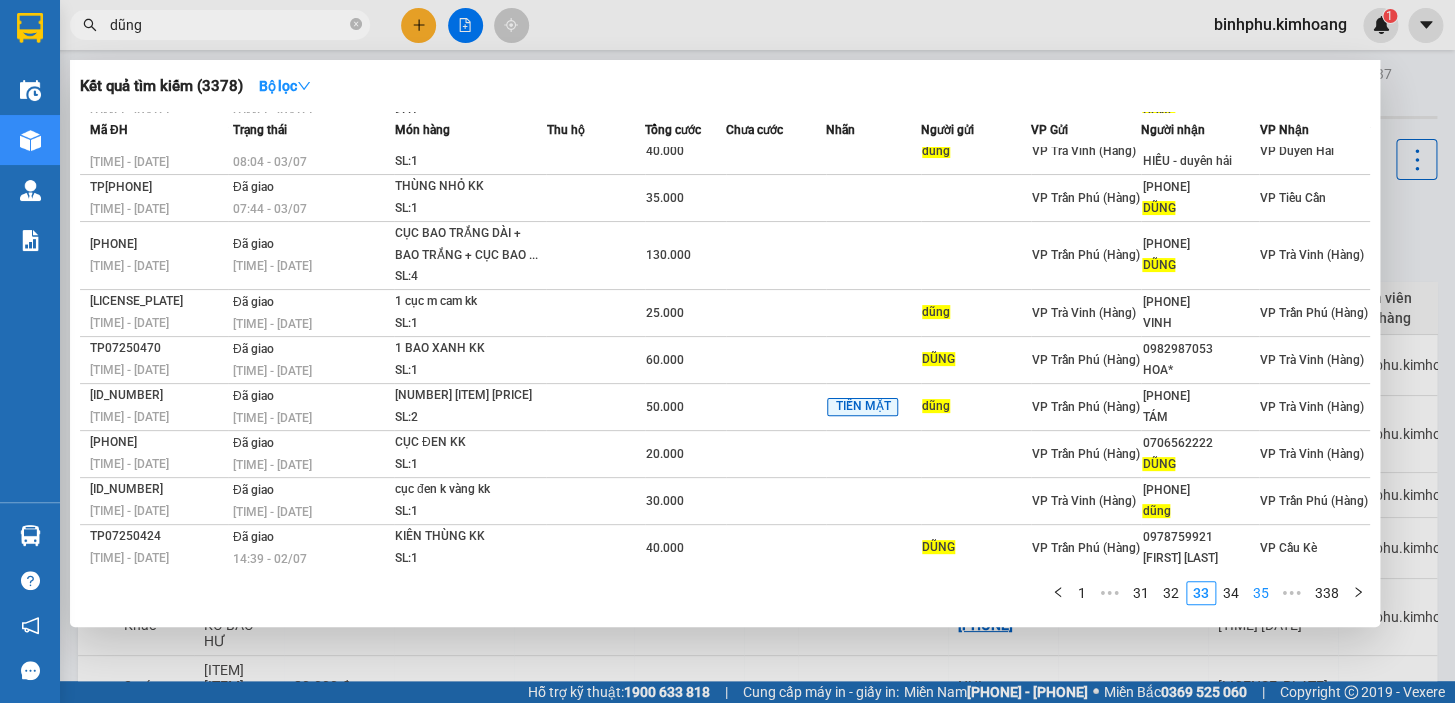 click on "35" at bounding box center [1261, 593] 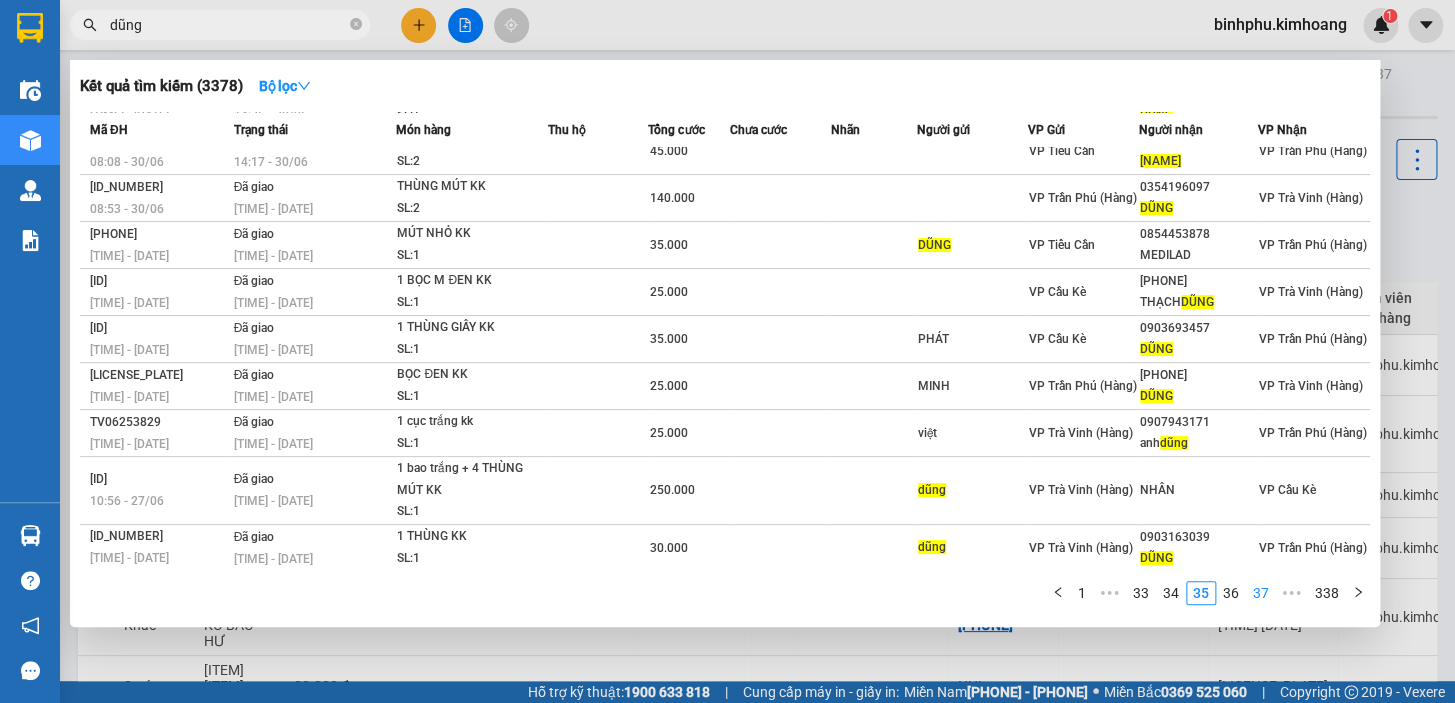 click on "37" at bounding box center [1261, 593] 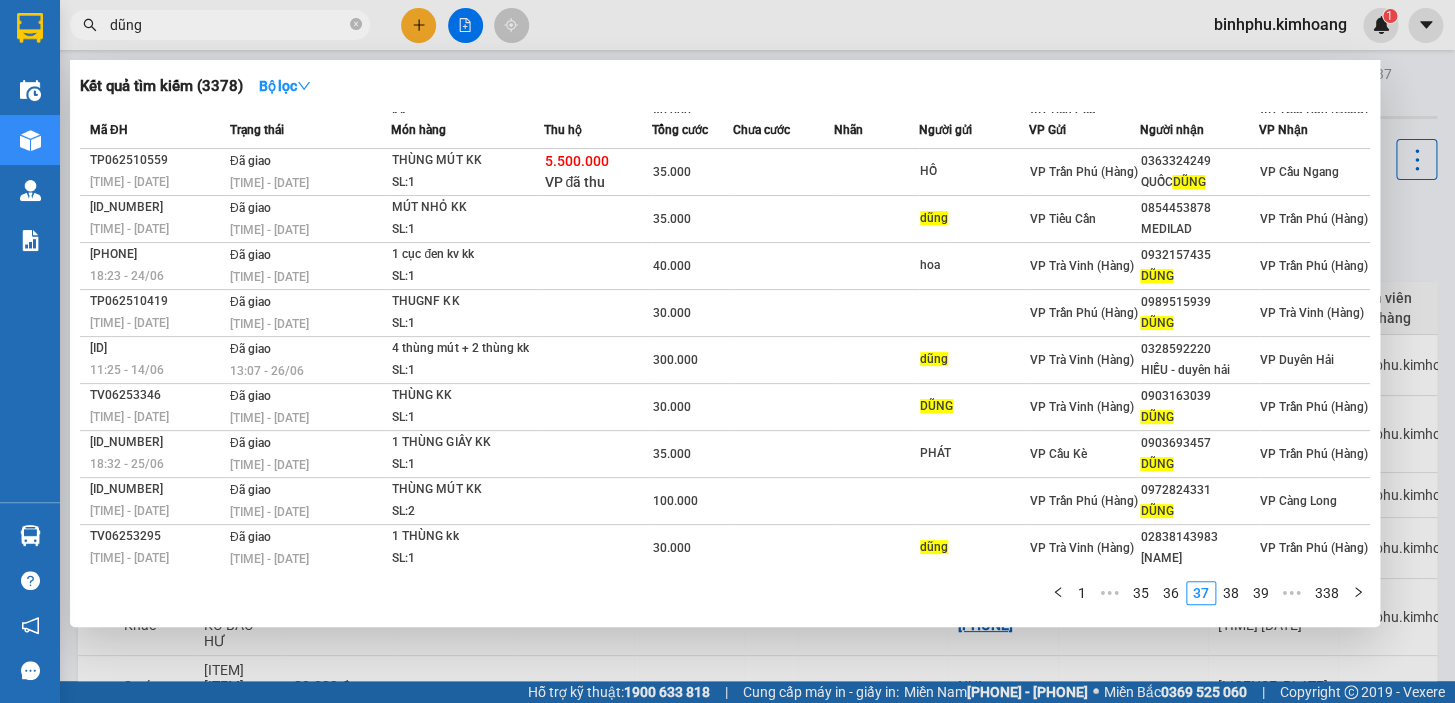 drag, startPoint x: 1254, startPoint y: 605, endPoint x: 1159, endPoint y: 608, distance: 95.047356 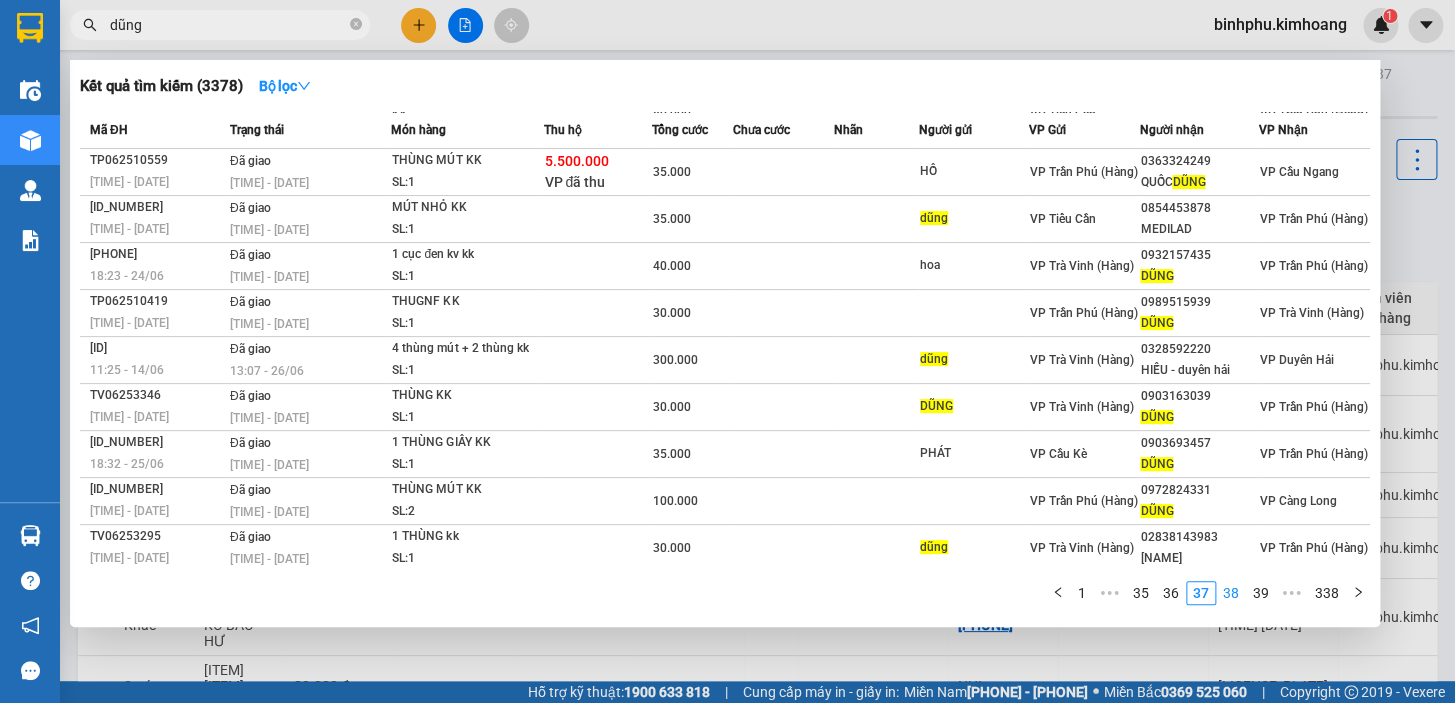 click on "38" at bounding box center (1231, 593) 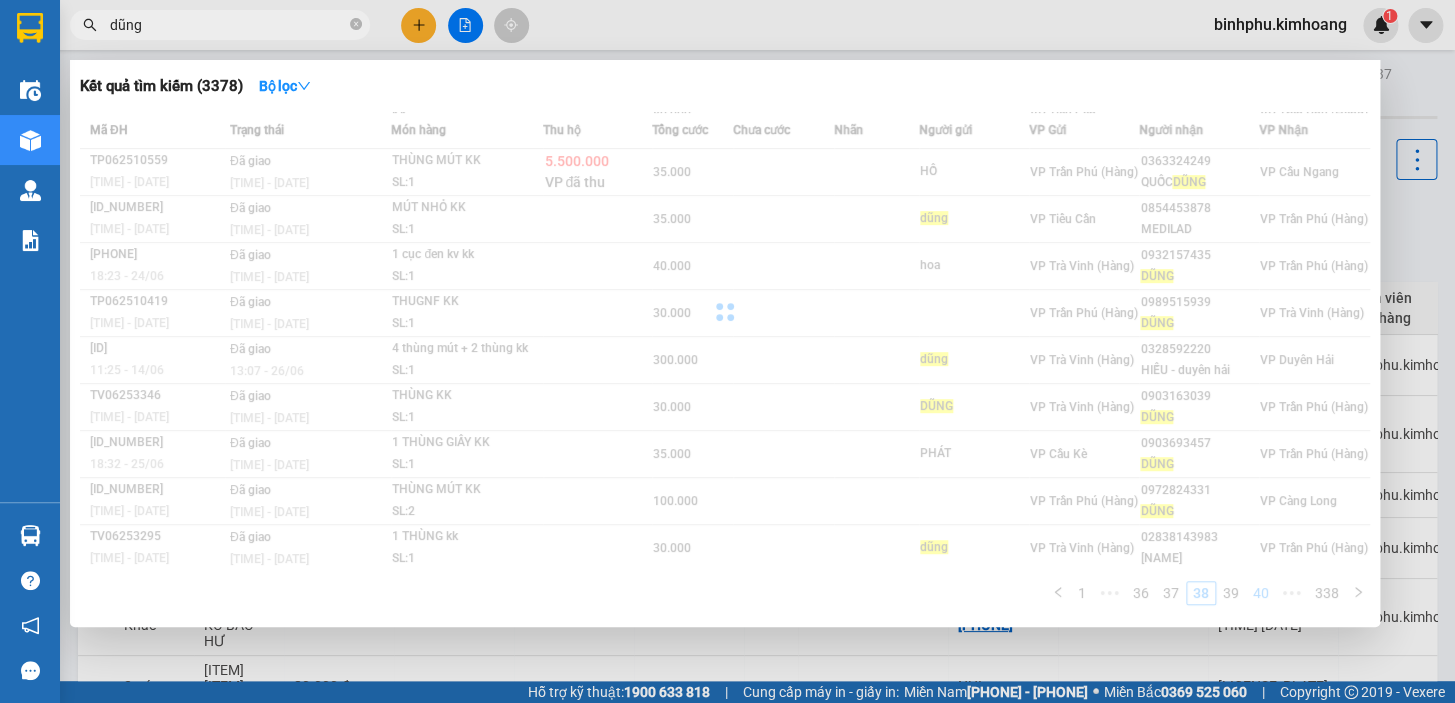 scroll, scrollTop: 46, scrollLeft: 0, axis: vertical 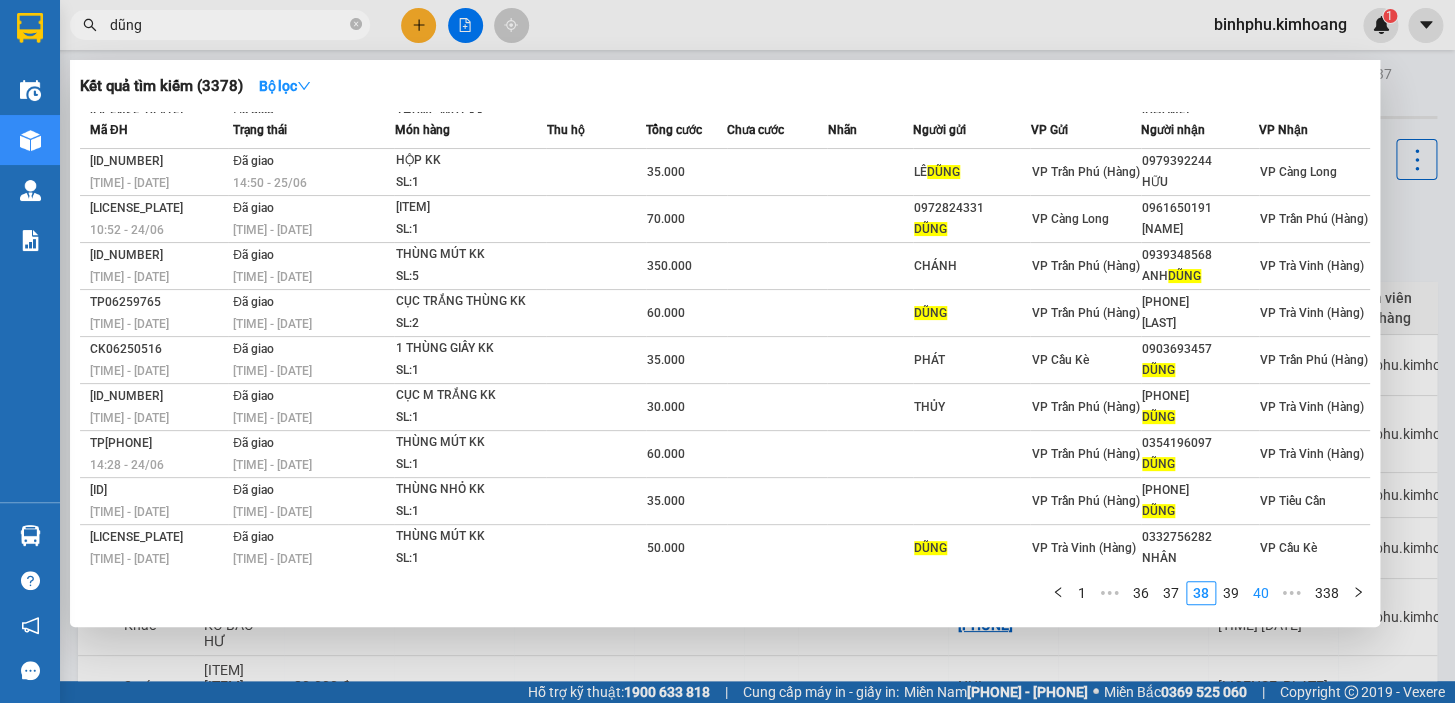 click on "40" at bounding box center [1261, 593] 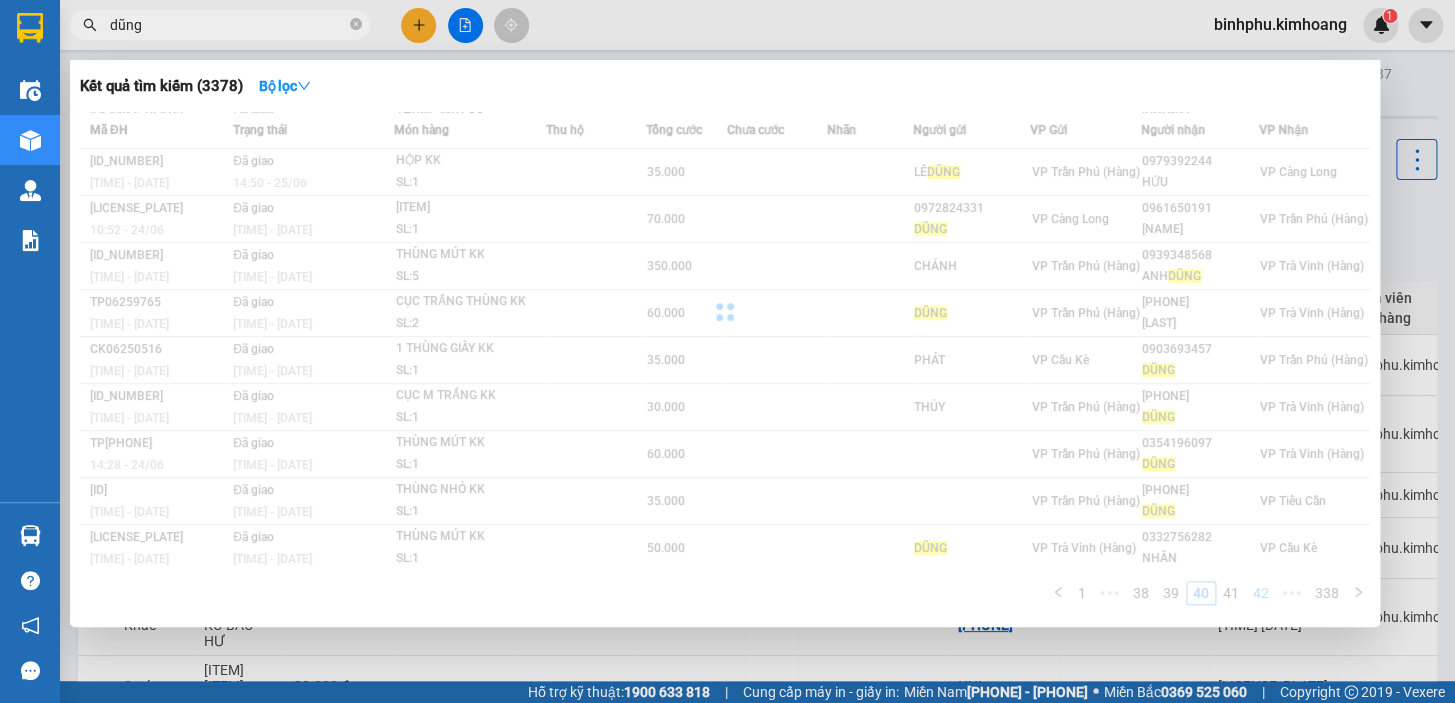 scroll, scrollTop: 67, scrollLeft: 0, axis: vertical 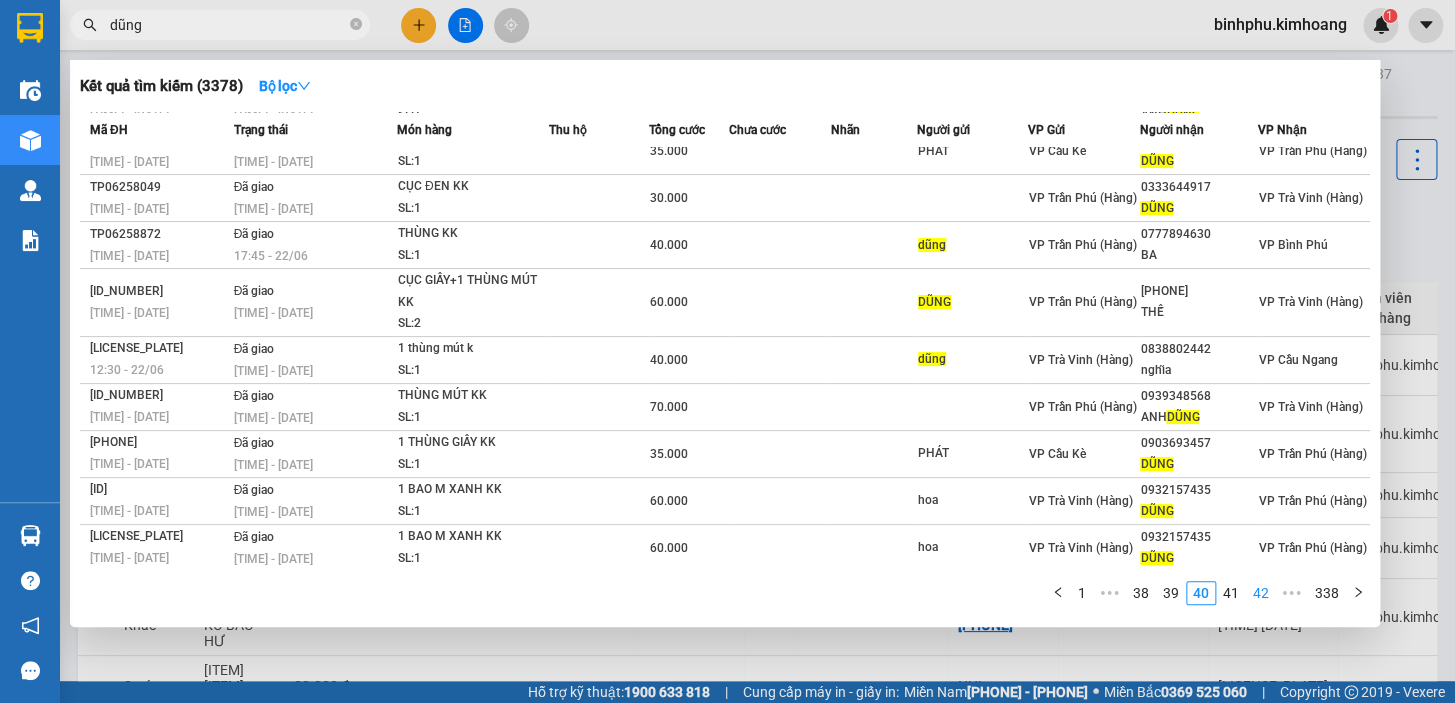 click on "42" at bounding box center (1261, 593) 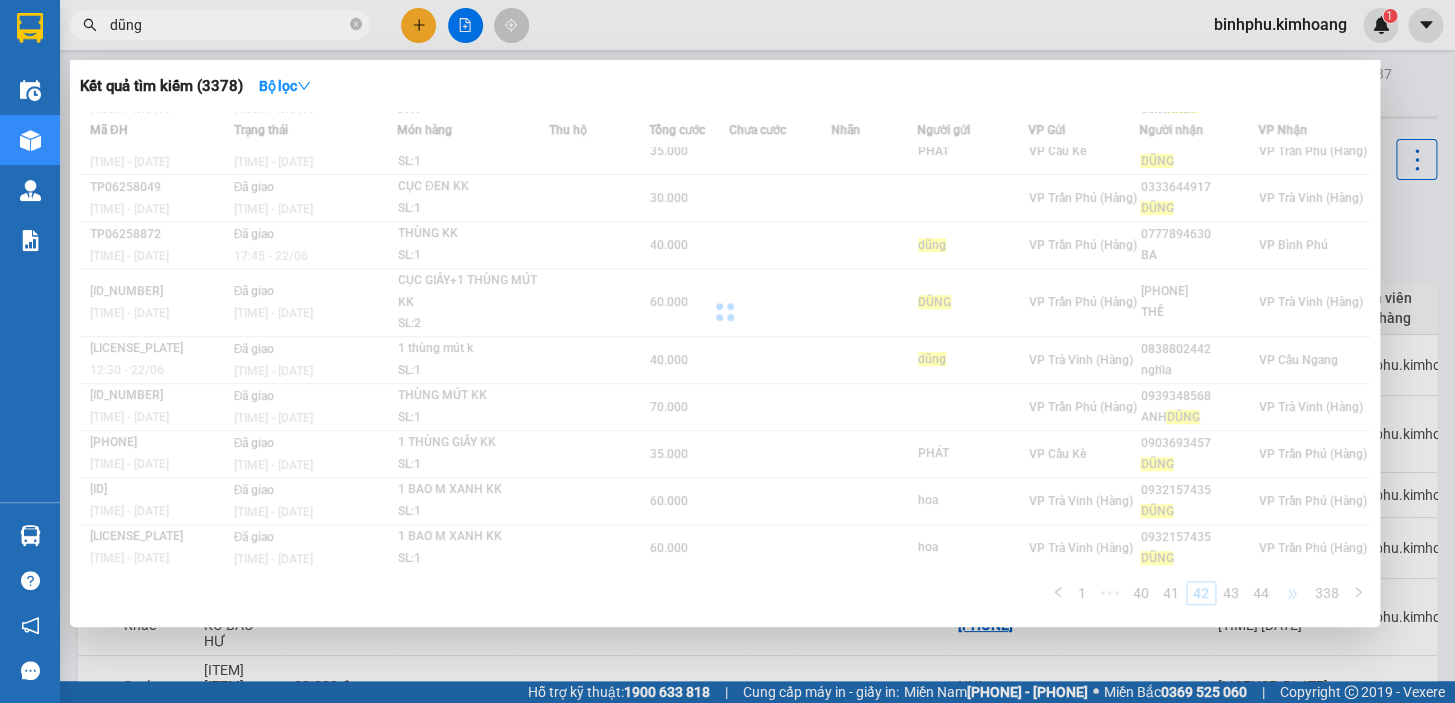scroll, scrollTop: 46, scrollLeft: 0, axis: vertical 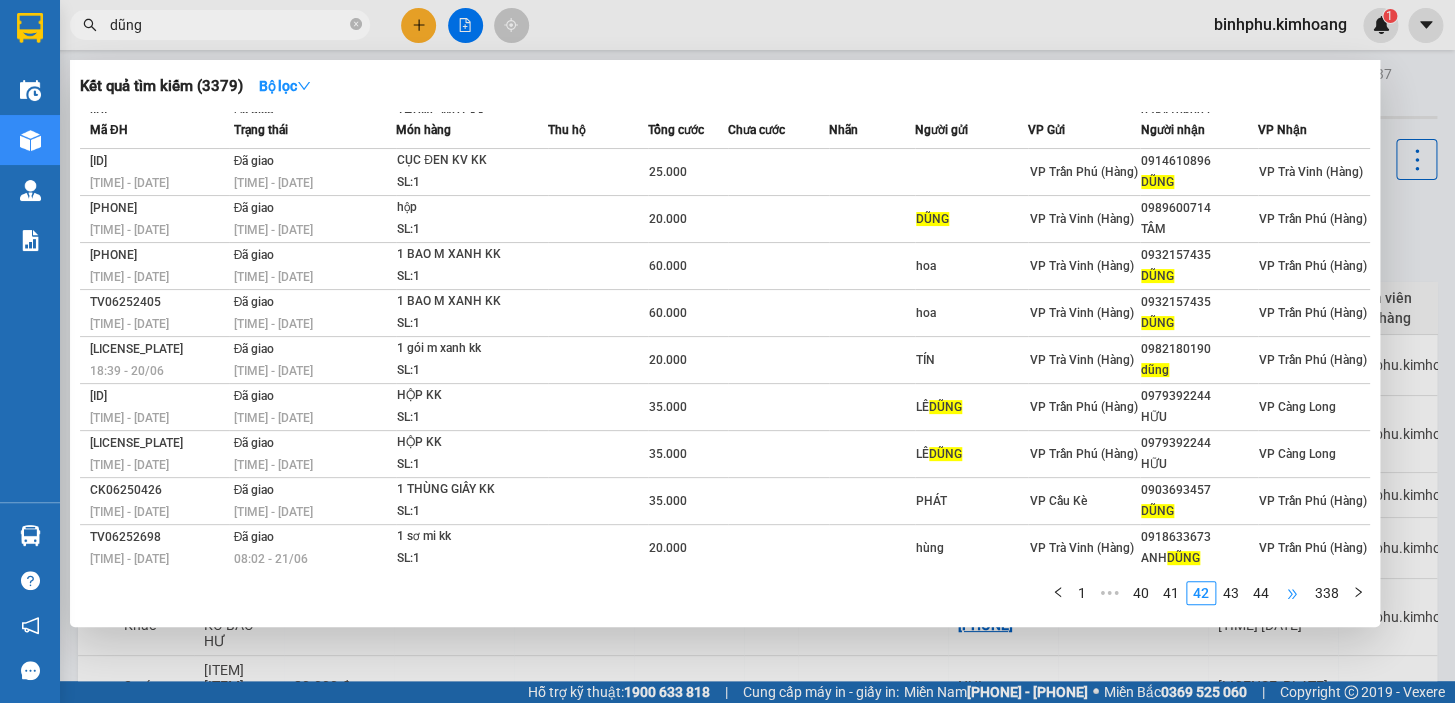 click on "•••" at bounding box center [1292, 593] 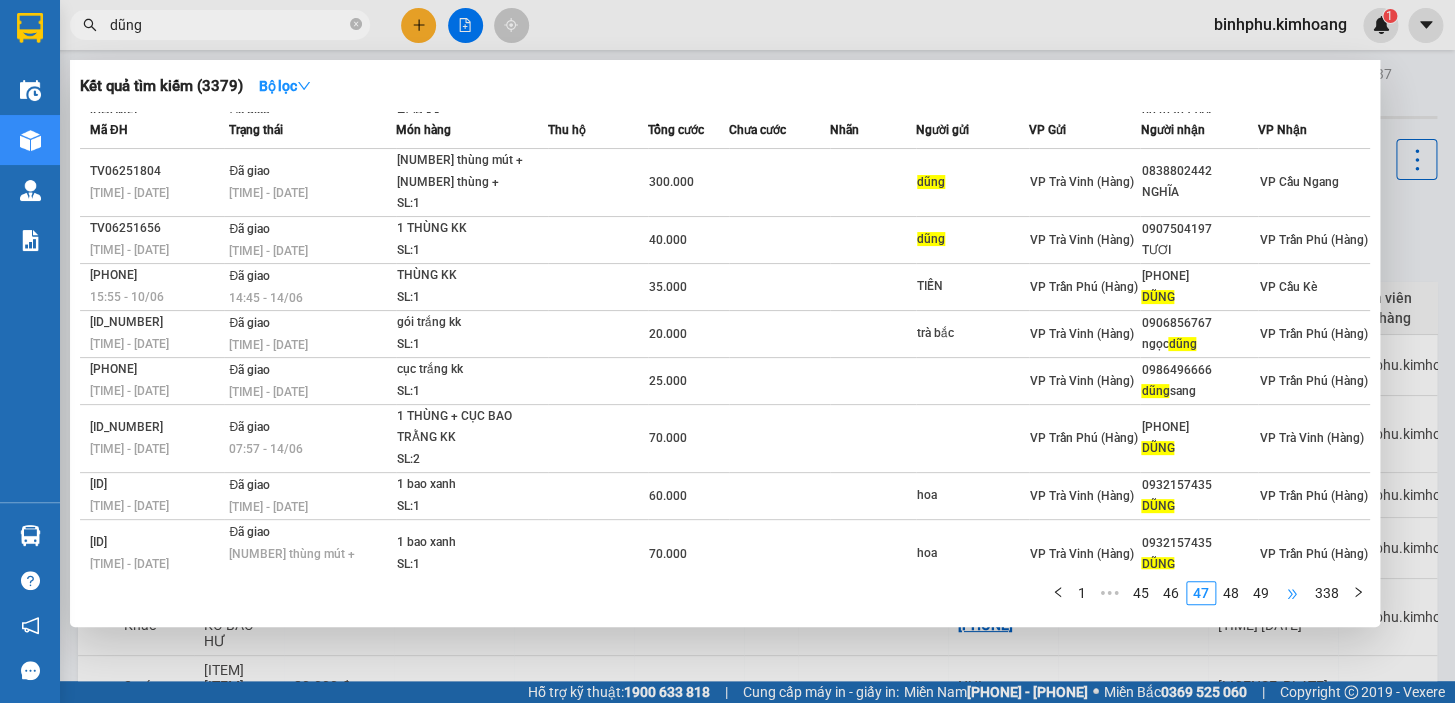 scroll, scrollTop: 67, scrollLeft: 0, axis: vertical 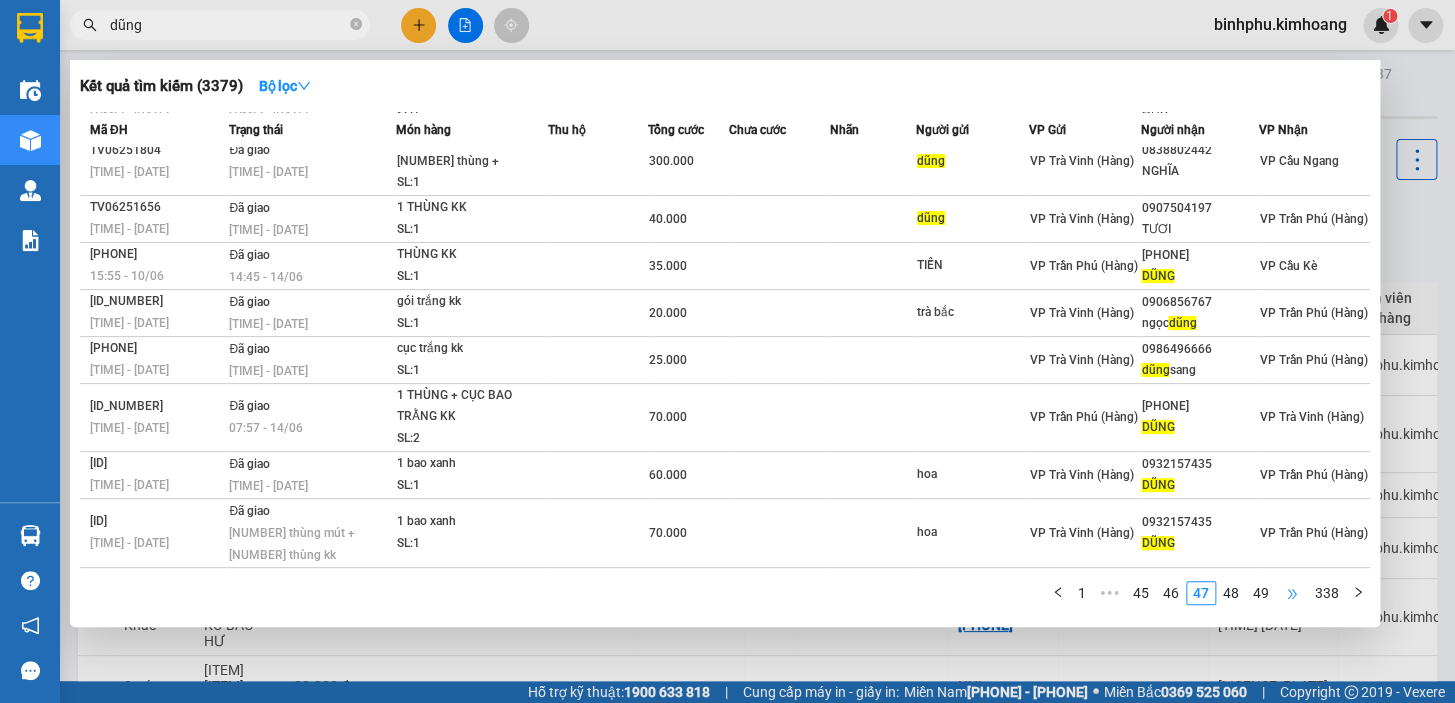 click on "•••" at bounding box center [1292, 593] 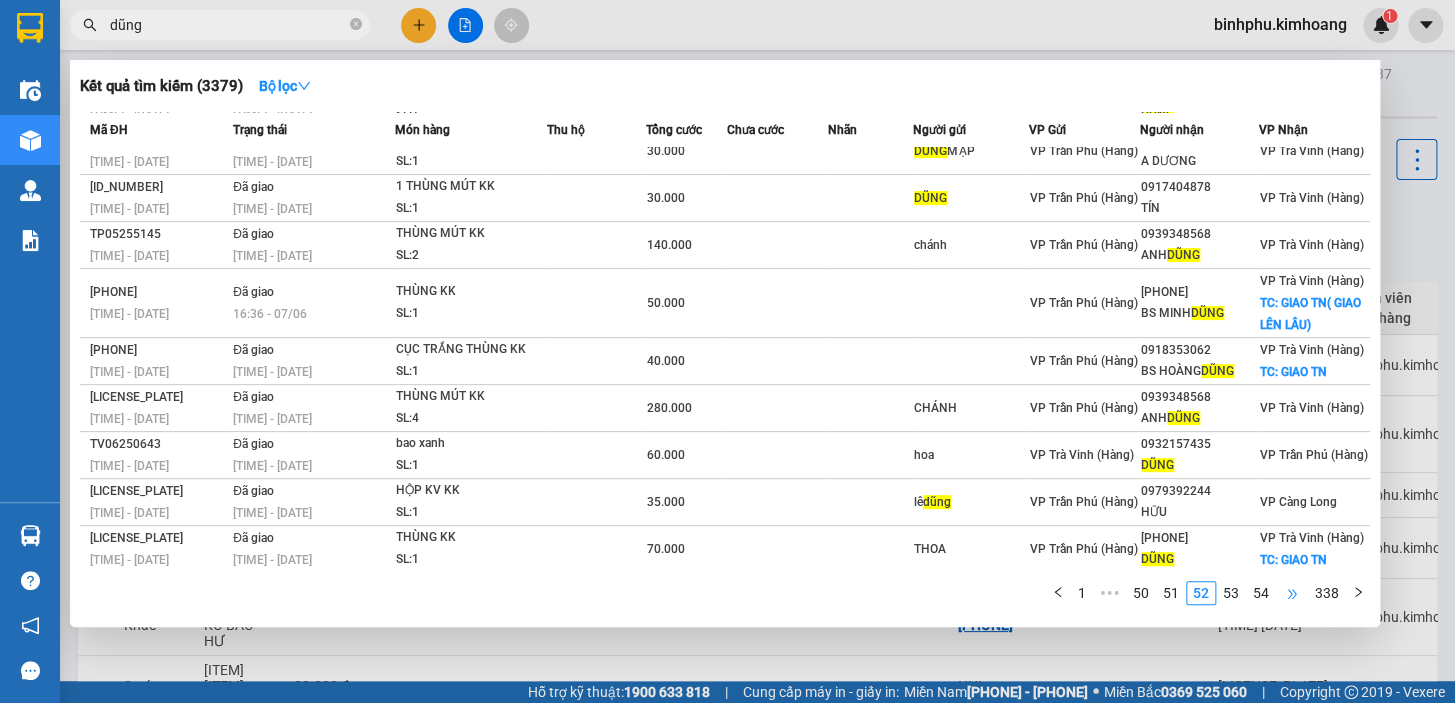 click on "•••" at bounding box center (1292, 593) 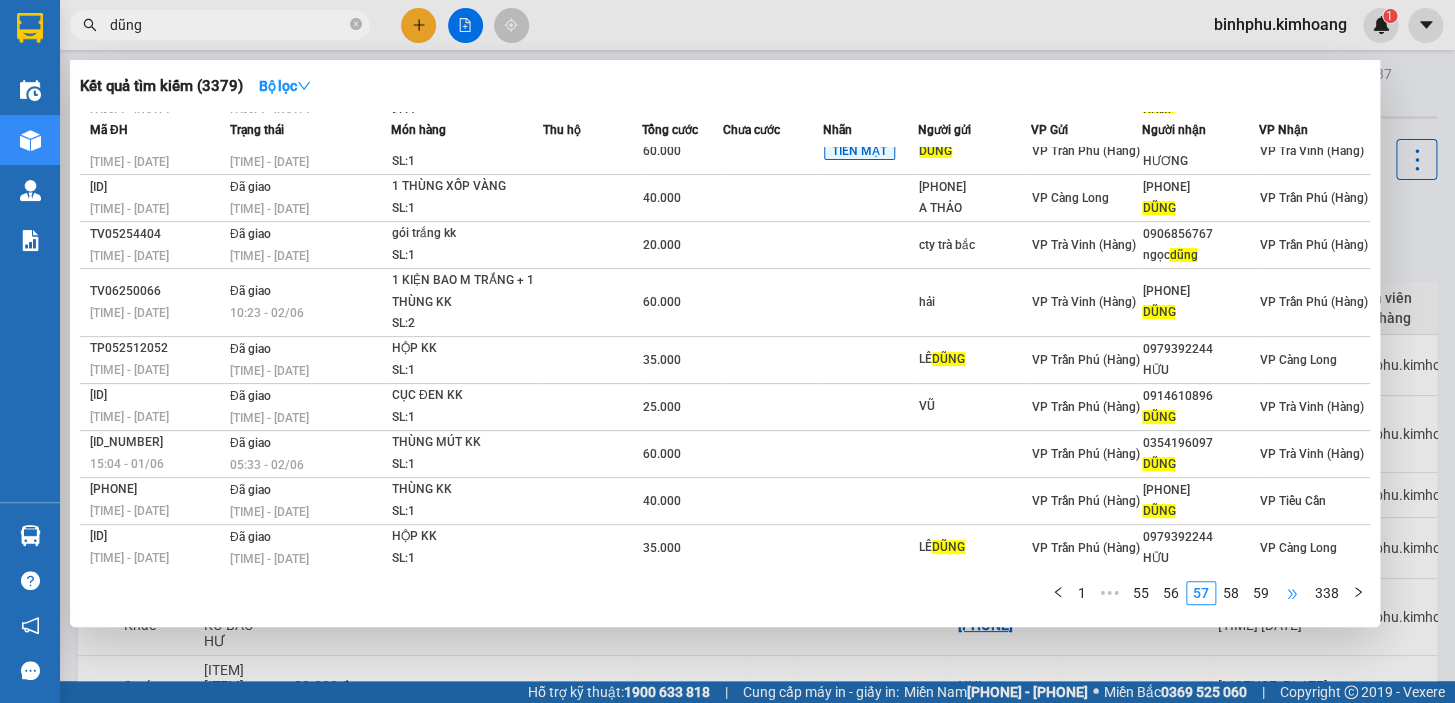 click on "•••" at bounding box center (1292, 593) 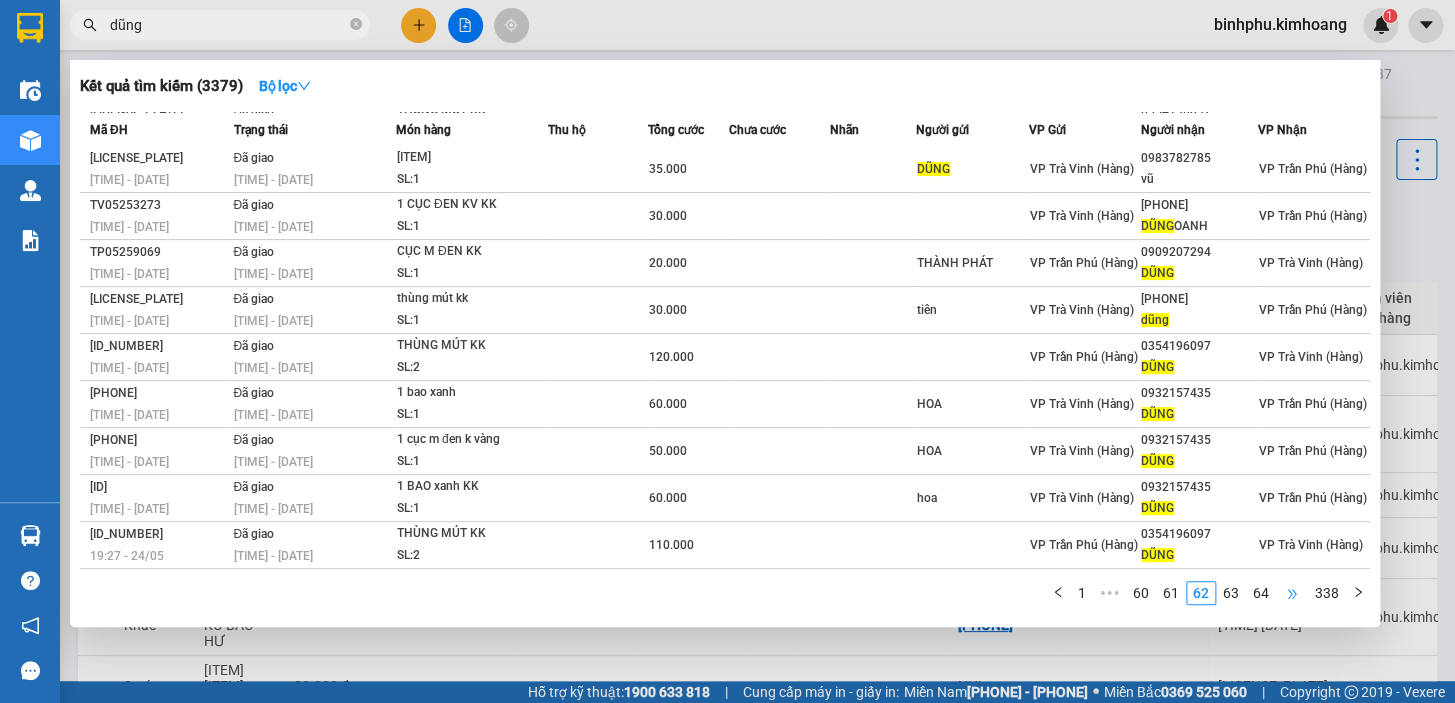 scroll, scrollTop: 46, scrollLeft: 0, axis: vertical 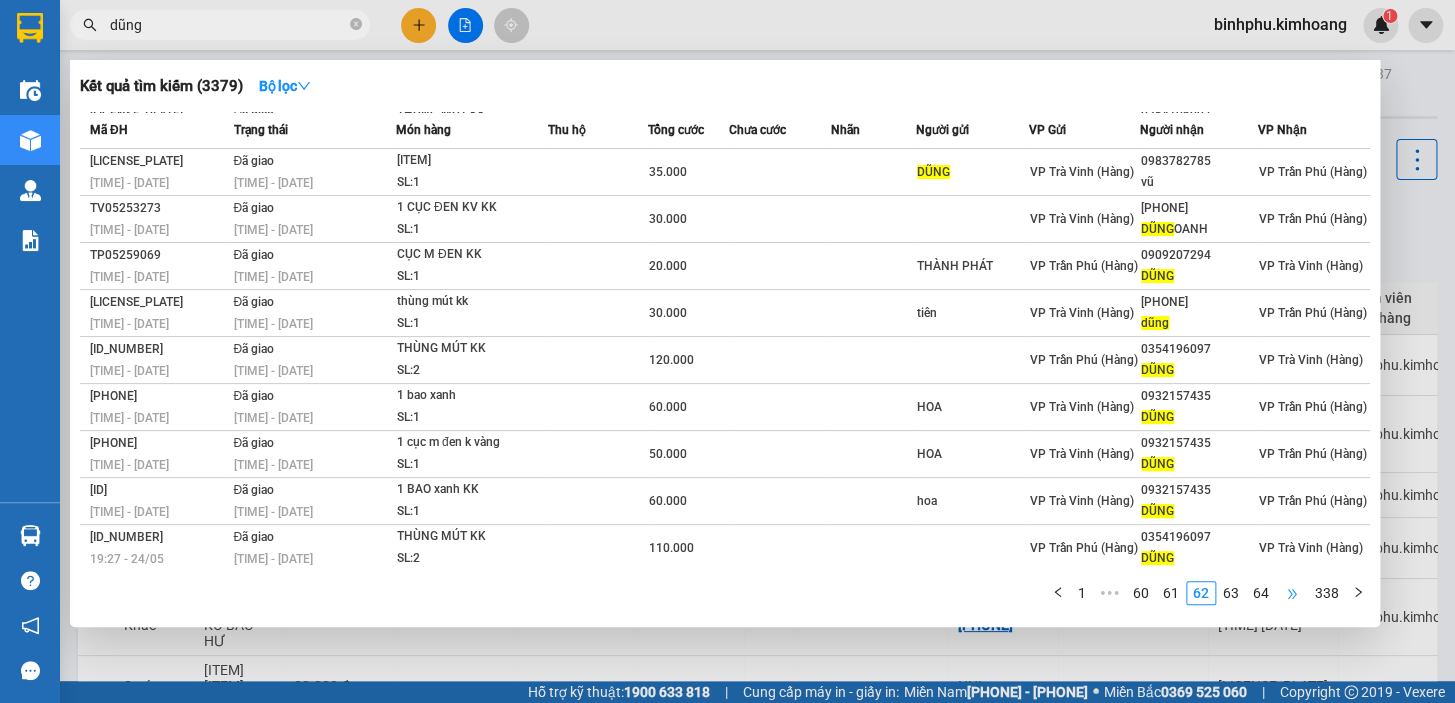 click on "•••" at bounding box center (1292, 593) 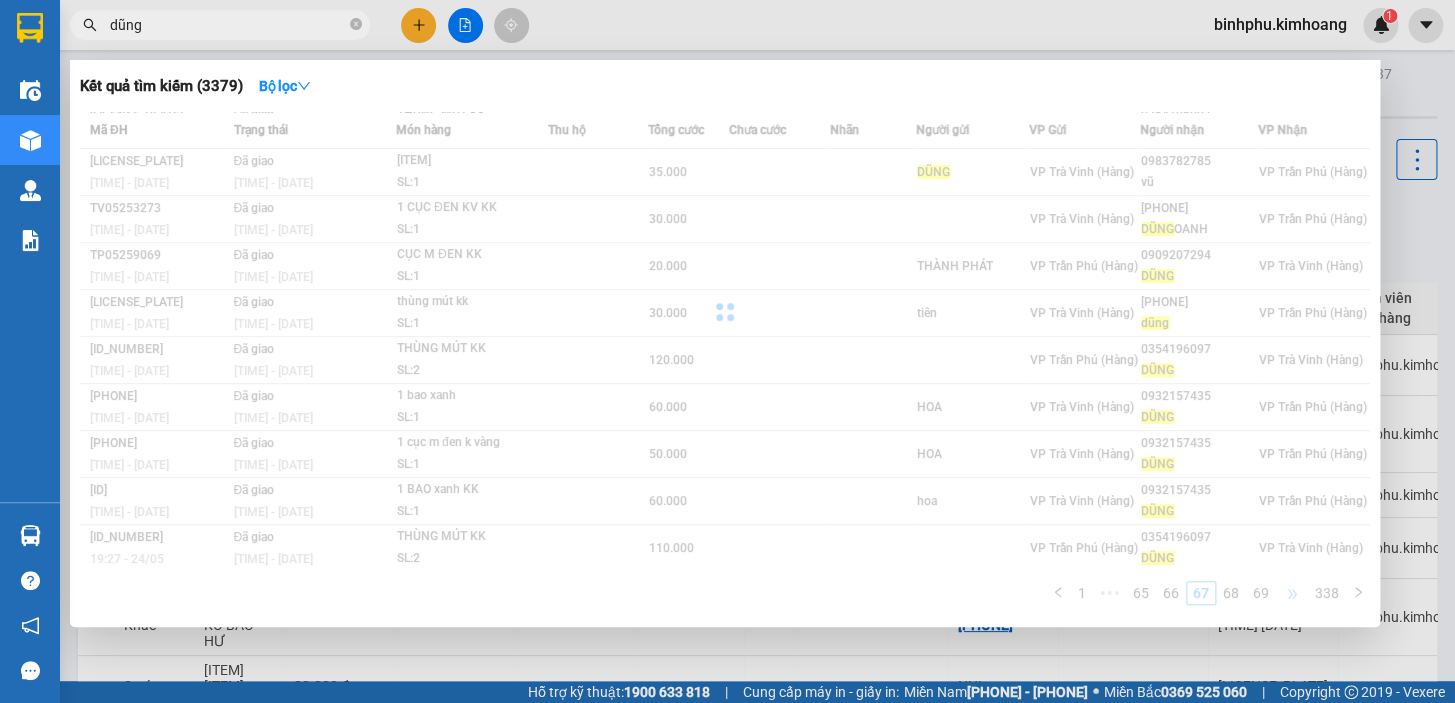 scroll, scrollTop: 67, scrollLeft: 0, axis: vertical 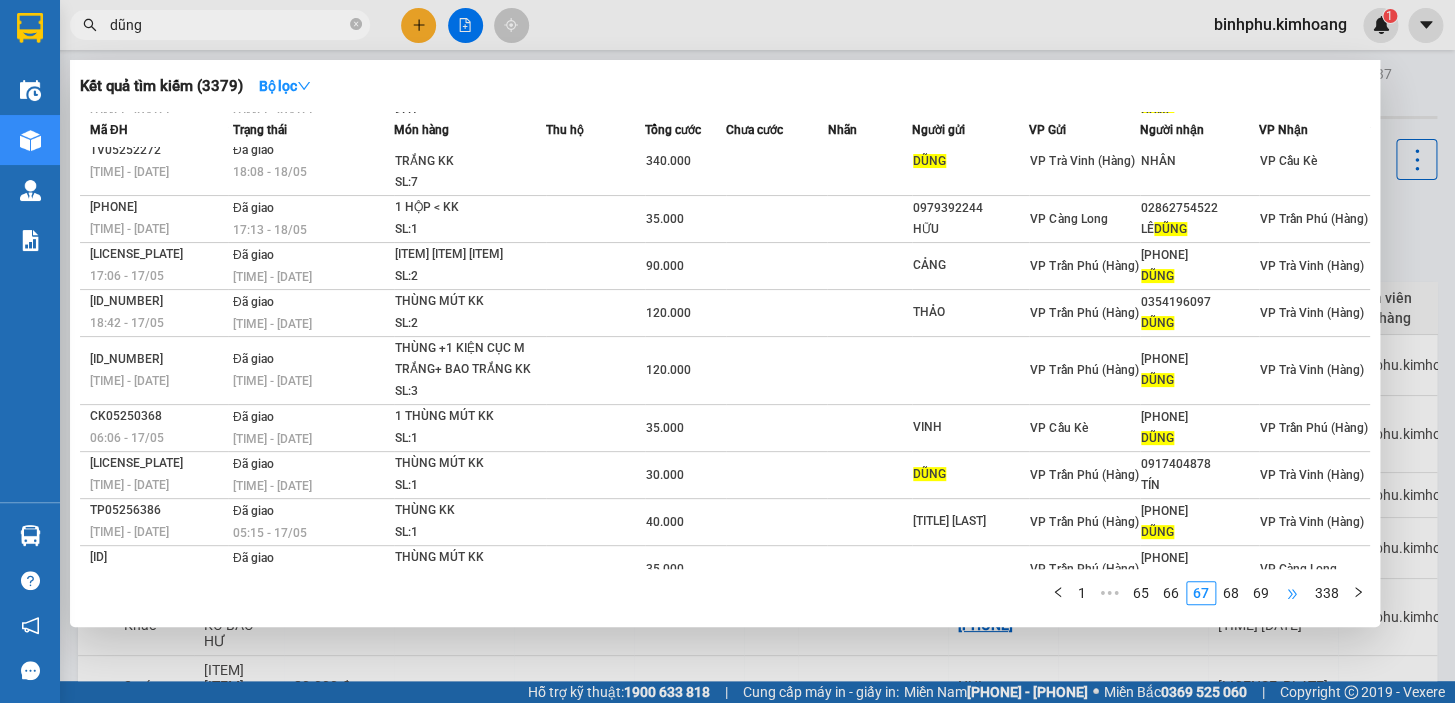 click on "•••" at bounding box center (1292, 593) 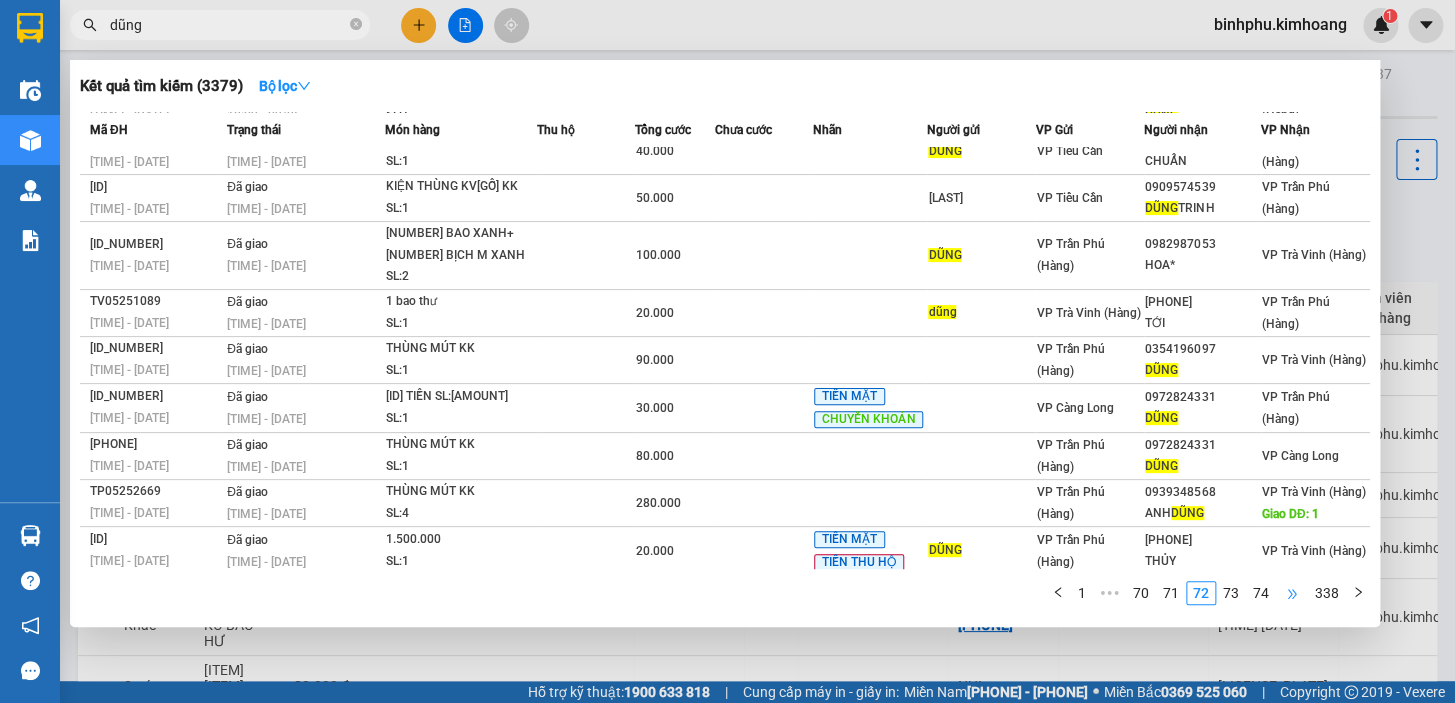 click on "•••" at bounding box center [1292, 593] 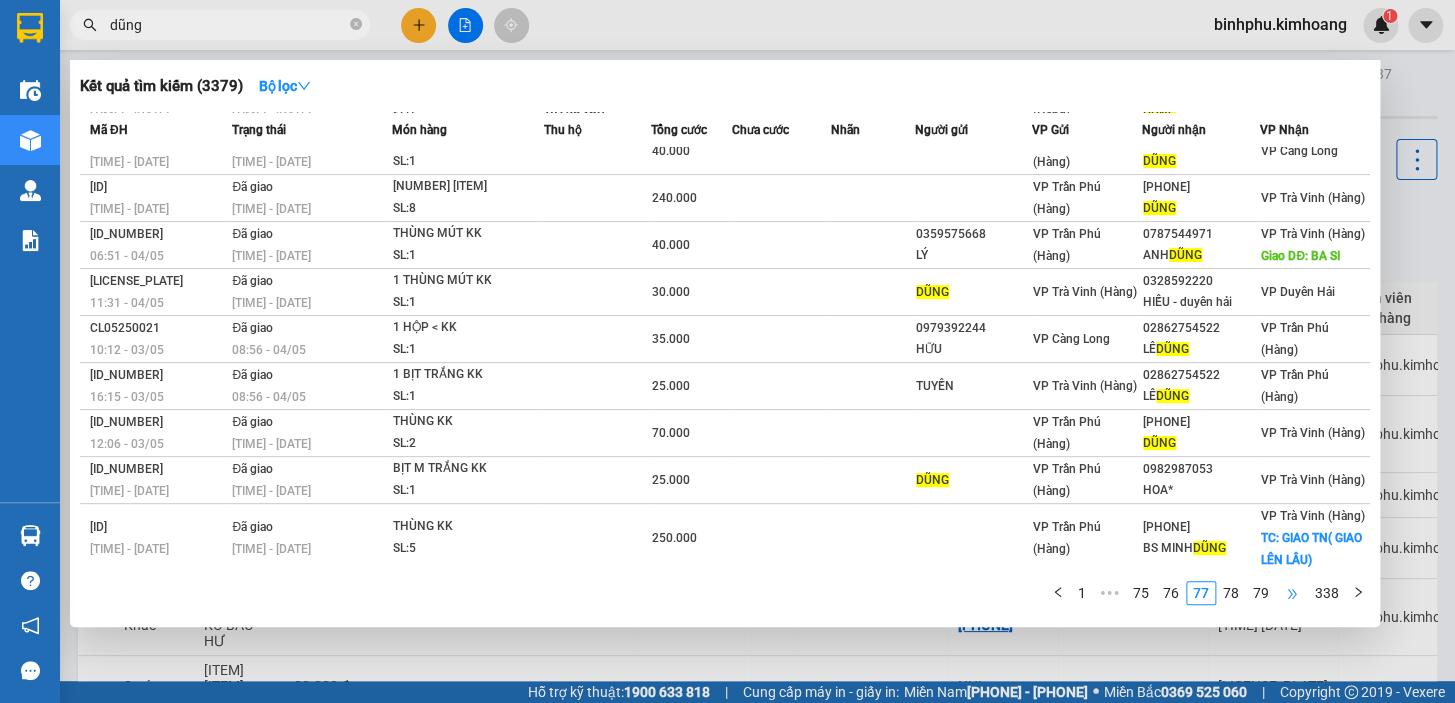 click on "•••" at bounding box center [1292, 593] 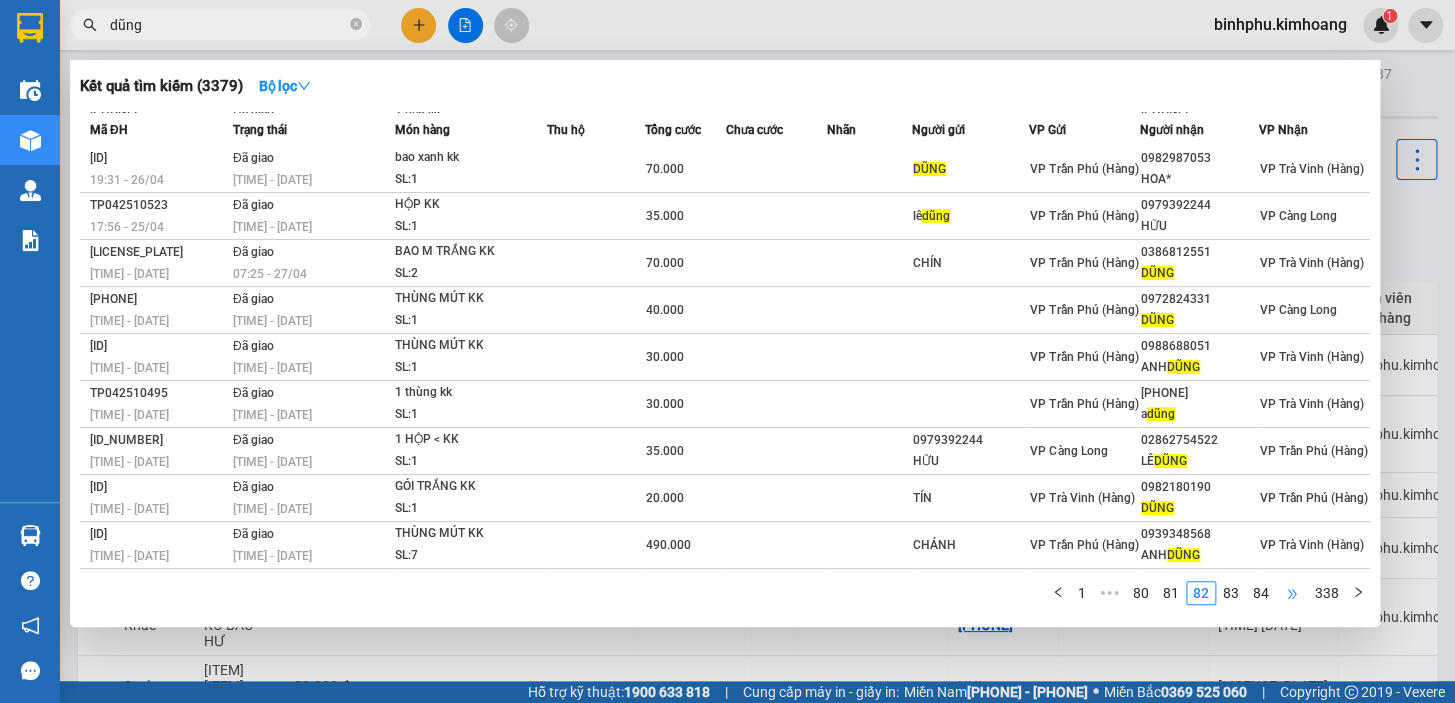 scroll, scrollTop: 46, scrollLeft: 0, axis: vertical 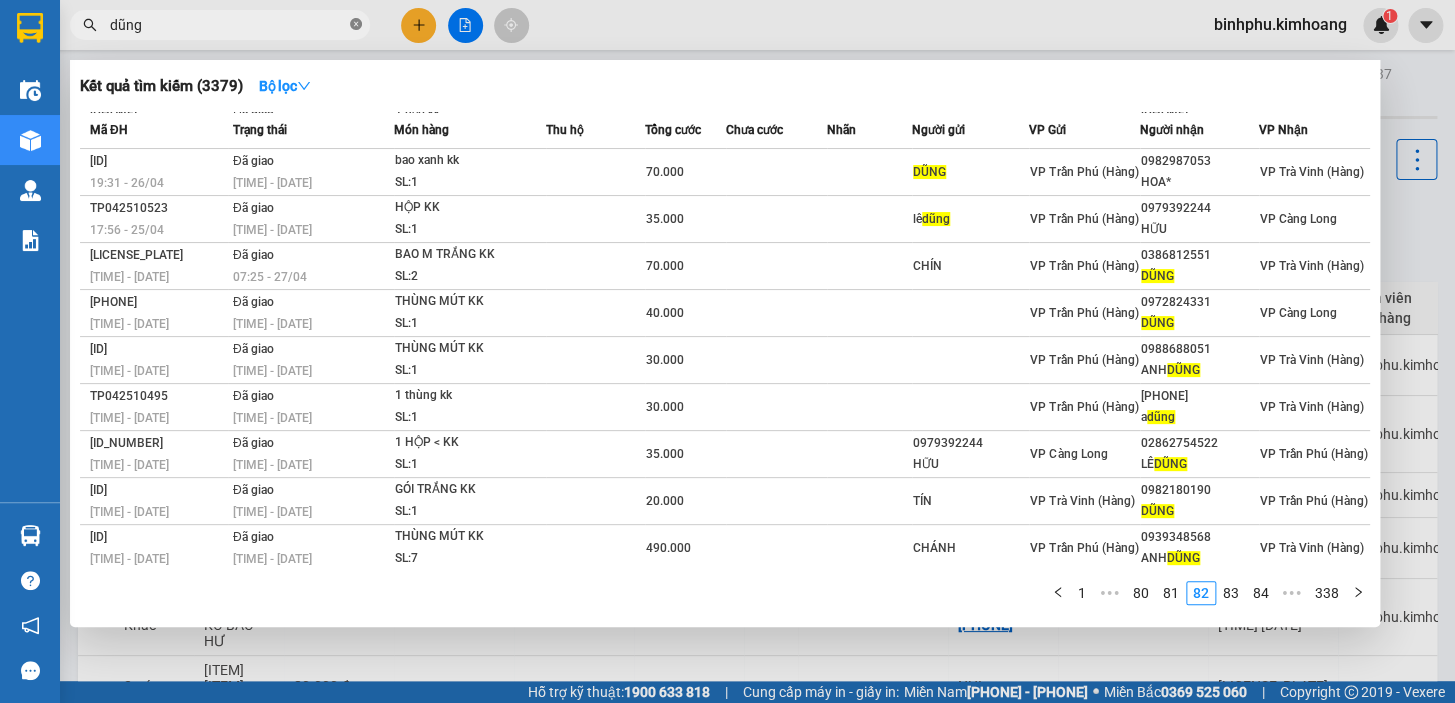 click 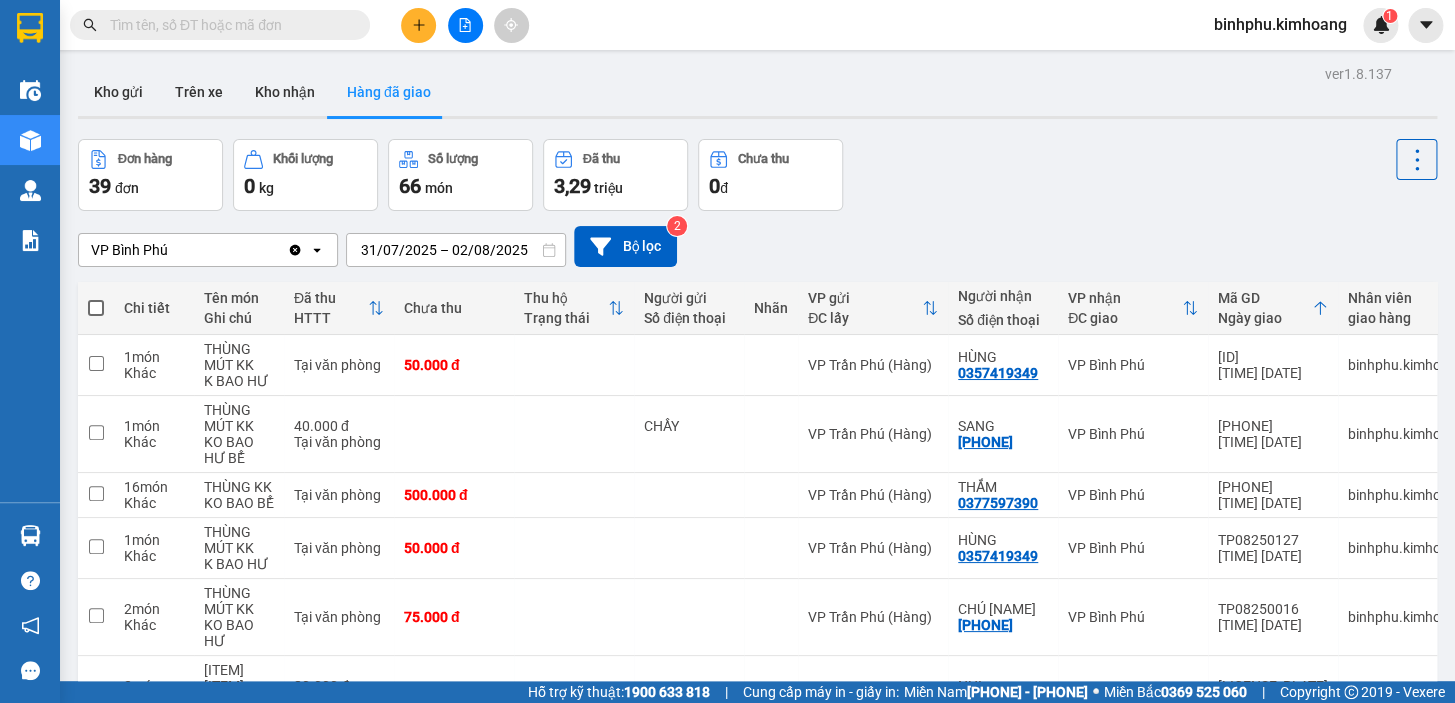 click at bounding box center [228, 25] 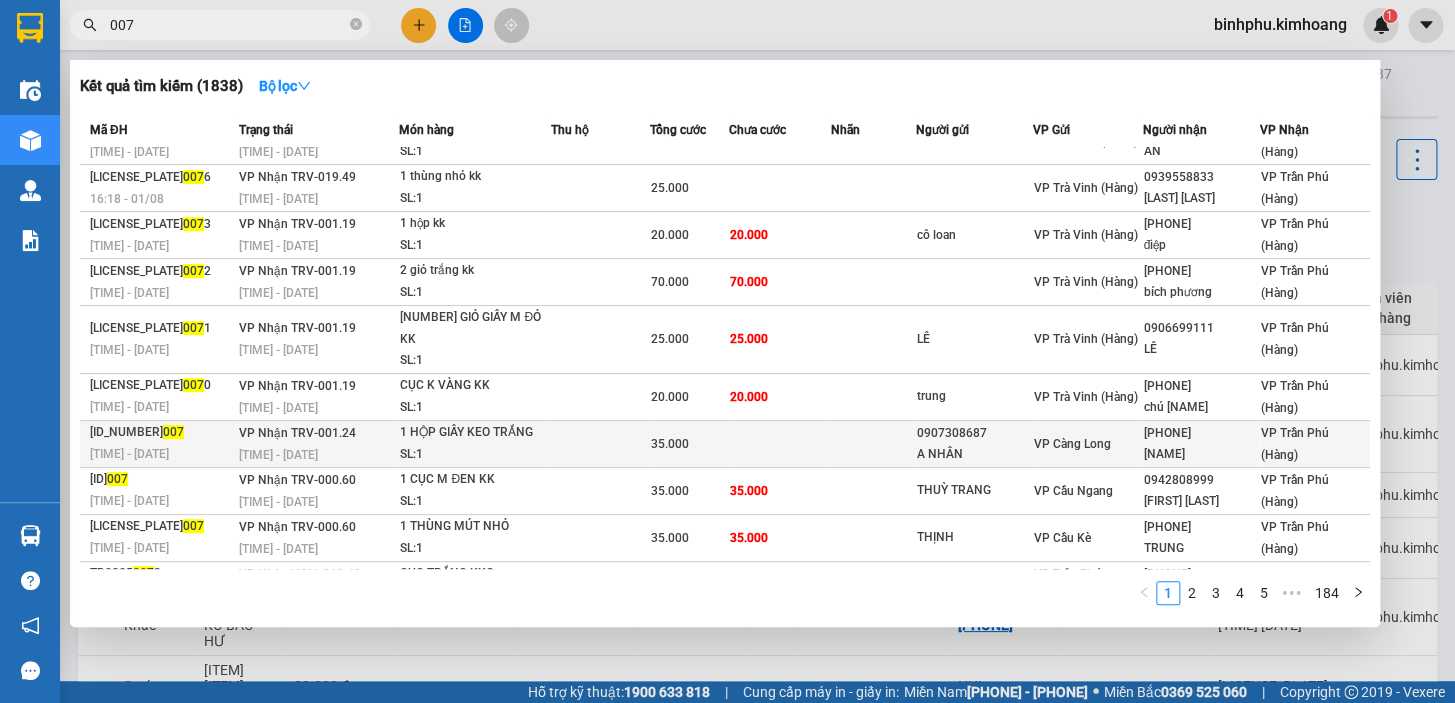 scroll, scrollTop: 45, scrollLeft: 0, axis: vertical 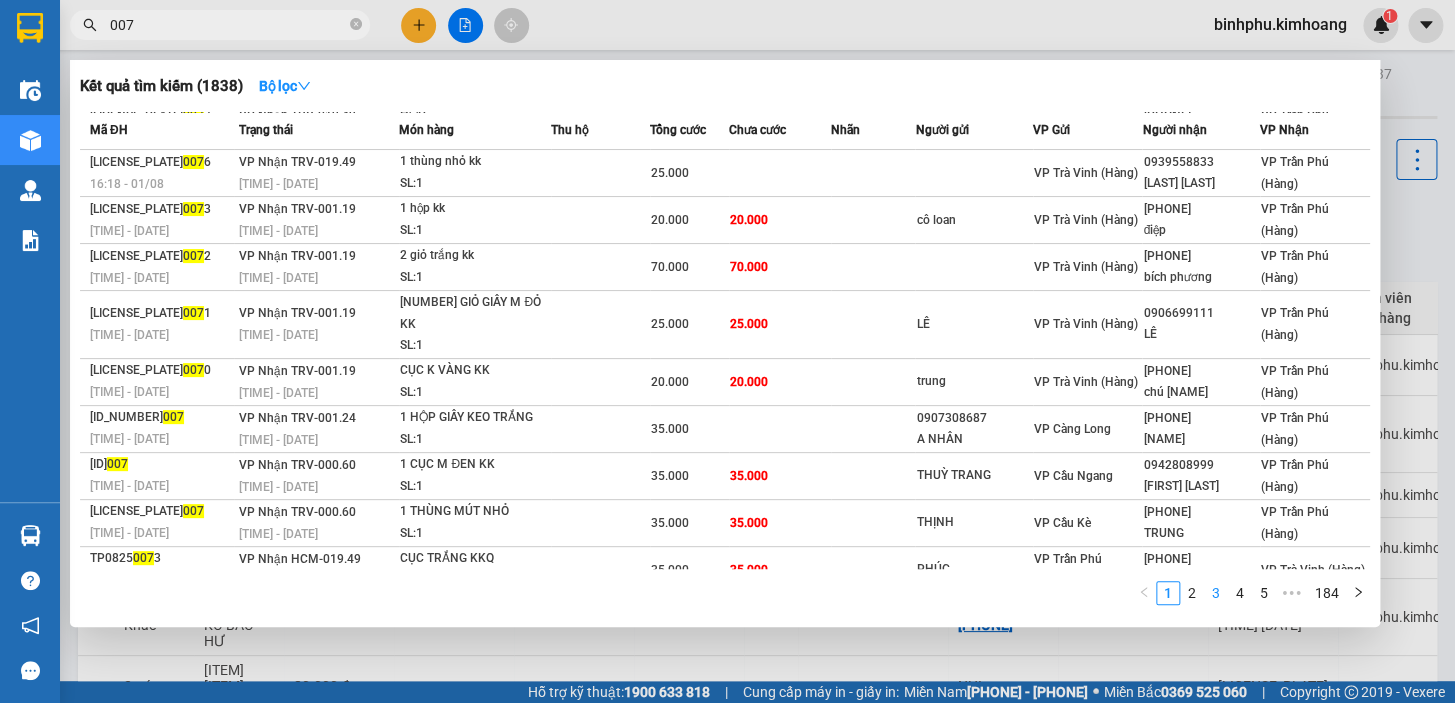 type on "007" 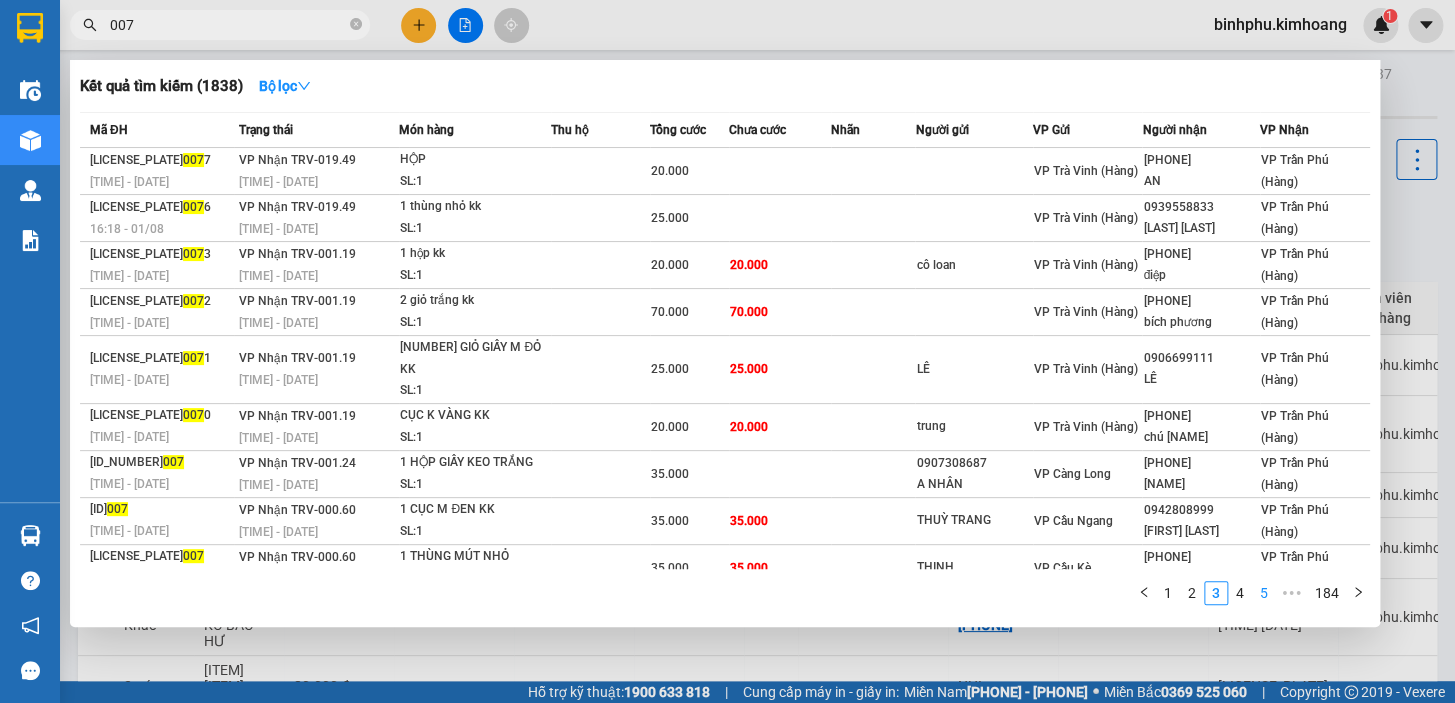 click on "5" at bounding box center (1264, 593) 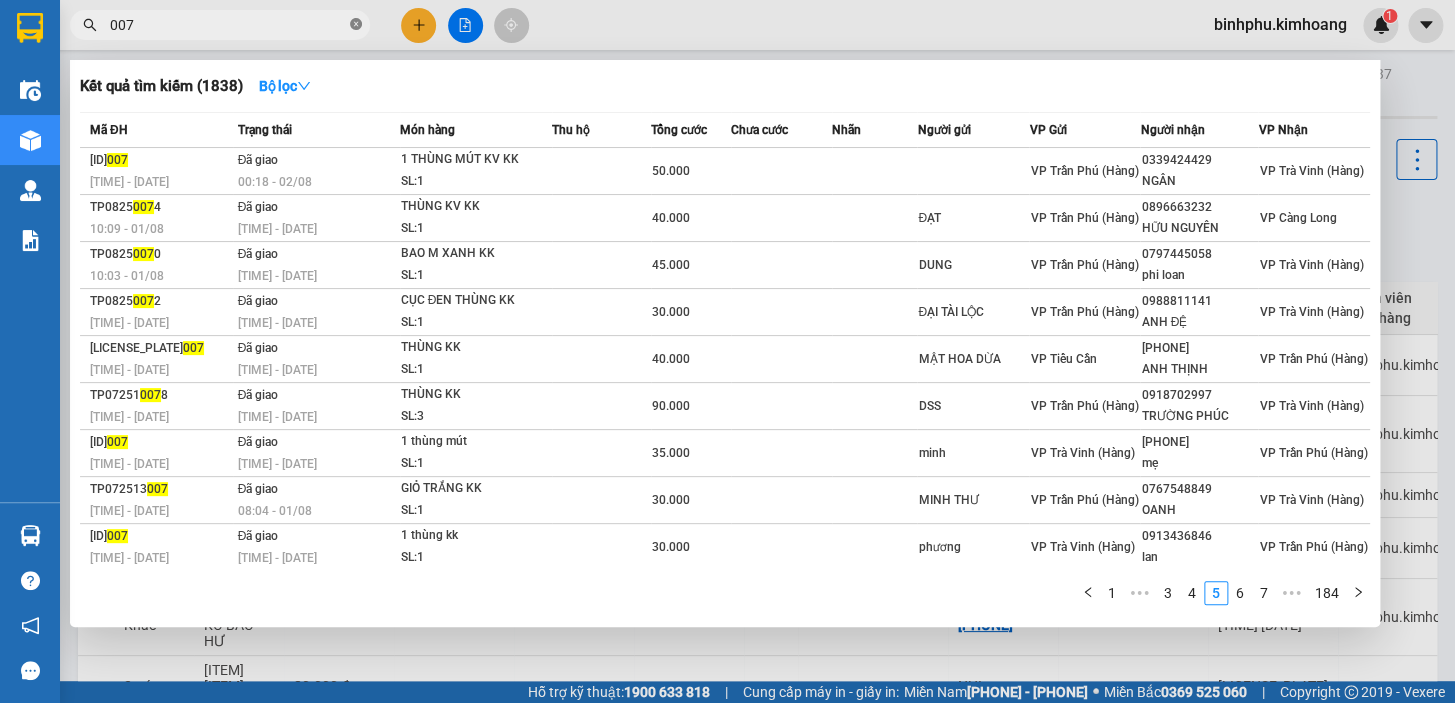 click 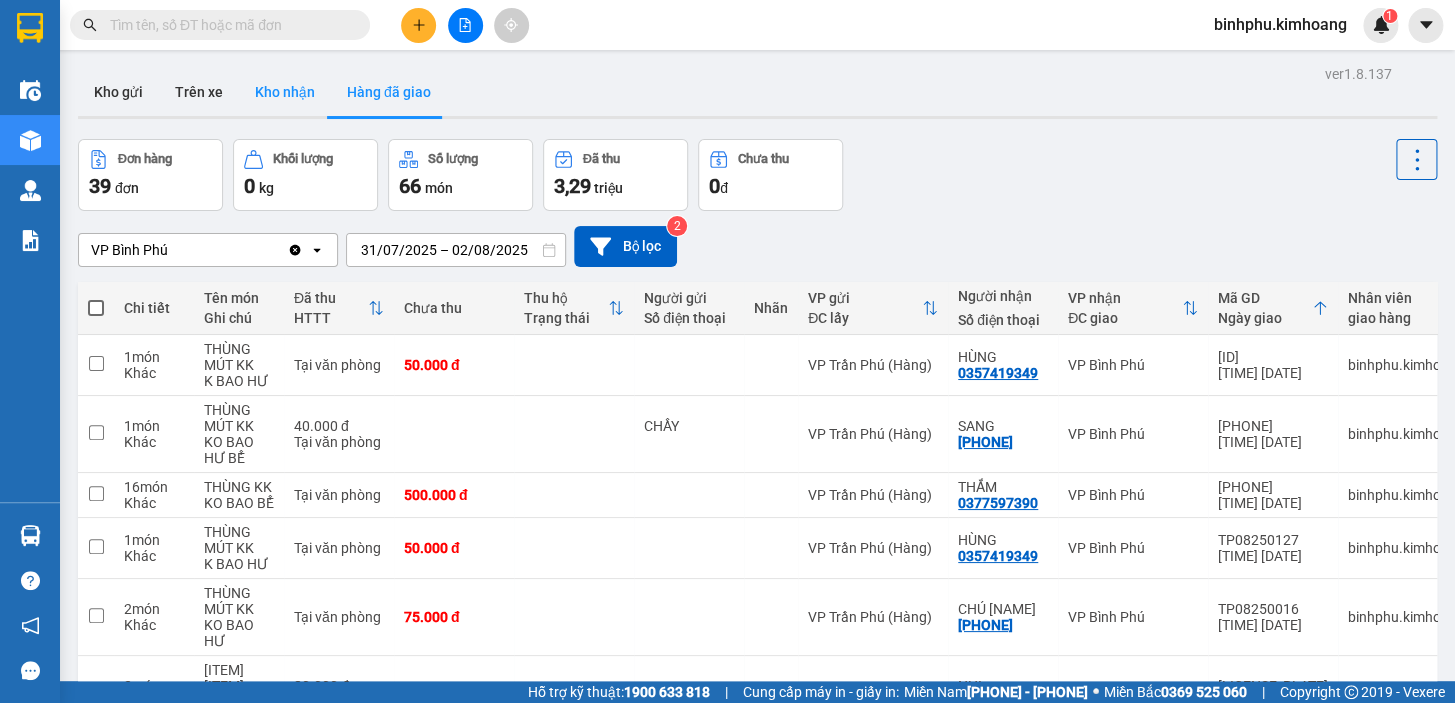 click on "Kho nhận" at bounding box center [285, 92] 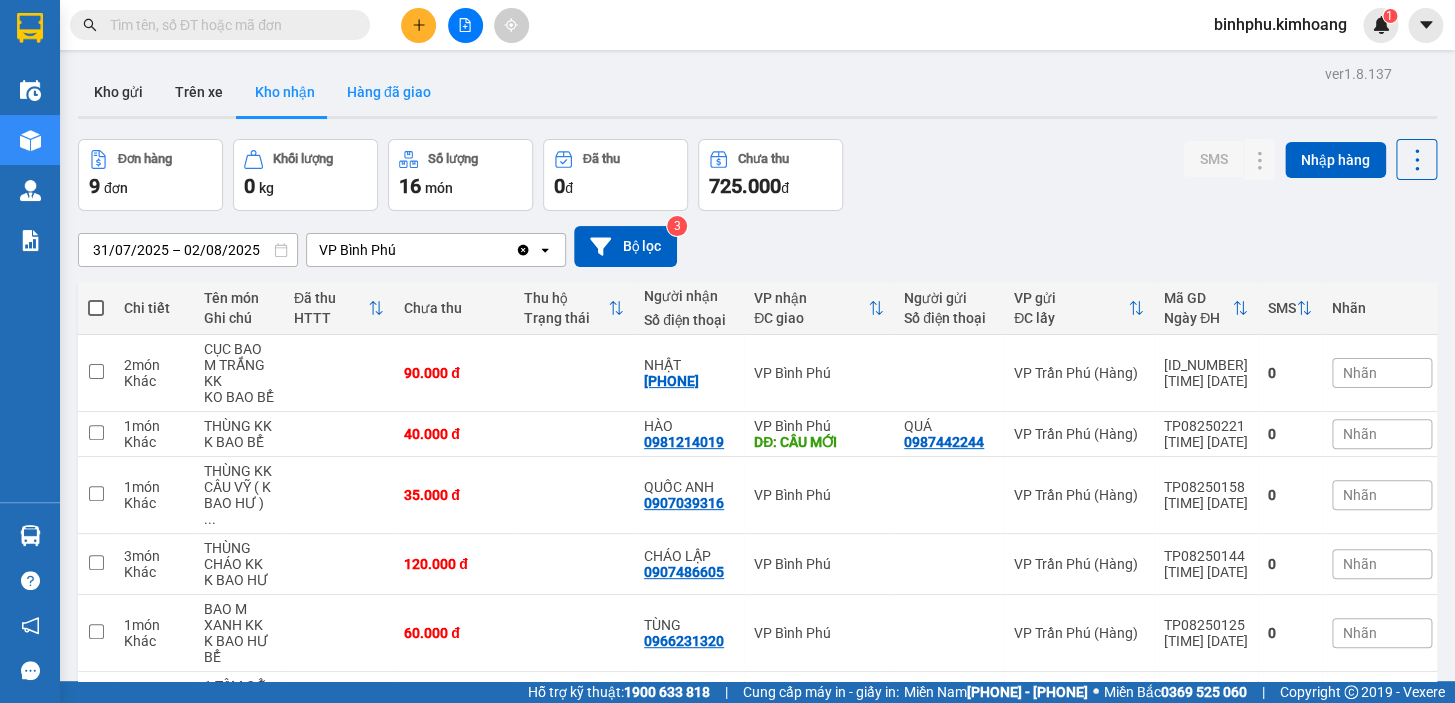 click on "Hàng đã giao" at bounding box center [389, 92] 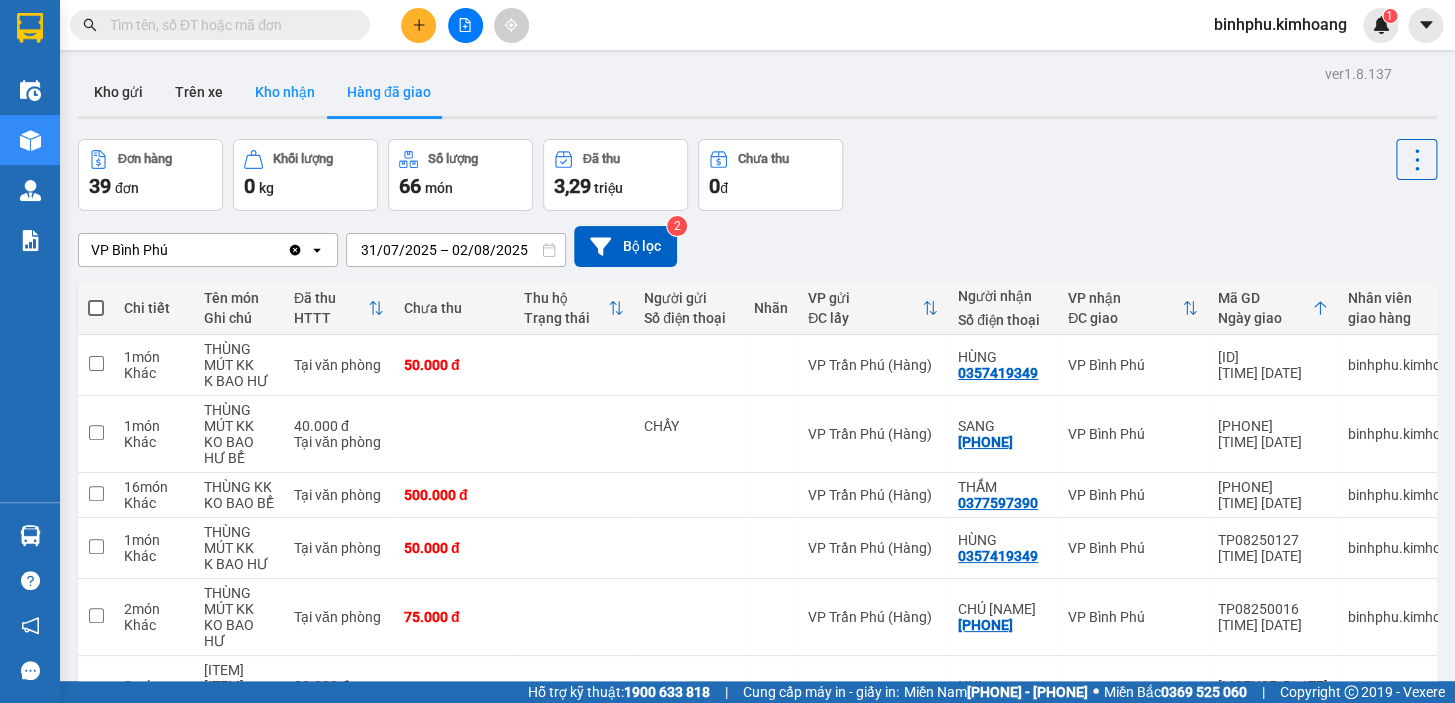 click on "Kho nhận" at bounding box center [285, 92] 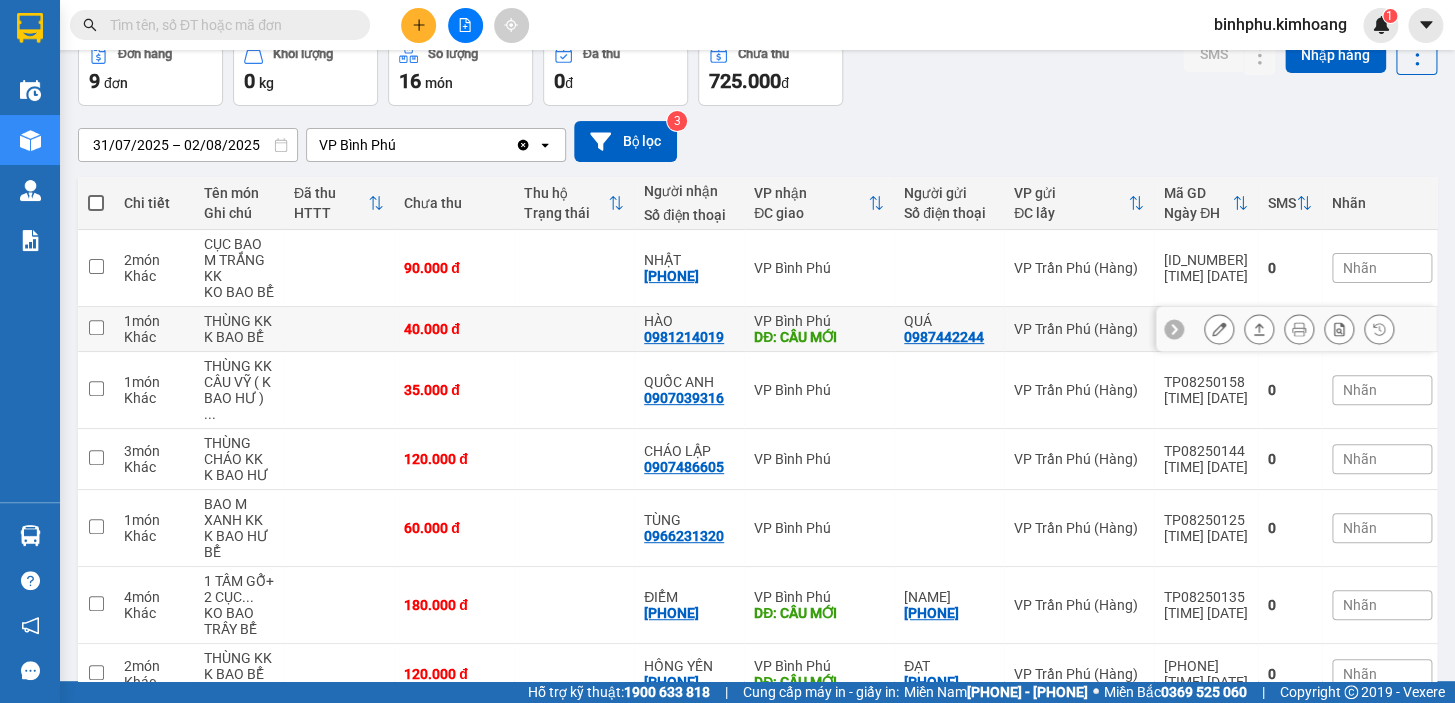 scroll, scrollTop: 339, scrollLeft: 0, axis: vertical 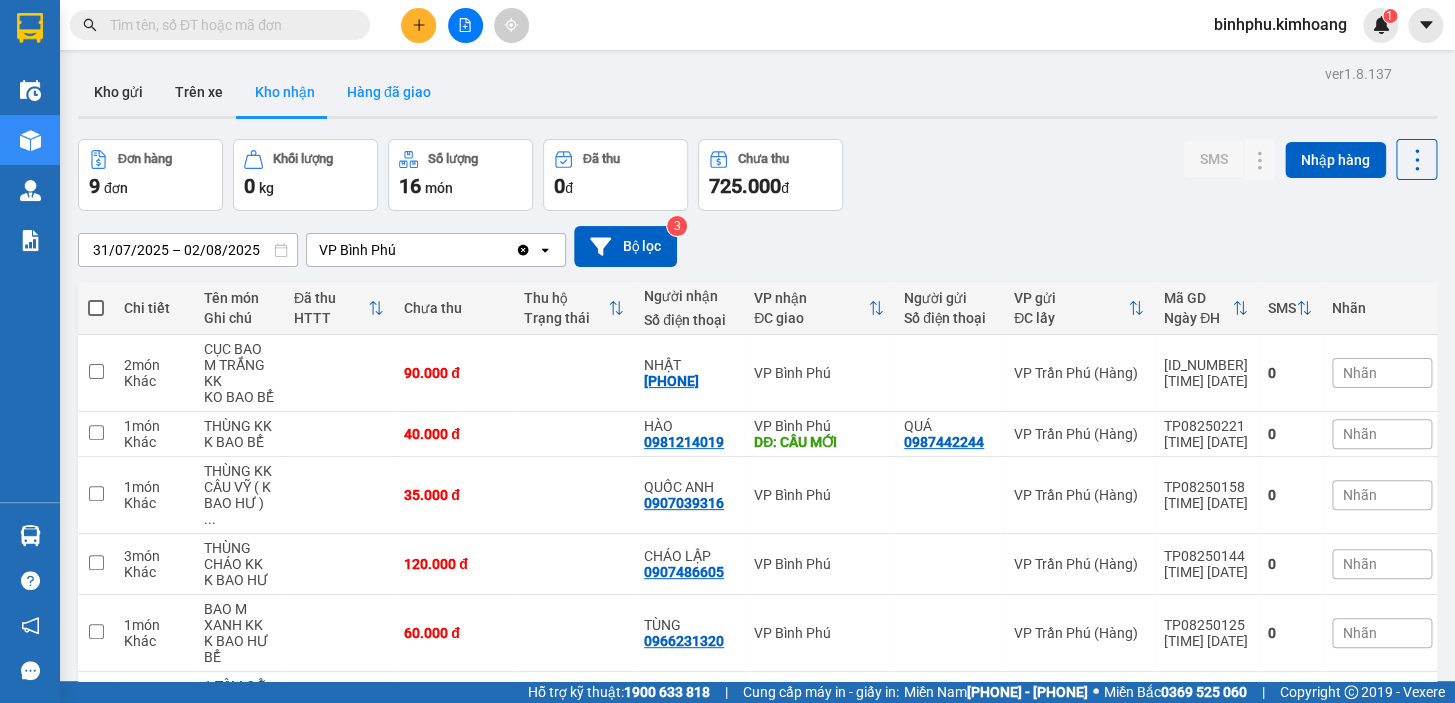 click on "Hàng đã giao" at bounding box center [389, 92] 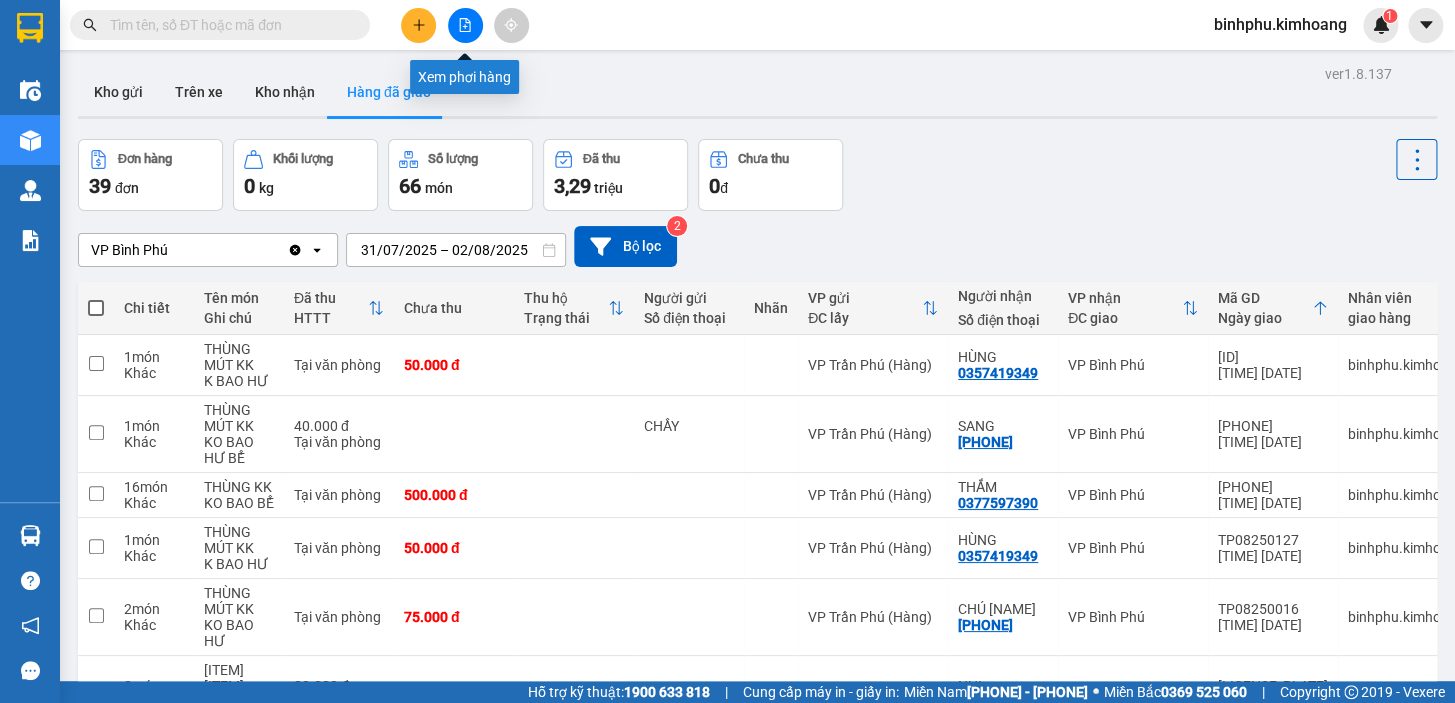 click 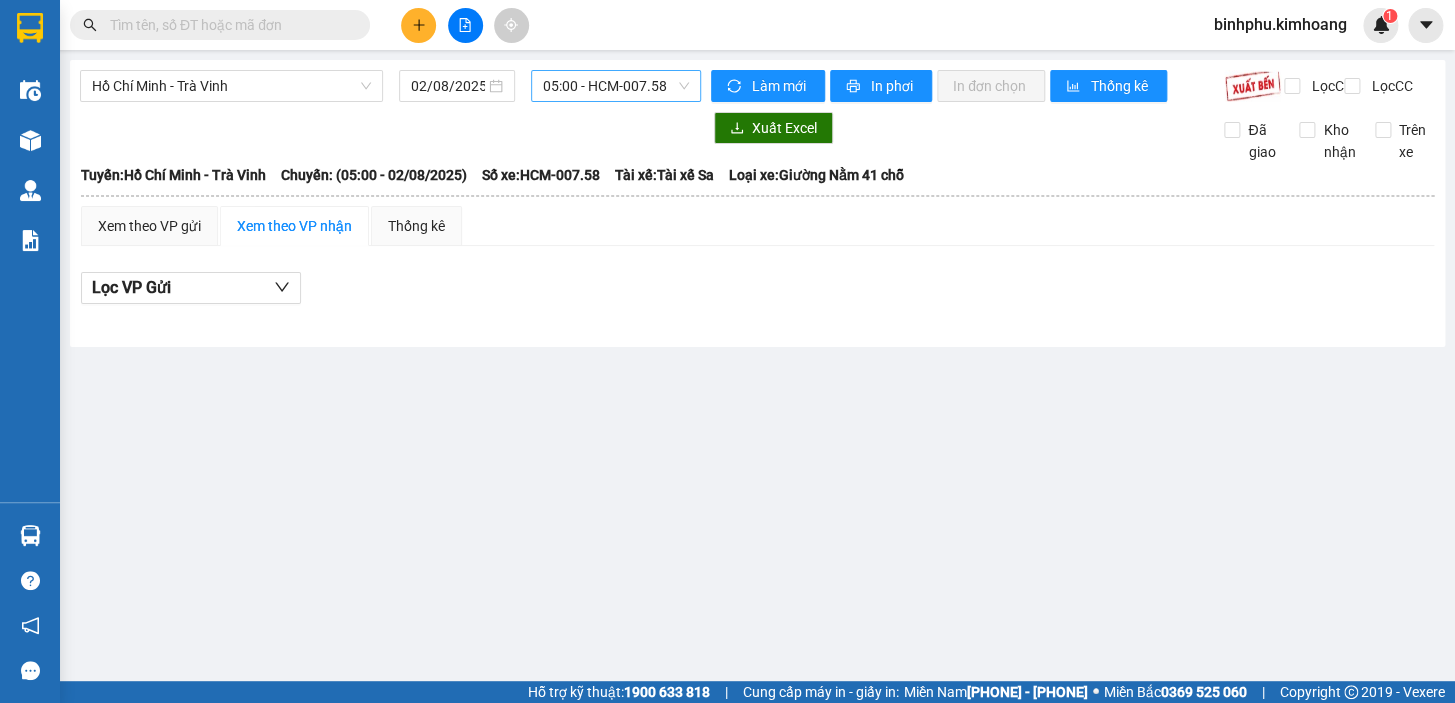 click on "[TIME] - [CODE]" at bounding box center [616, 86] 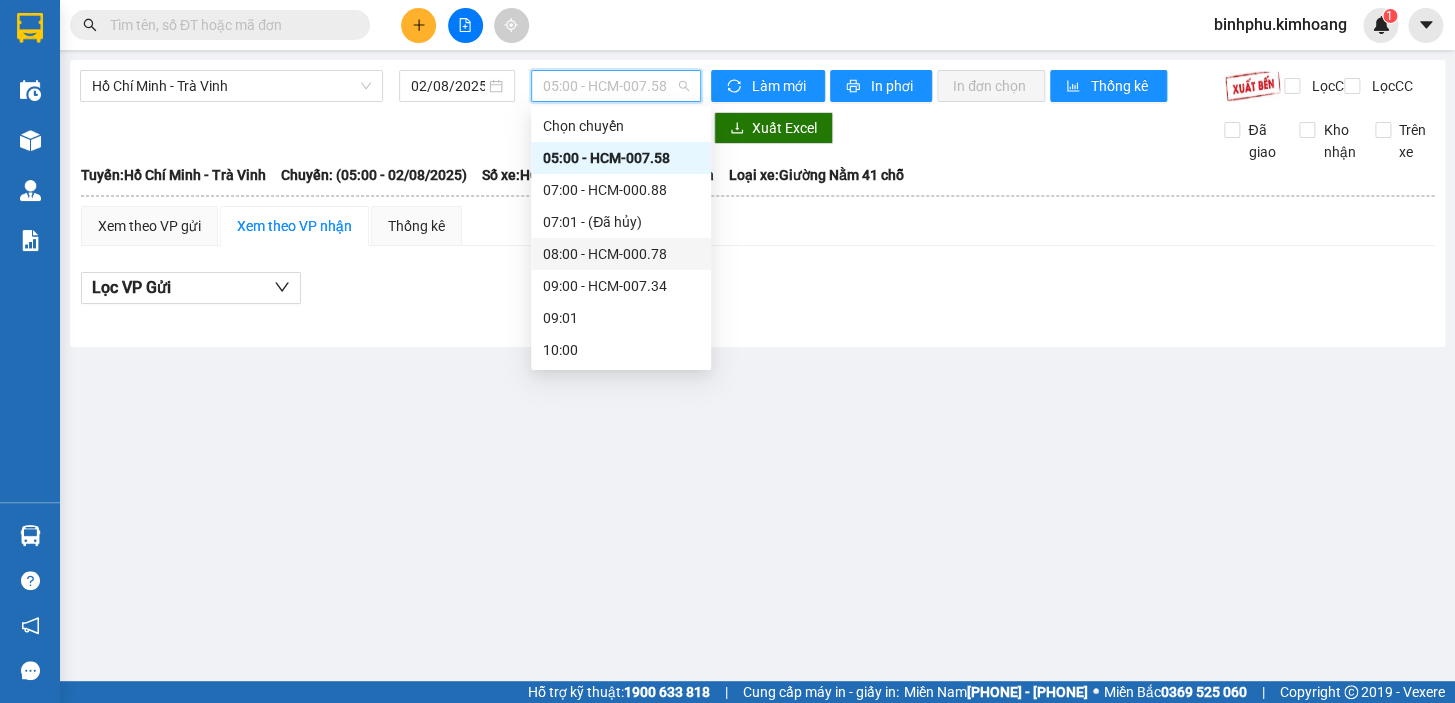 click on "[CITY] - [CITY] [DATE] [TIME] - [CODE] [NAME] ([PHONE]), [NUMBER] - [NUMBER] [STREET] [LOCATION] [TIME] - [DATE] Tuyến: [CITY] - [CITY] Chuyến: ([TIME] - [DATE]) Tài xế: [NAME] Số xe: [CODE] Loại xe: [VEHICLE_TYPE] Tuyến: [CITY] - [CITY] Chuyến: ([TIME] - [DATE]) Số xe: [CODE] Tài xế: [NAME] Loại xe: [VEHICLE_TYPE] Xem theo [LOCATION] Xem theo [LOCATION] Thống kê Lọc [LOCATION] [CURRENCY] rồi : [NUMBER] [CURRENCY] Chưa cước : [NUMBER] [CURRENCY] Thu hộ: [NUMBER] [CURRENCY] [NAME] ([PHONE]), [NUMBER] - [NUMBER] [STREET] [LOCATION] - [TIME] - [DATE] Tuyến: [CITY] - [CITY] Chuyến: ([TIME] - [DATE]) Tài xế: [NAME] Số xe: [CODE] Loại xe: [VEHICLE_TYPE] Mã GD Người gửi Người nhận SL Tên hàng [CODE] [CODE] :" at bounding box center [727, 340] 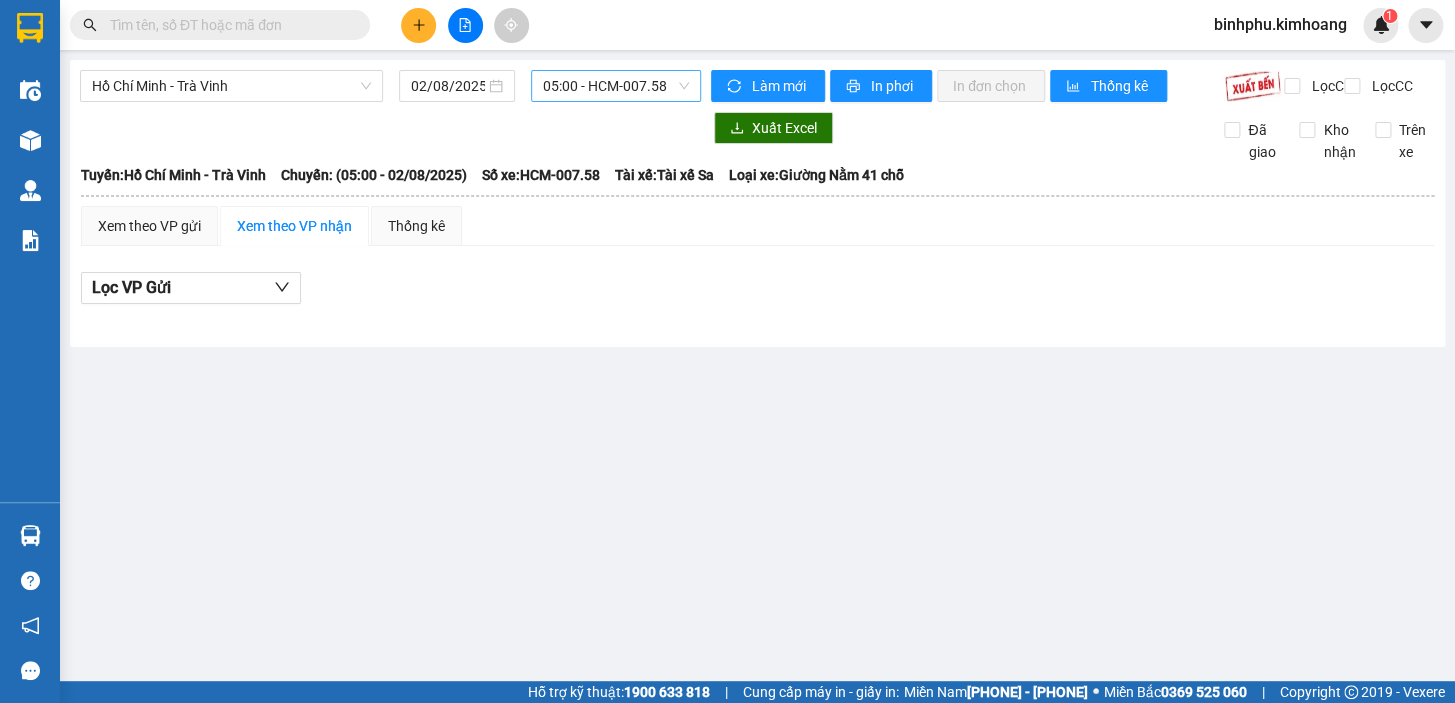 click on "[TIME] - [CODE]" at bounding box center (616, 86) 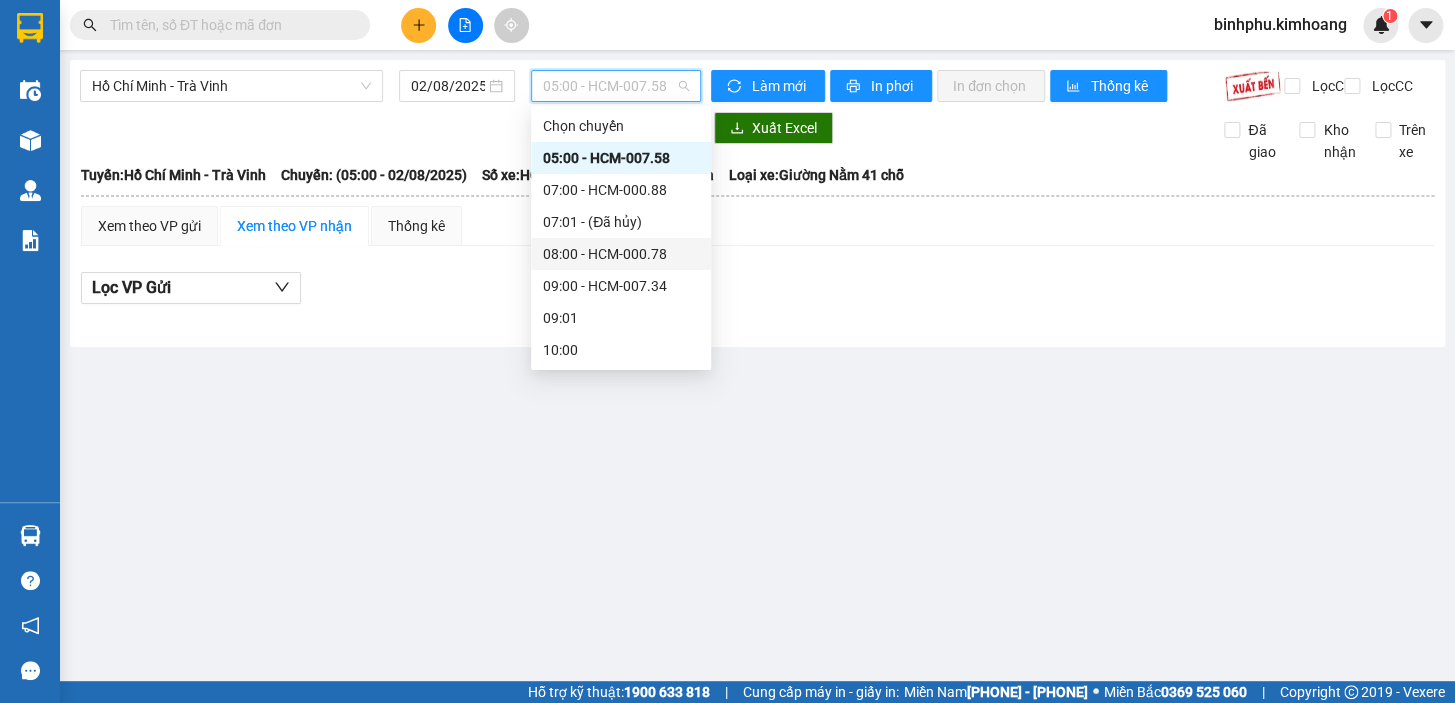 click on "[TIME] - [CODE]" at bounding box center (621, 254) 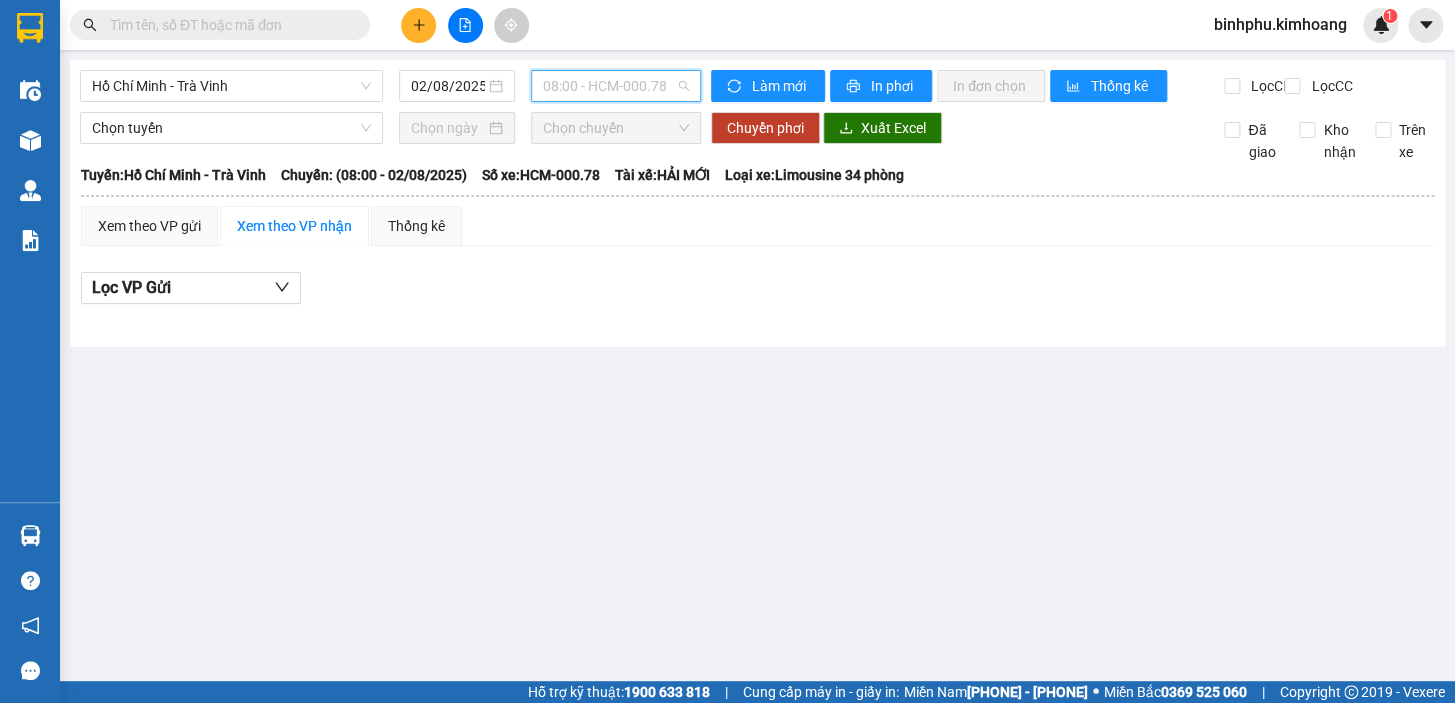 click on "[TIME] - [CODE]" at bounding box center [616, 86] 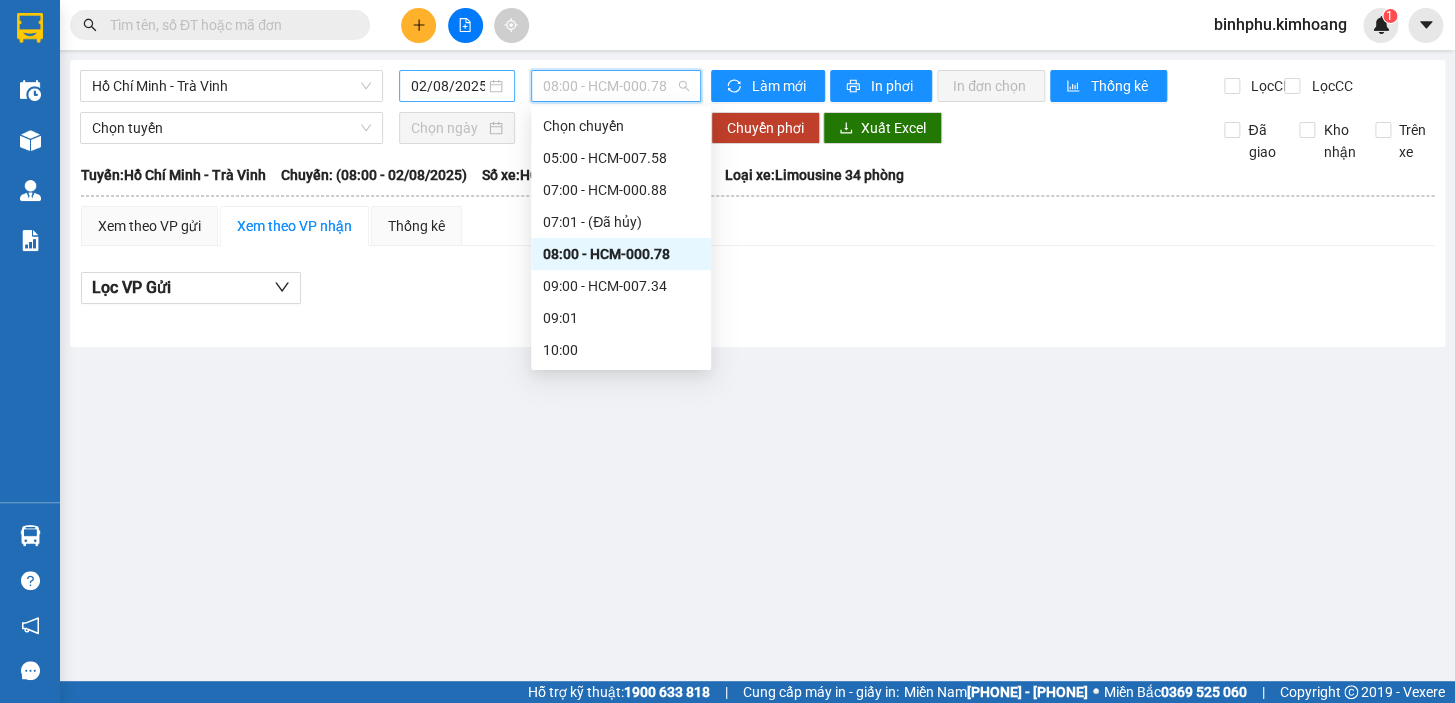 click on "02/08/2025" at bounding box center (448, 86) 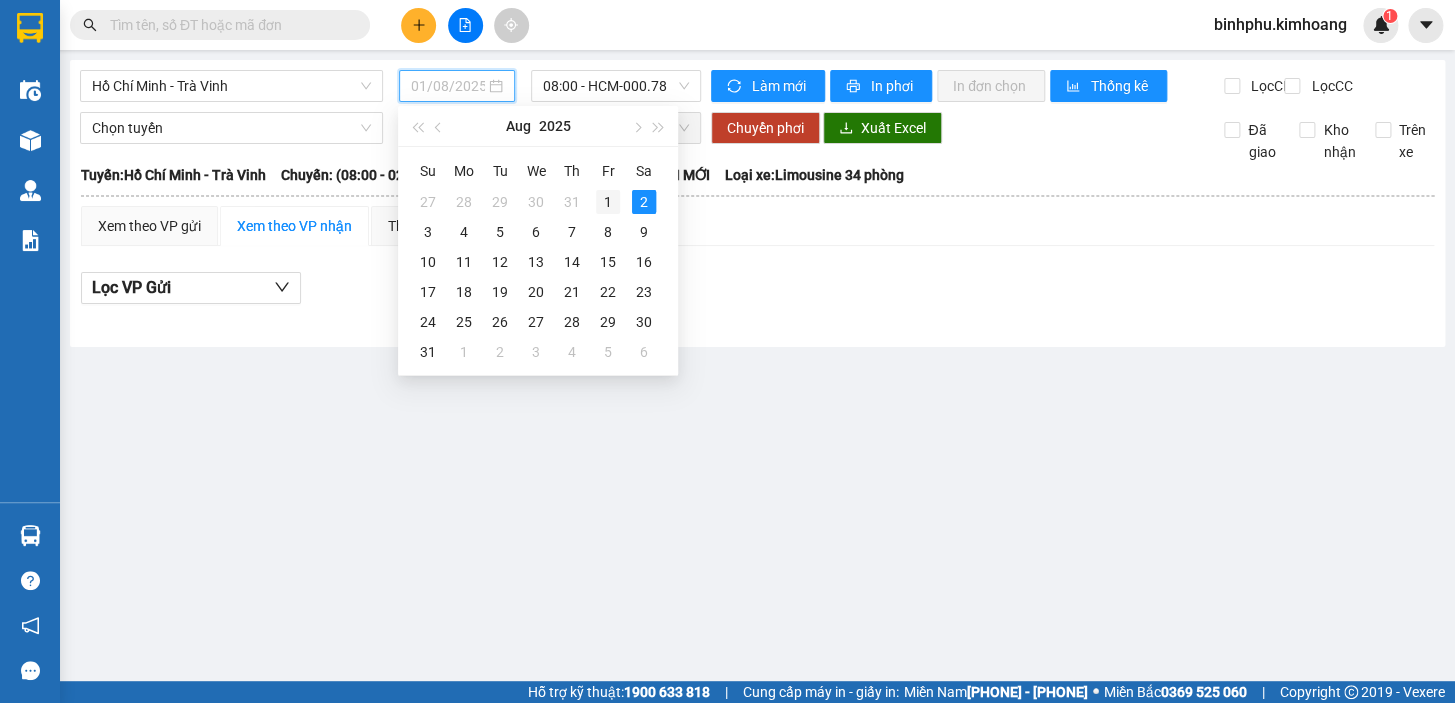 click on "1" at bounding box center (608, 202) 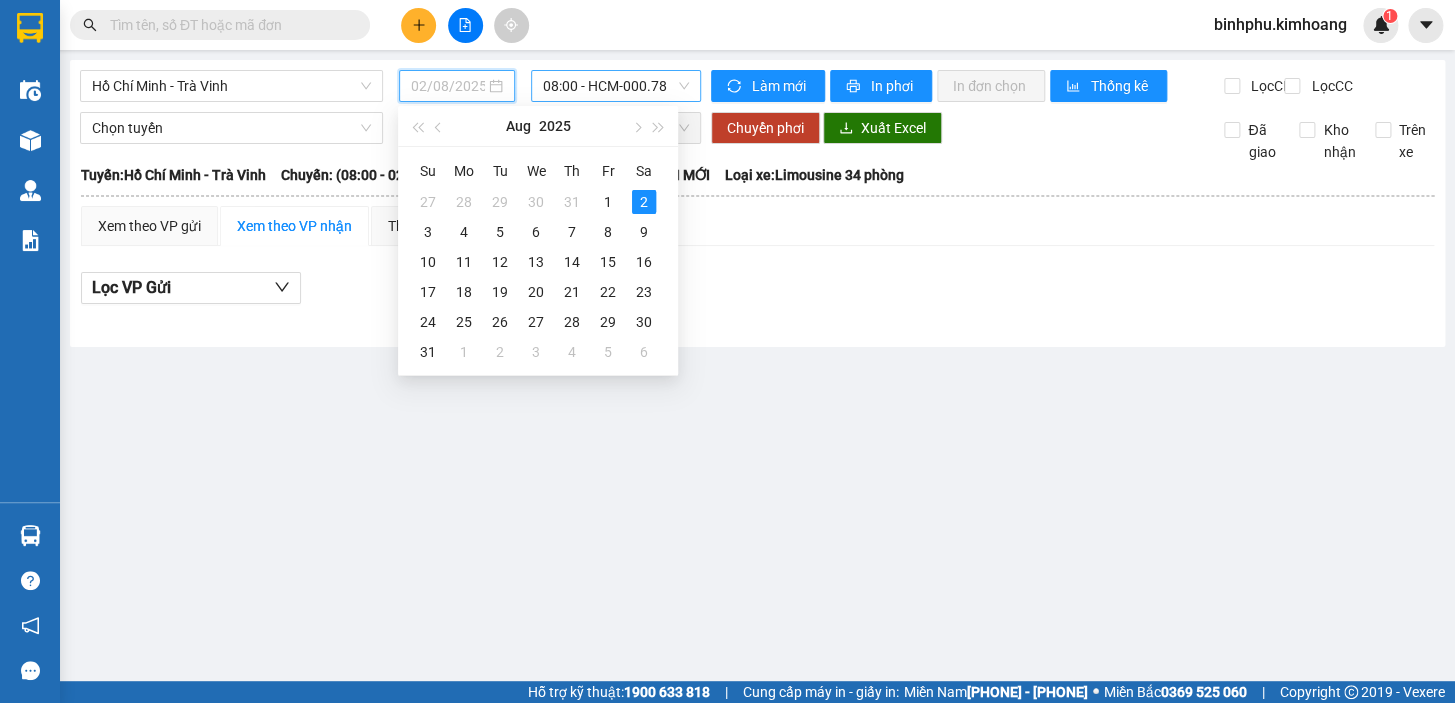 type on "01/08/2025" 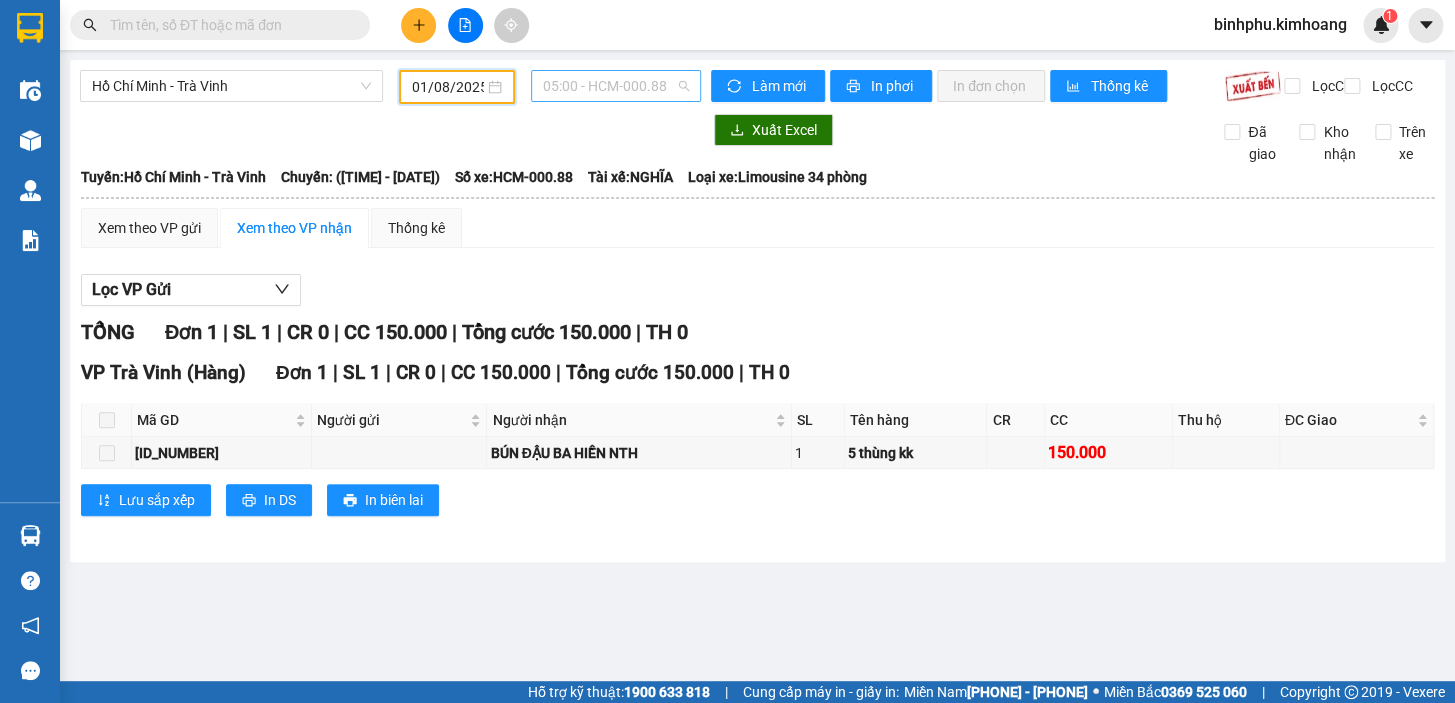 click on "[TIME] - [CODE]" at bounding box center [616, 86] 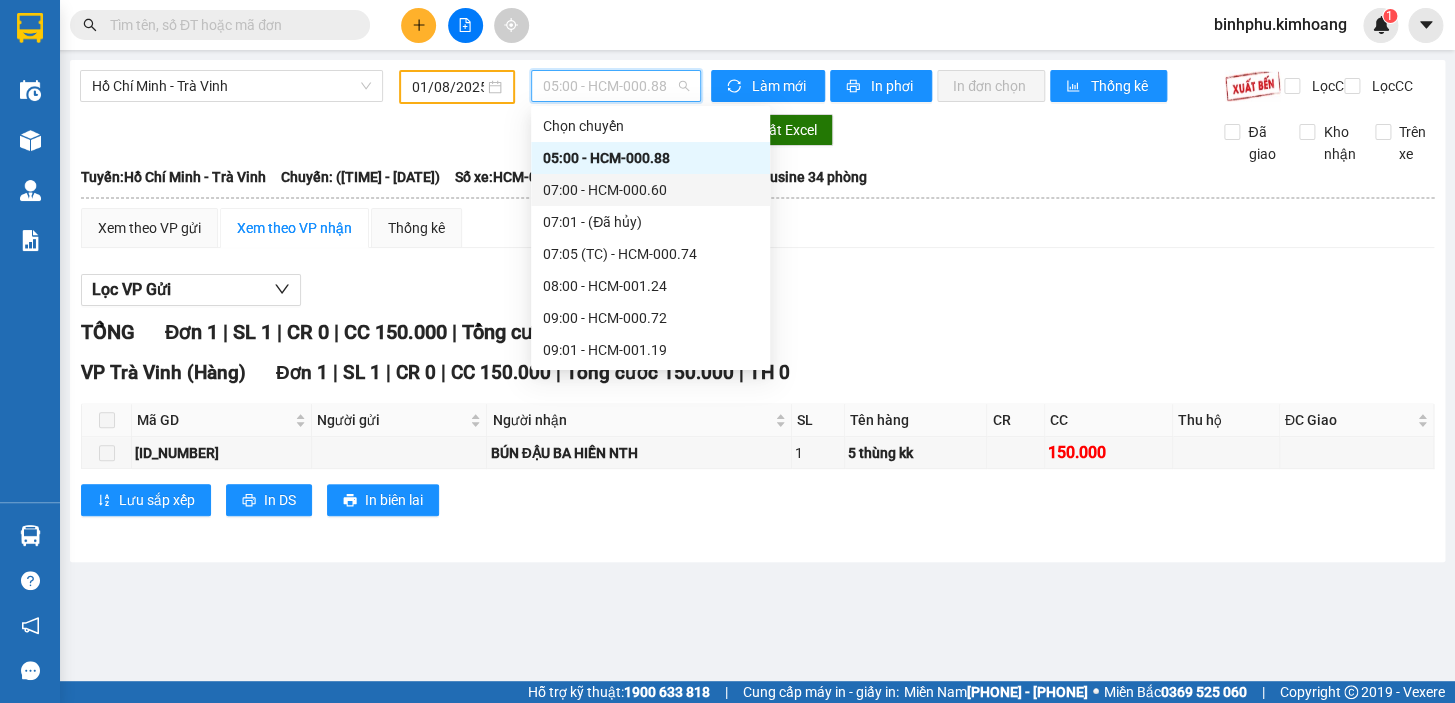 click on "[TIME]     - [LOCATION]" at bounding box center (650, 190) 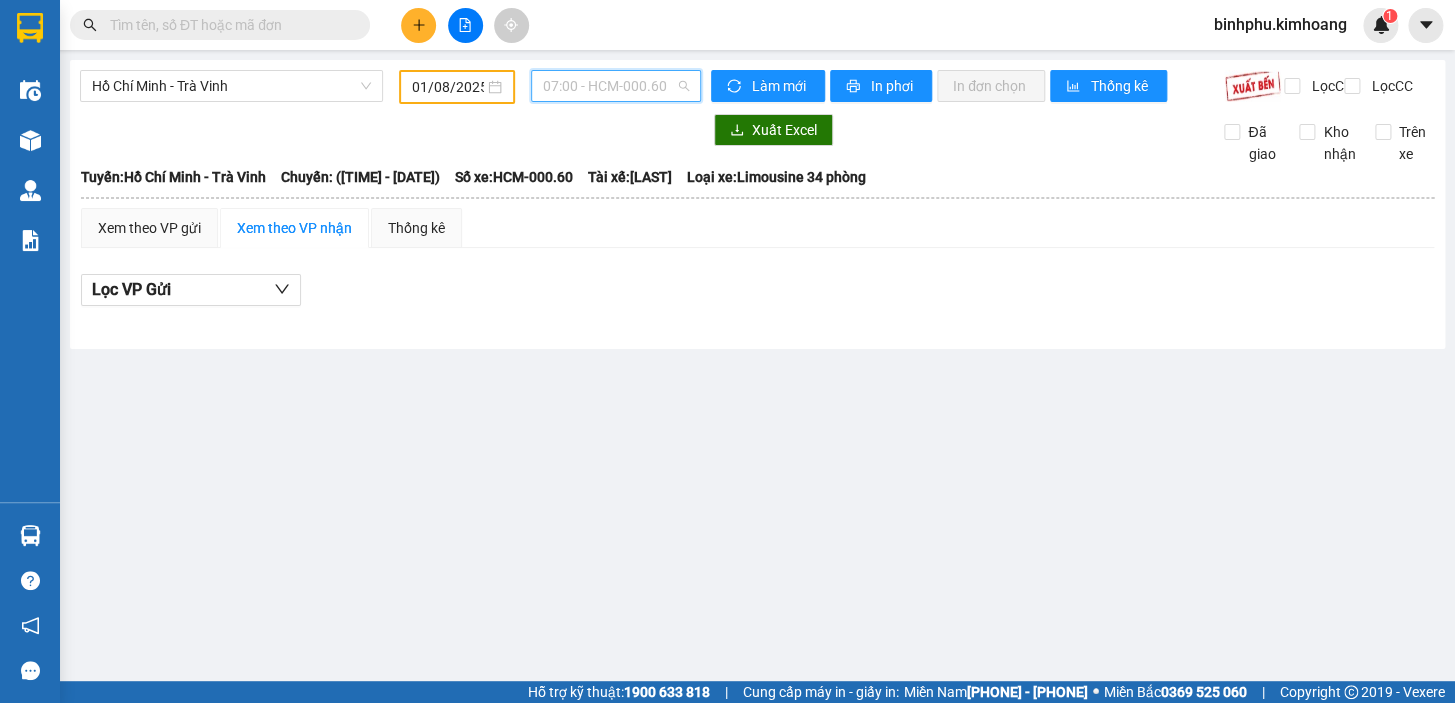 click on "[TIME]     - [LOCATION]" at bounding box center [616, 86] 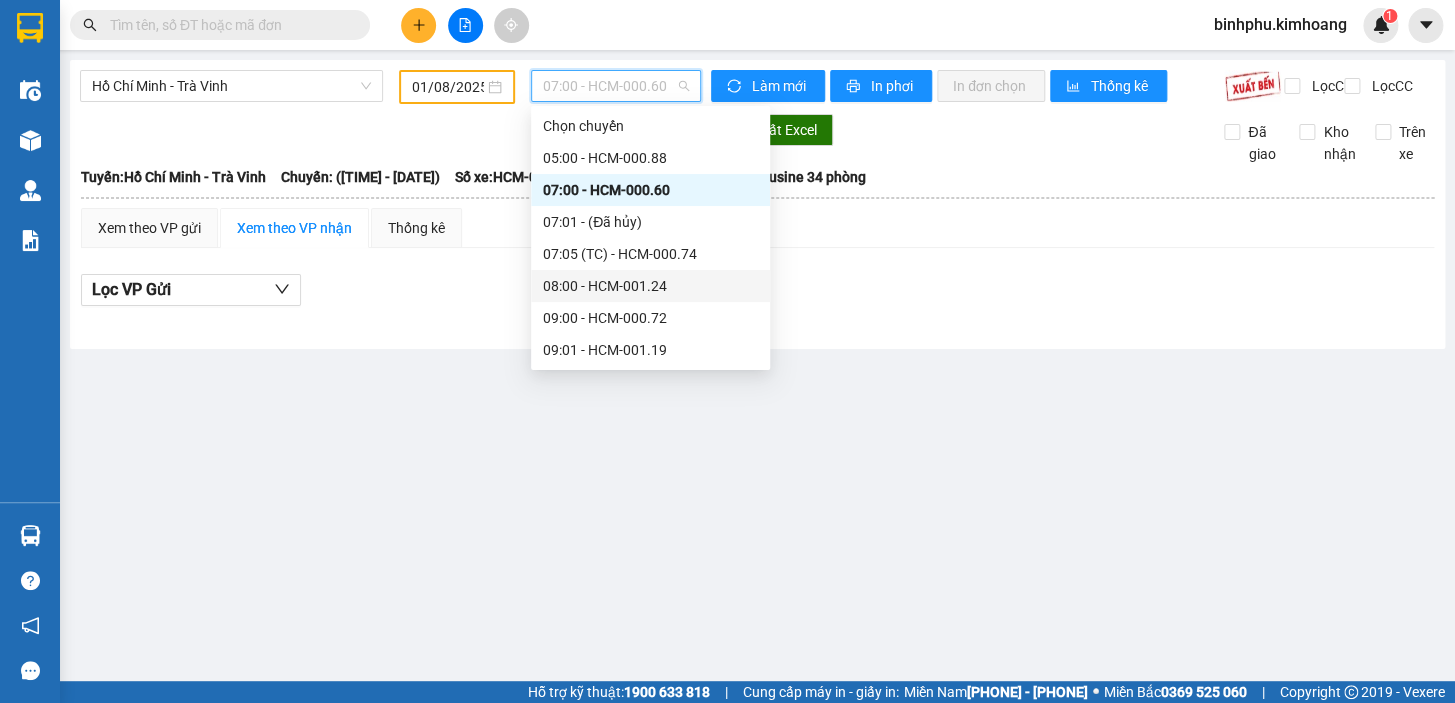 click on "08:00     - HCM-001.24" at bounding box center [650, 286] 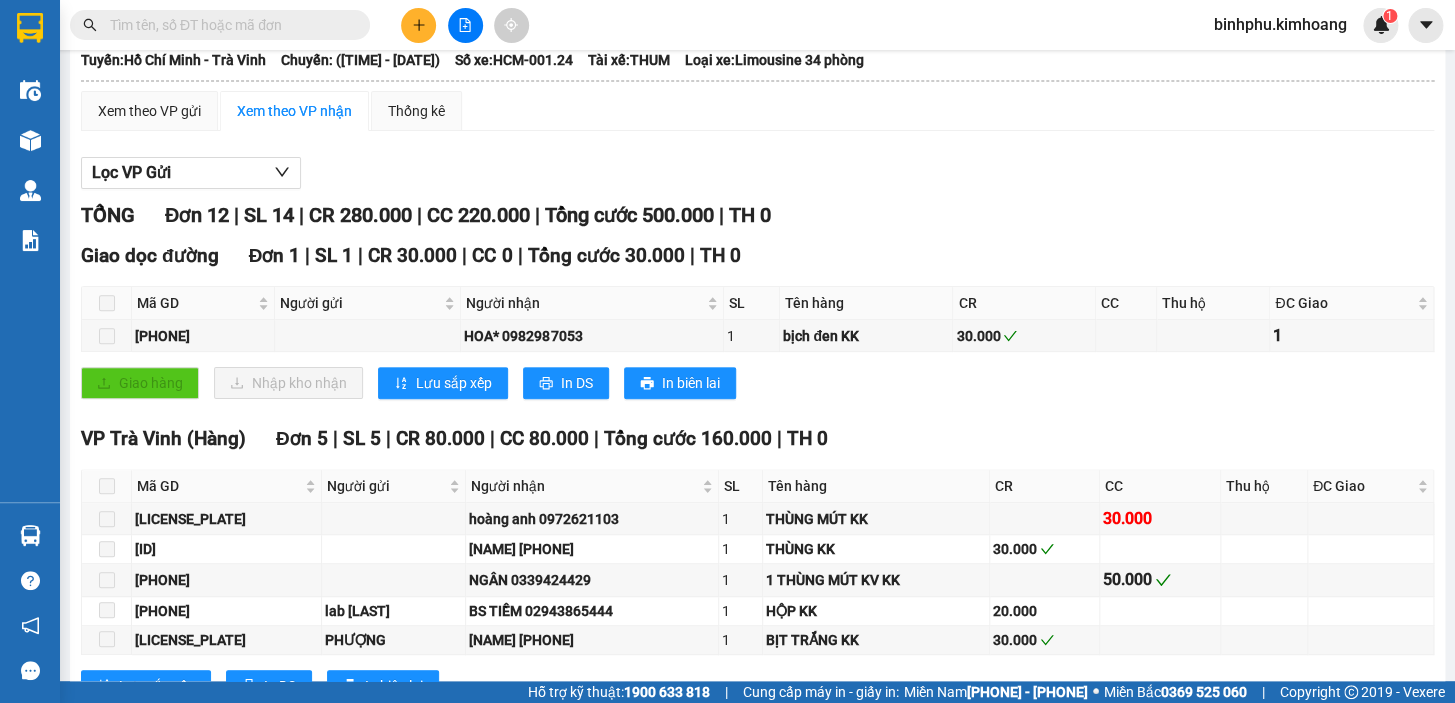 scroll, scrollTop: 0, scrollLeft: 0, axis: both 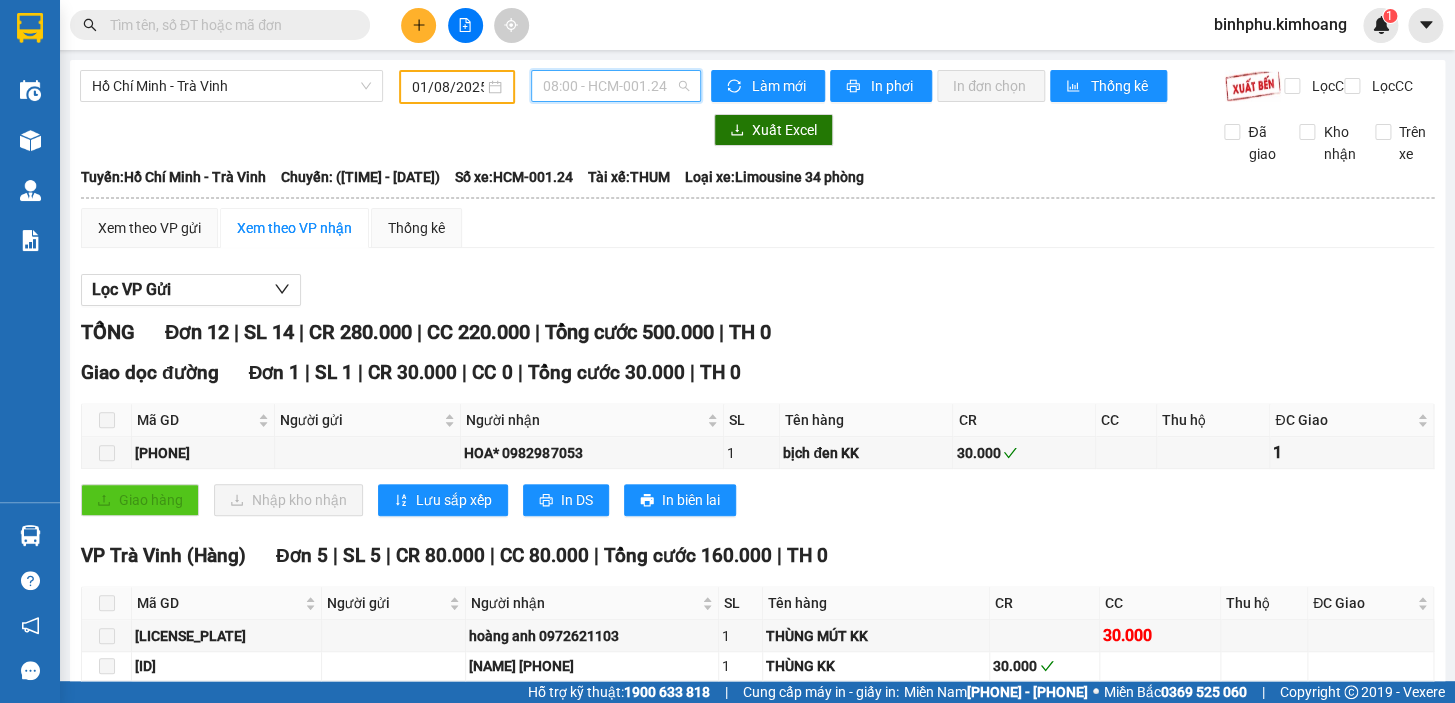 click on "08:00     - HCM-001.24" at bounding box center (616, 86) 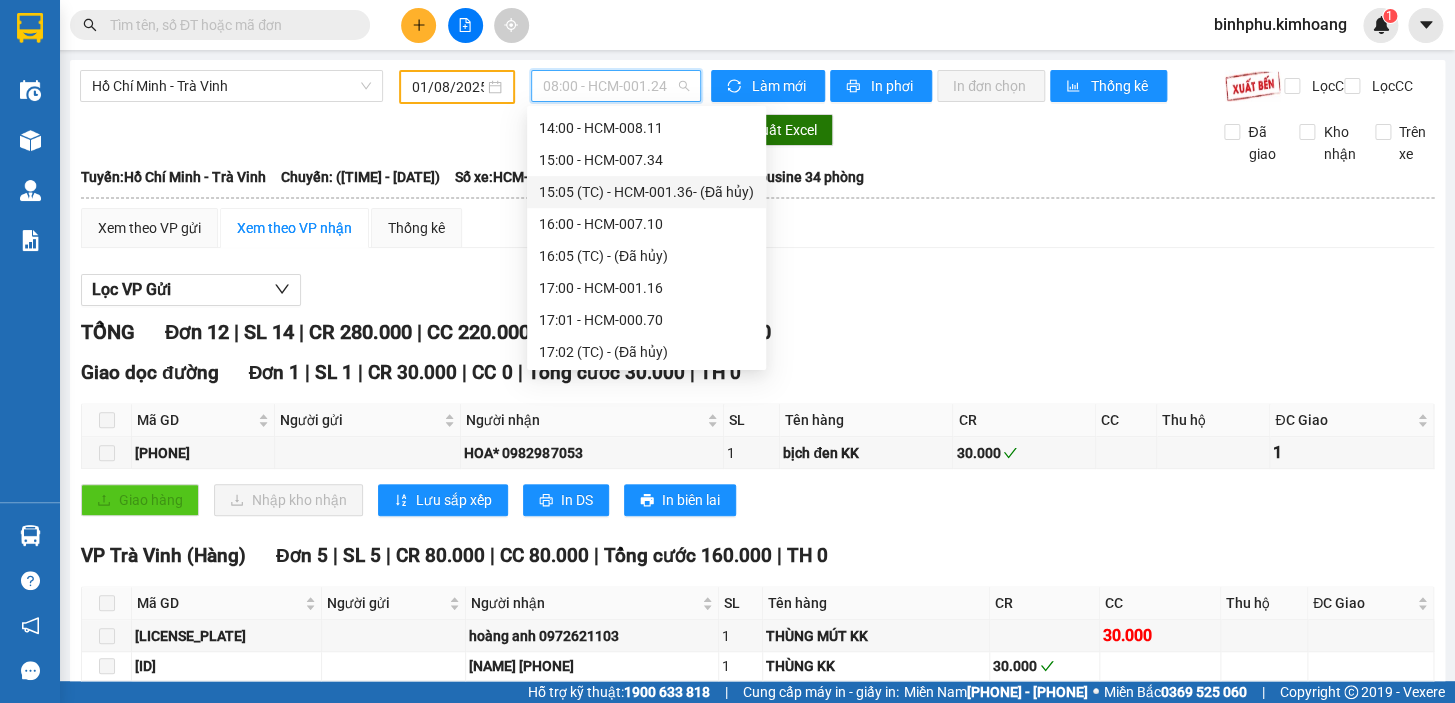 scroll, scrollTop: 640, scrollLeft: 0, axis: vertical 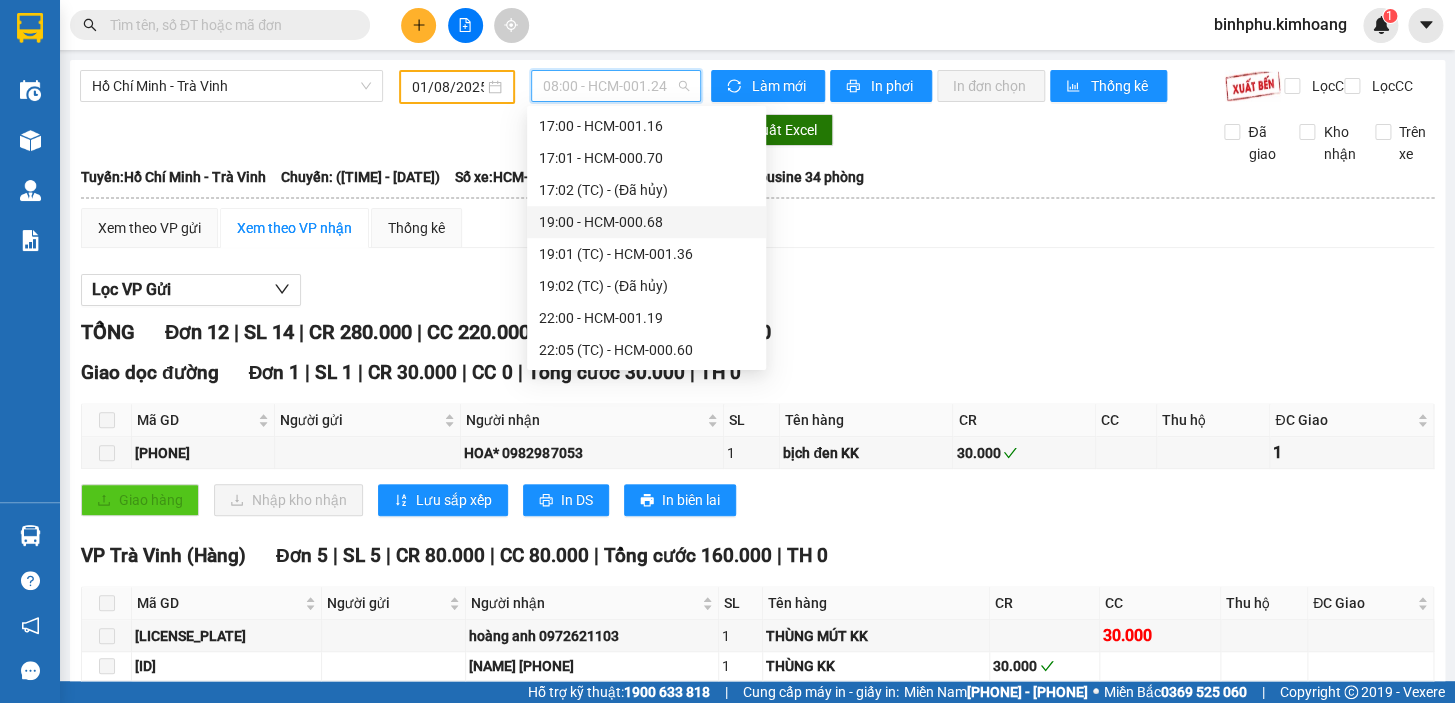 click on "HCM-000.68" at bounding box center [646, 222] 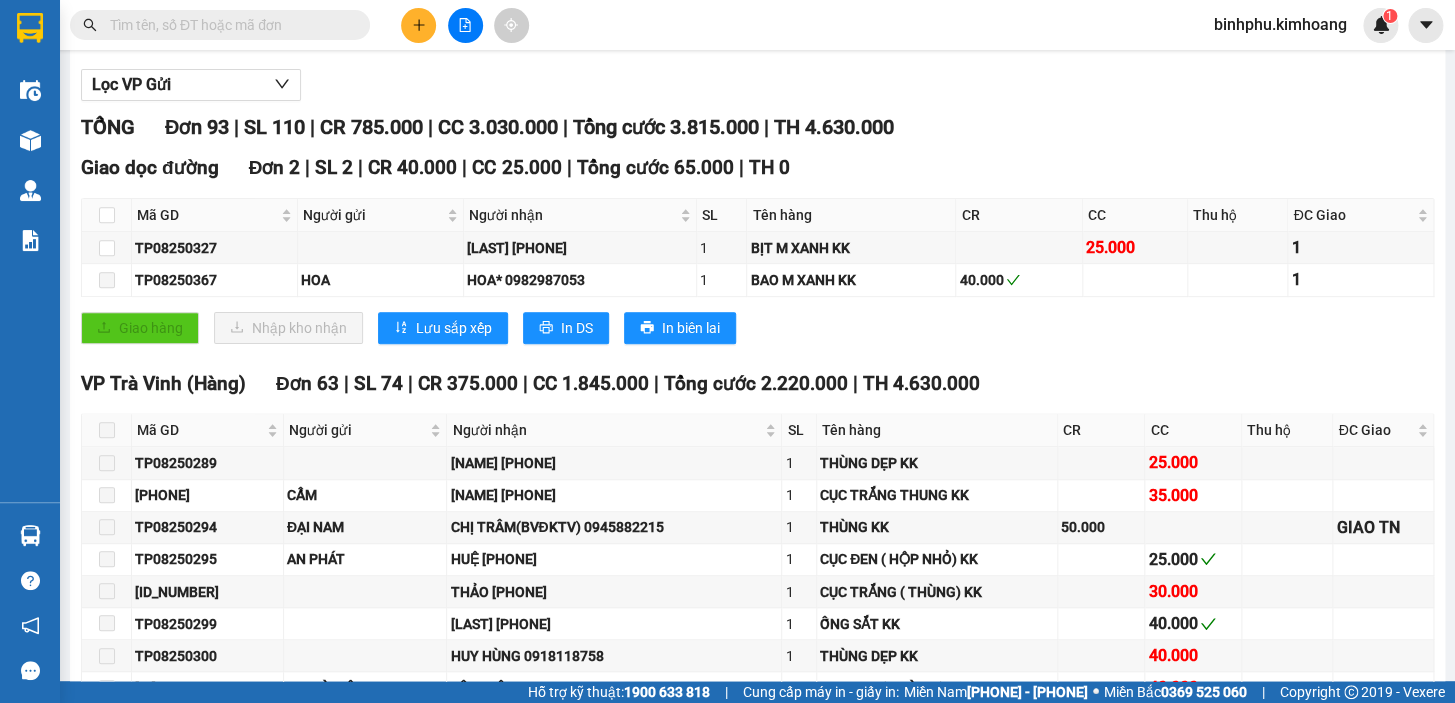 scroll, scrollTop: 0, scrollLeft: 0, axis: both 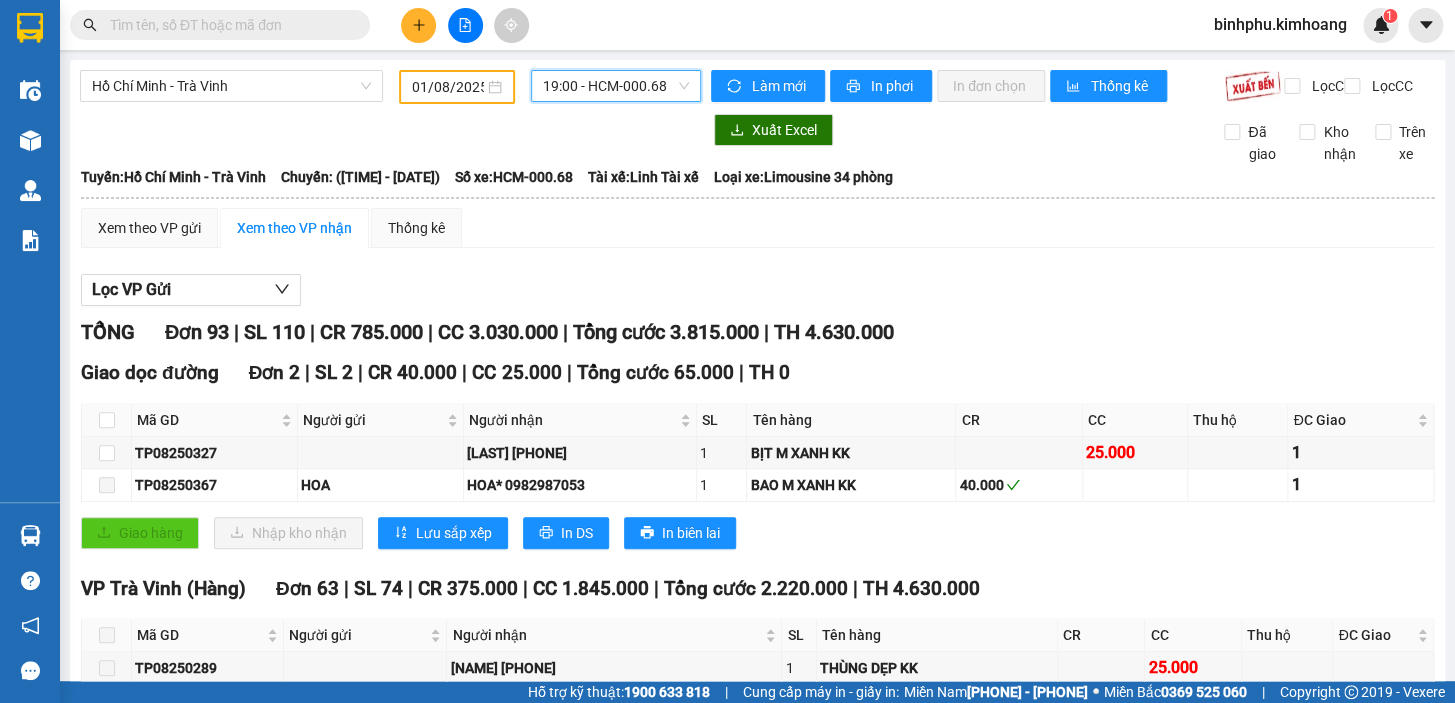 click on "HCM-000.68" at bounding box center [616, 86] 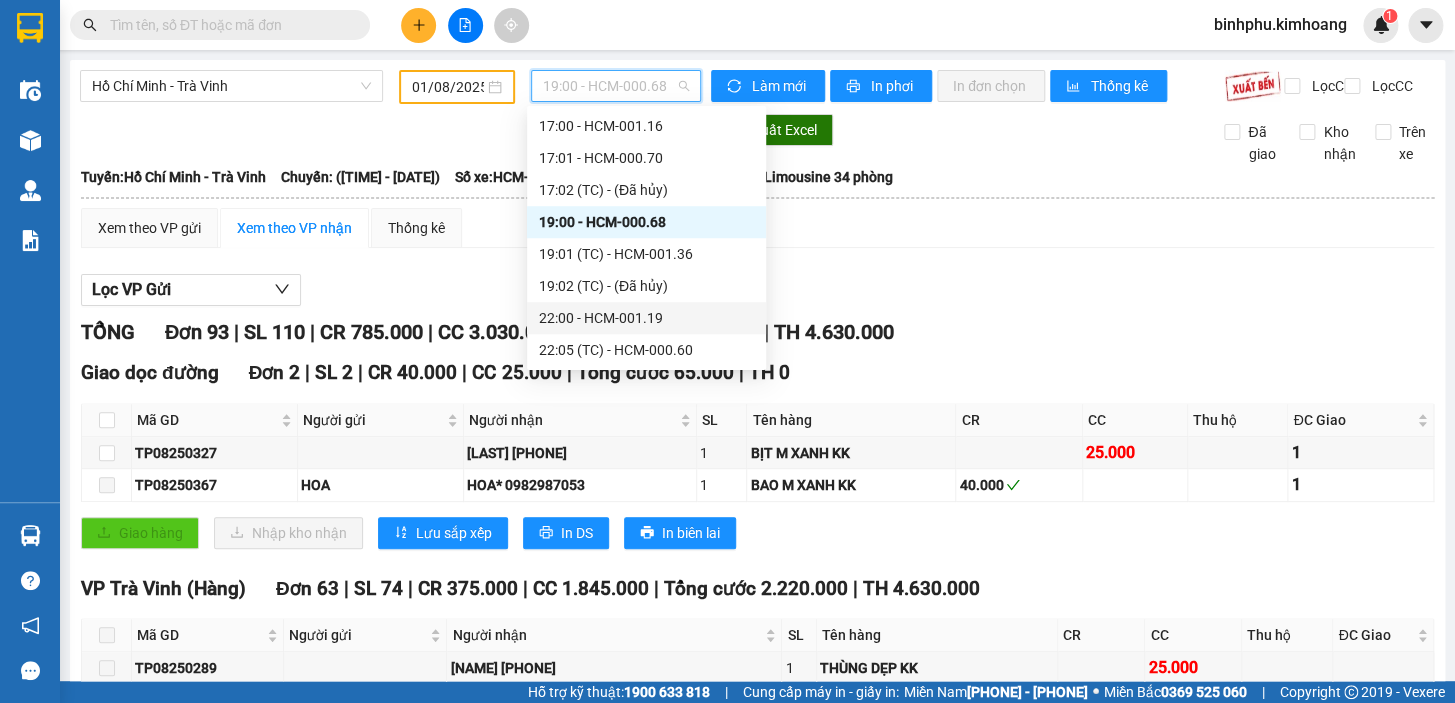 click on "[TIME]     - [LOCATION]" at bounding box center (646, 318) 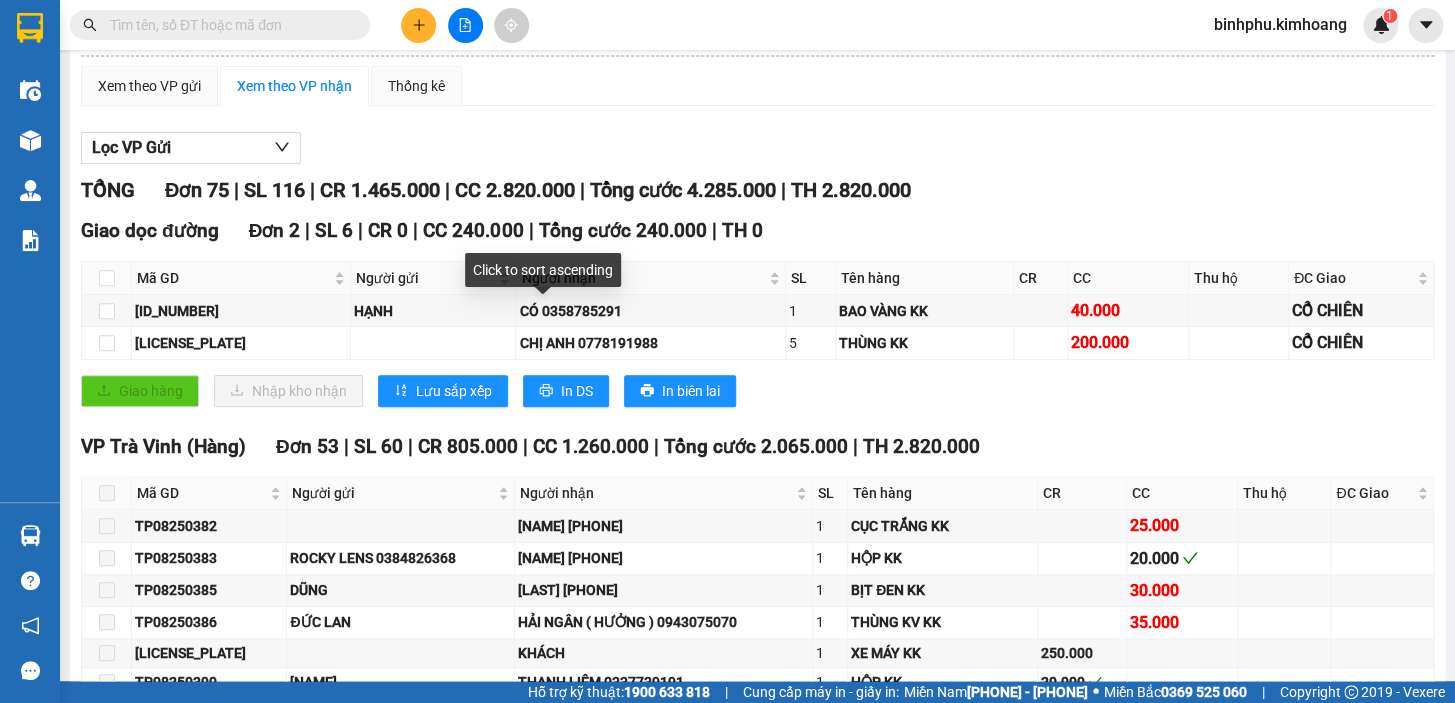 scroll, scrollTop: 0, scrollLeft: 0, axis: both 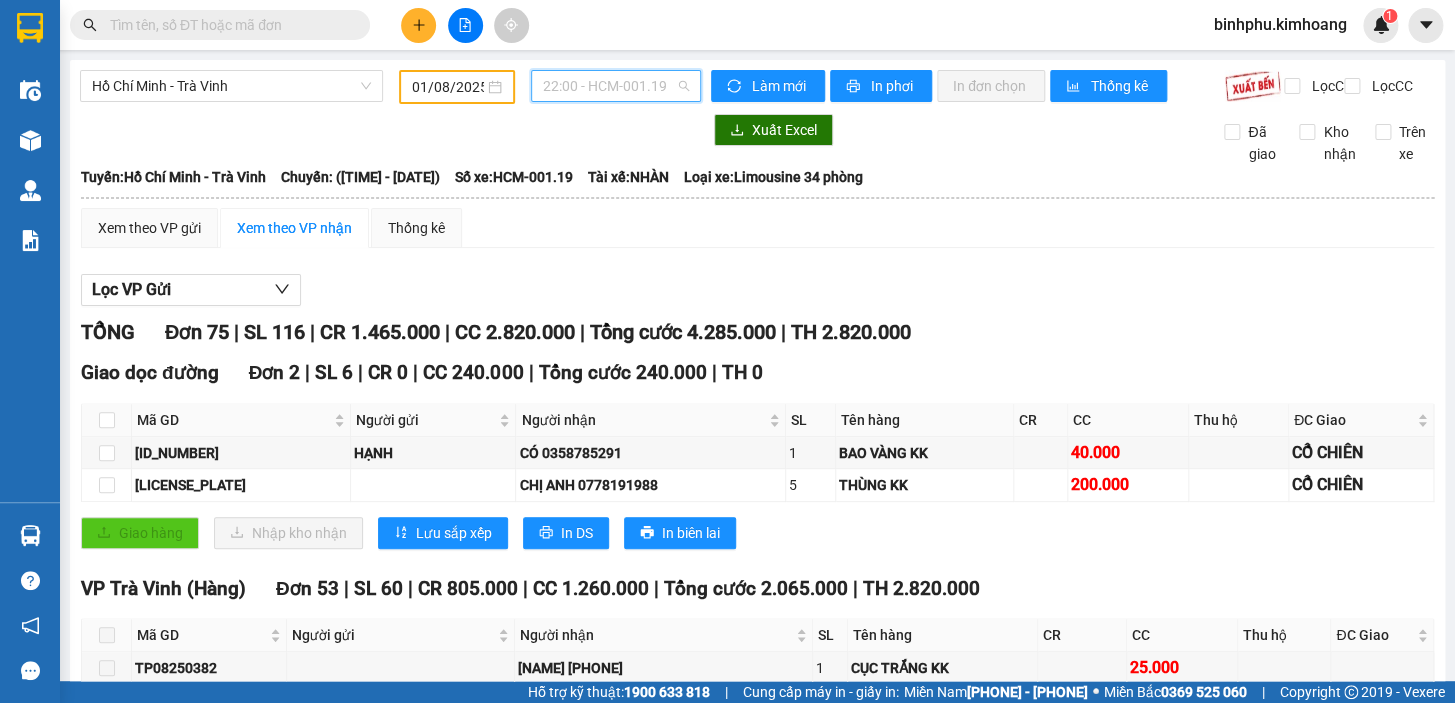 click on "[TIME]     - [LOCATION]" at bounding box center [616, 86] 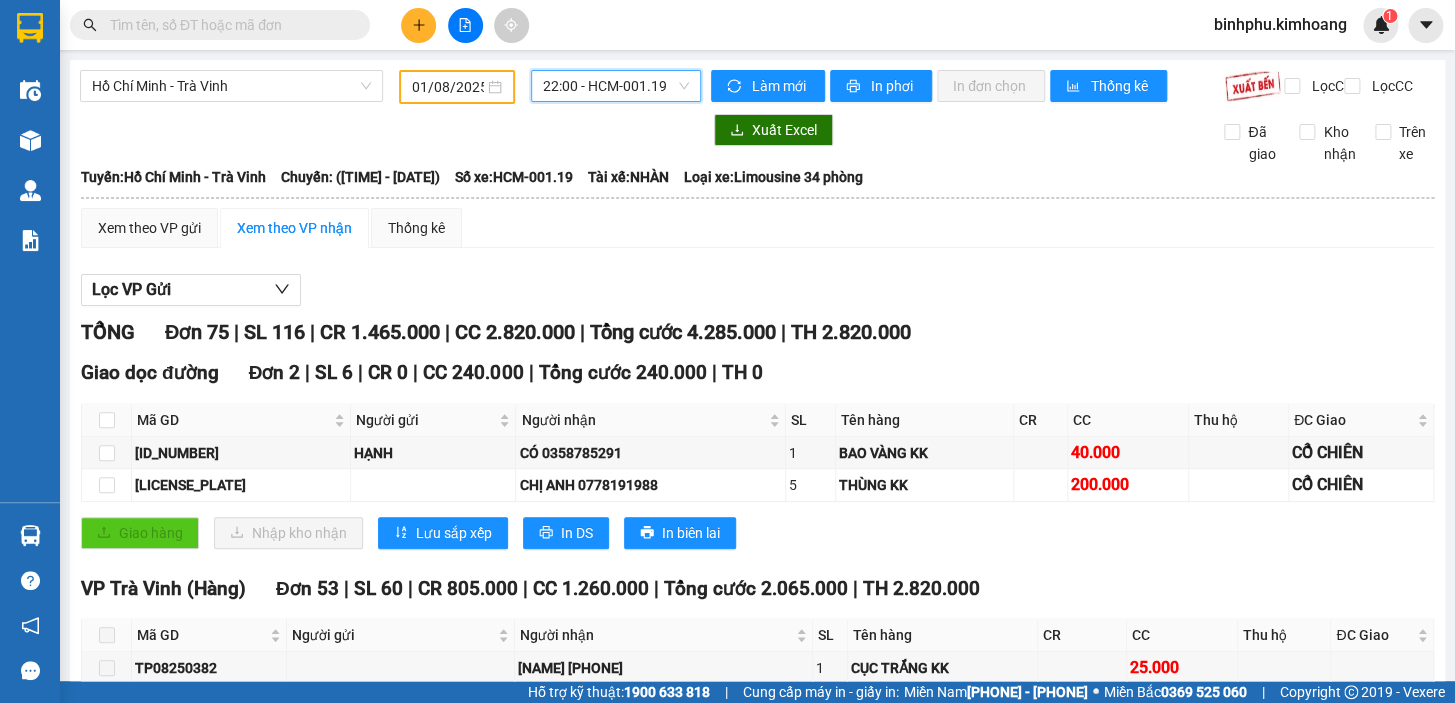 click on "[TIME]     - [LOCATION]" at bounding box center [616, 86] 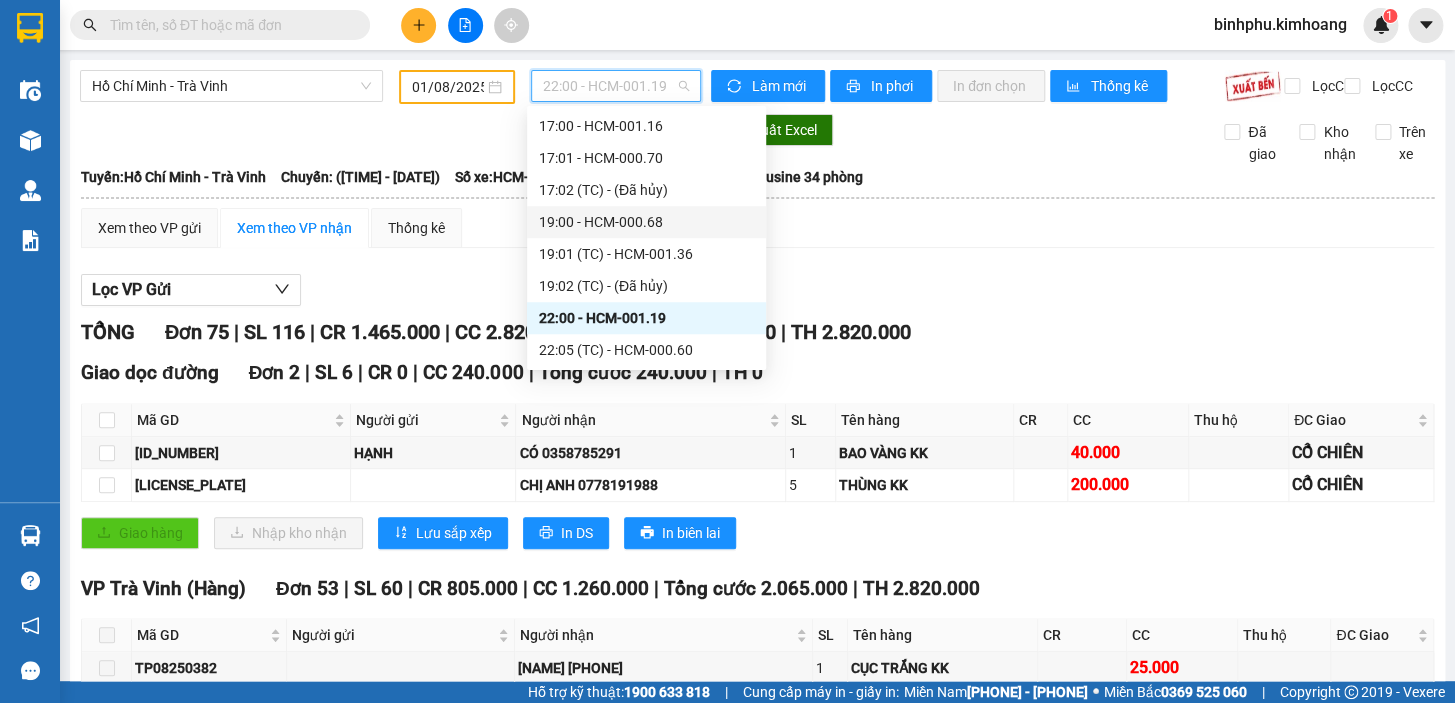 click on "HCM-000.68" at bounding box center (646, 222) 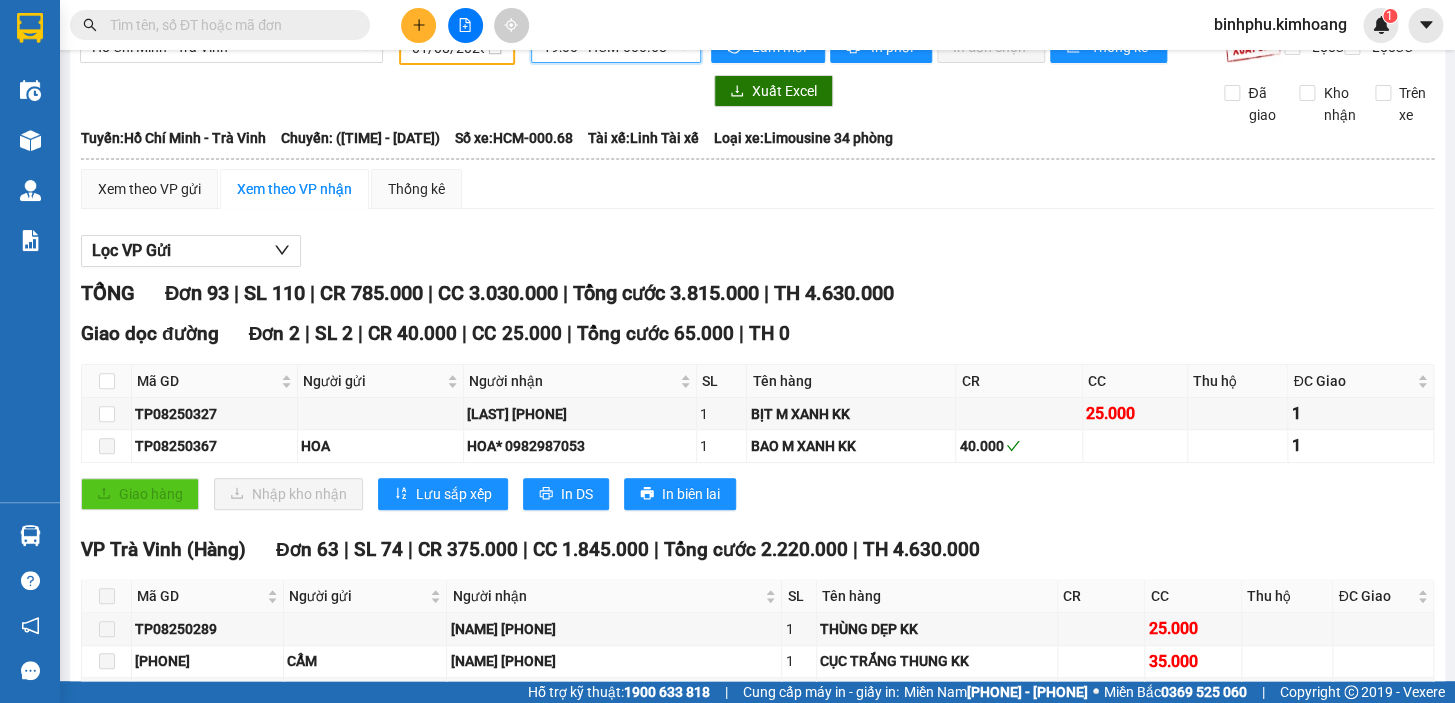 scroll, scrollTop: 0, scrollLeft: 0, axis: both 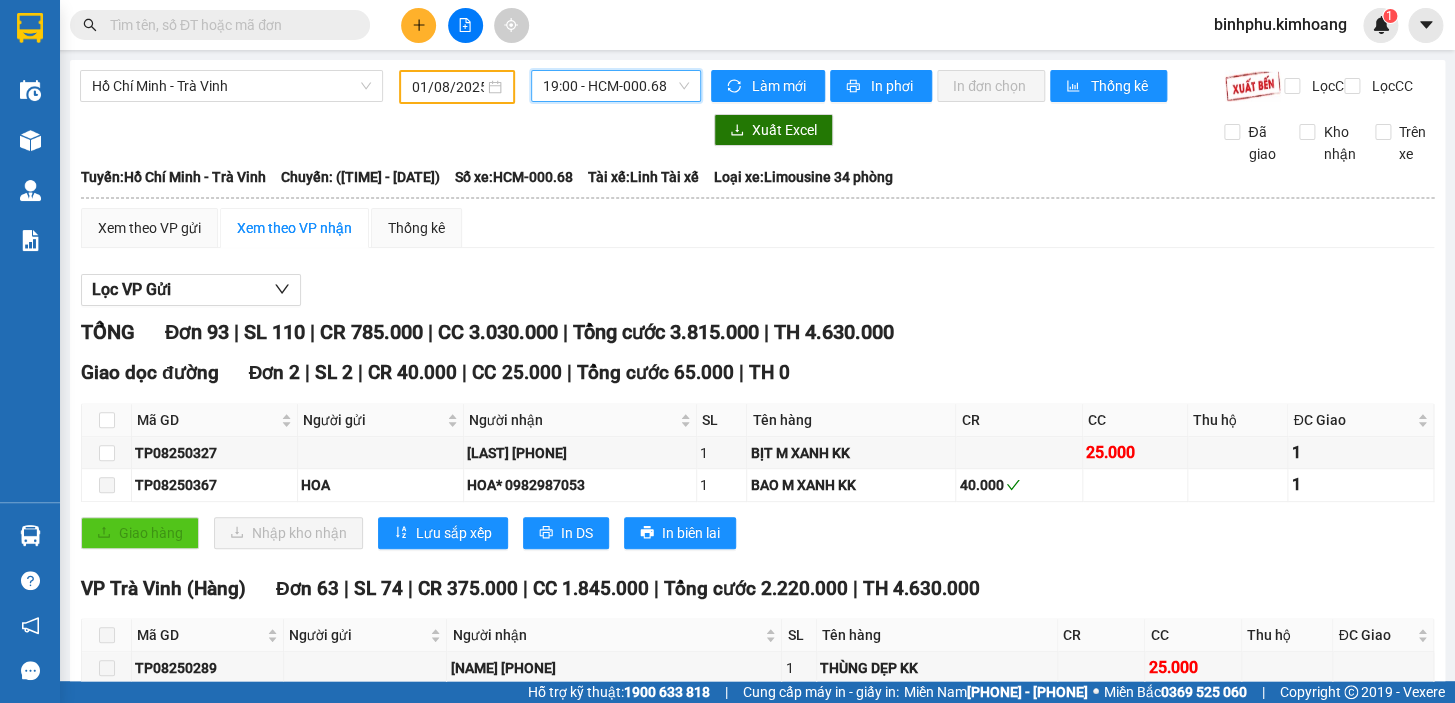 click on "HCM-000.68" at bounding box center [616, 86] 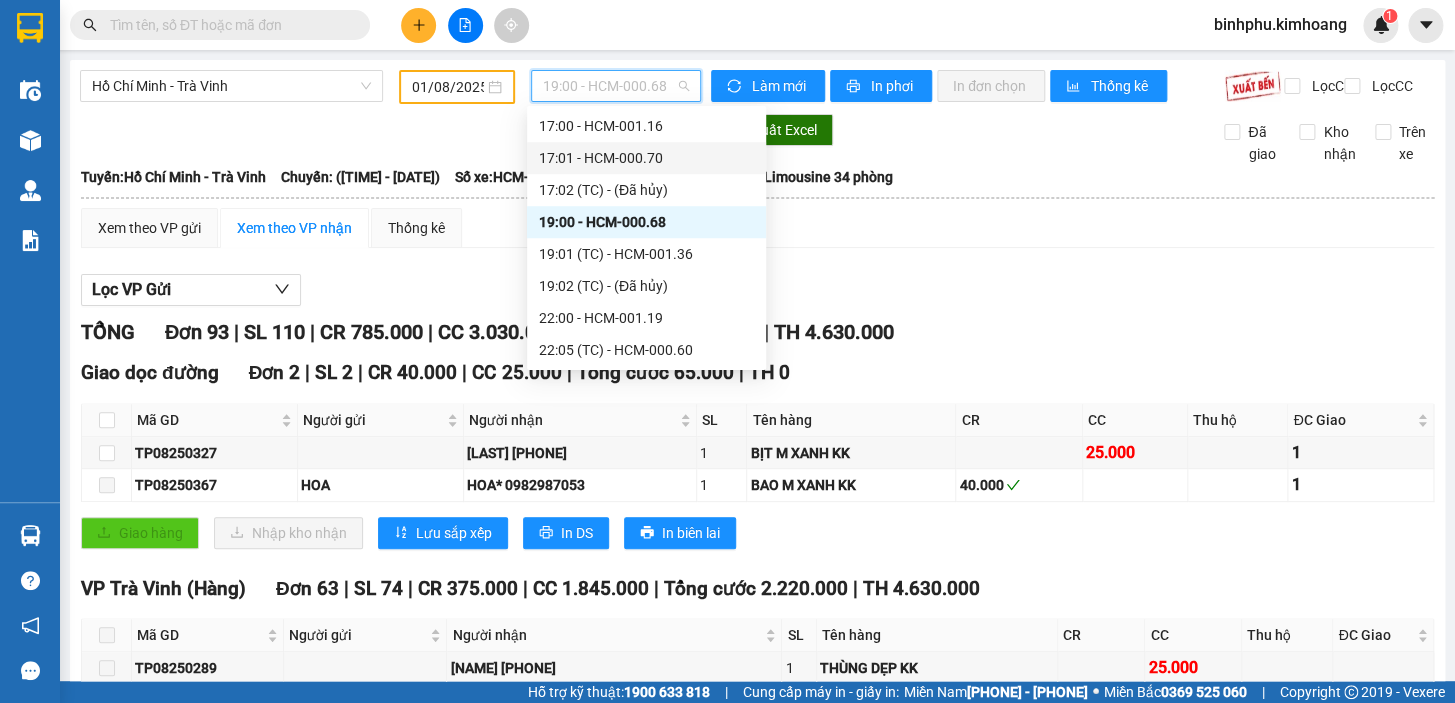 click on "17:01     - HCM-000.70" at bounding box center [646, 158] 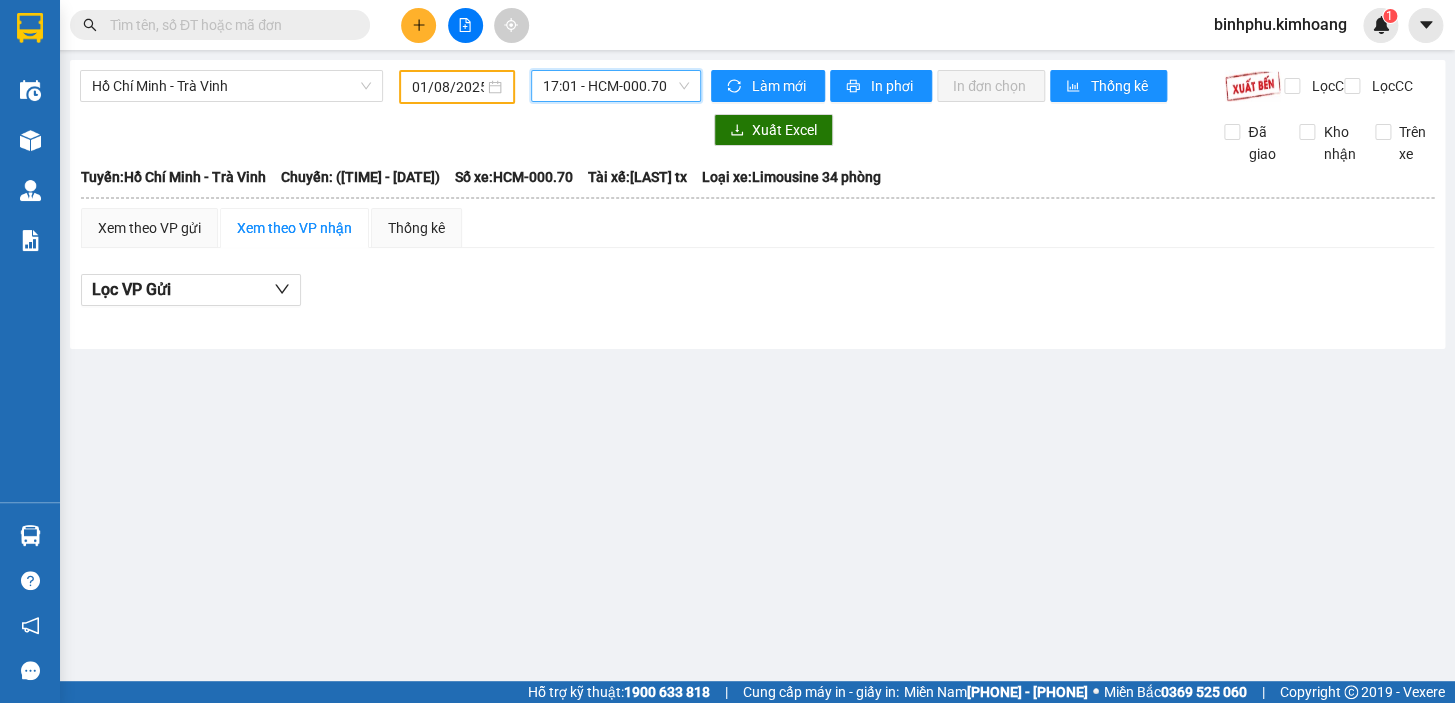 click on "17:01     - HCM-000.70" at bounding box center (616, 86) 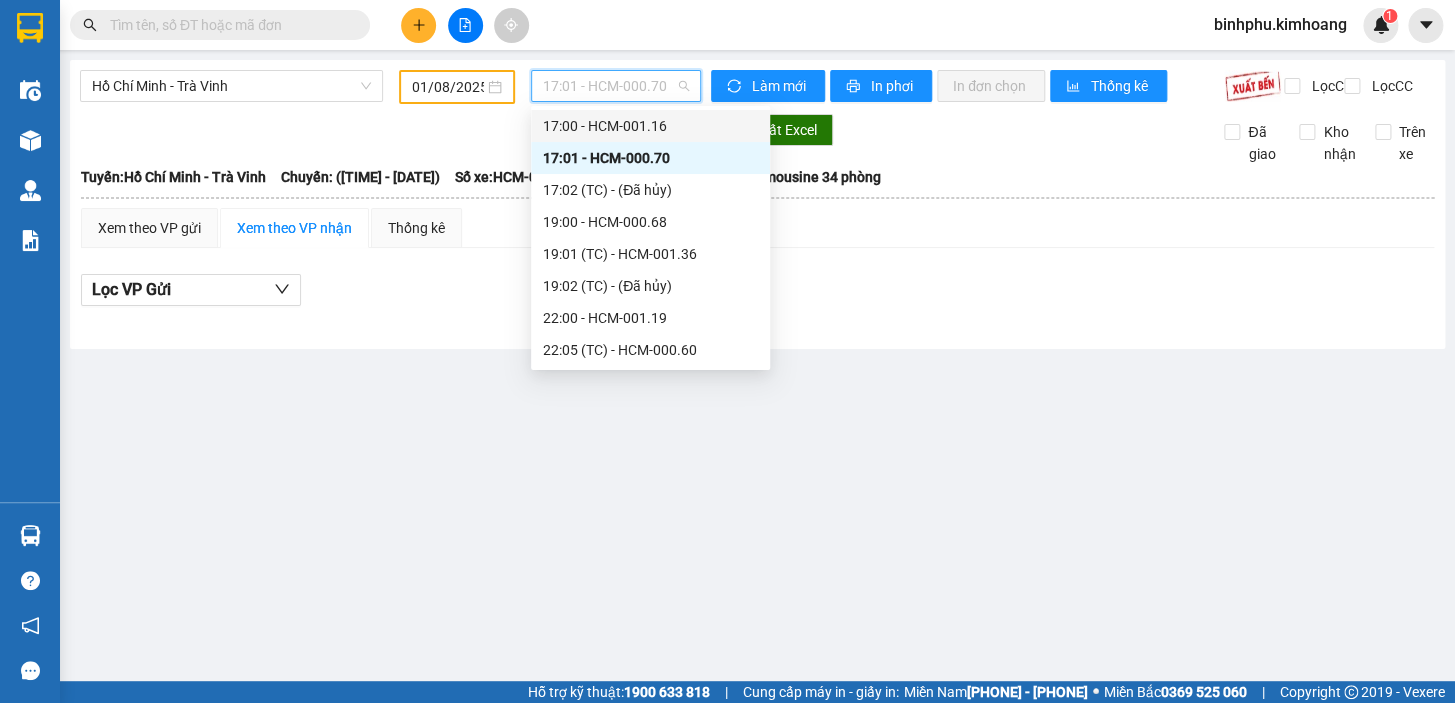 click on "HCM-001.16" at bounding box center [650, 126] 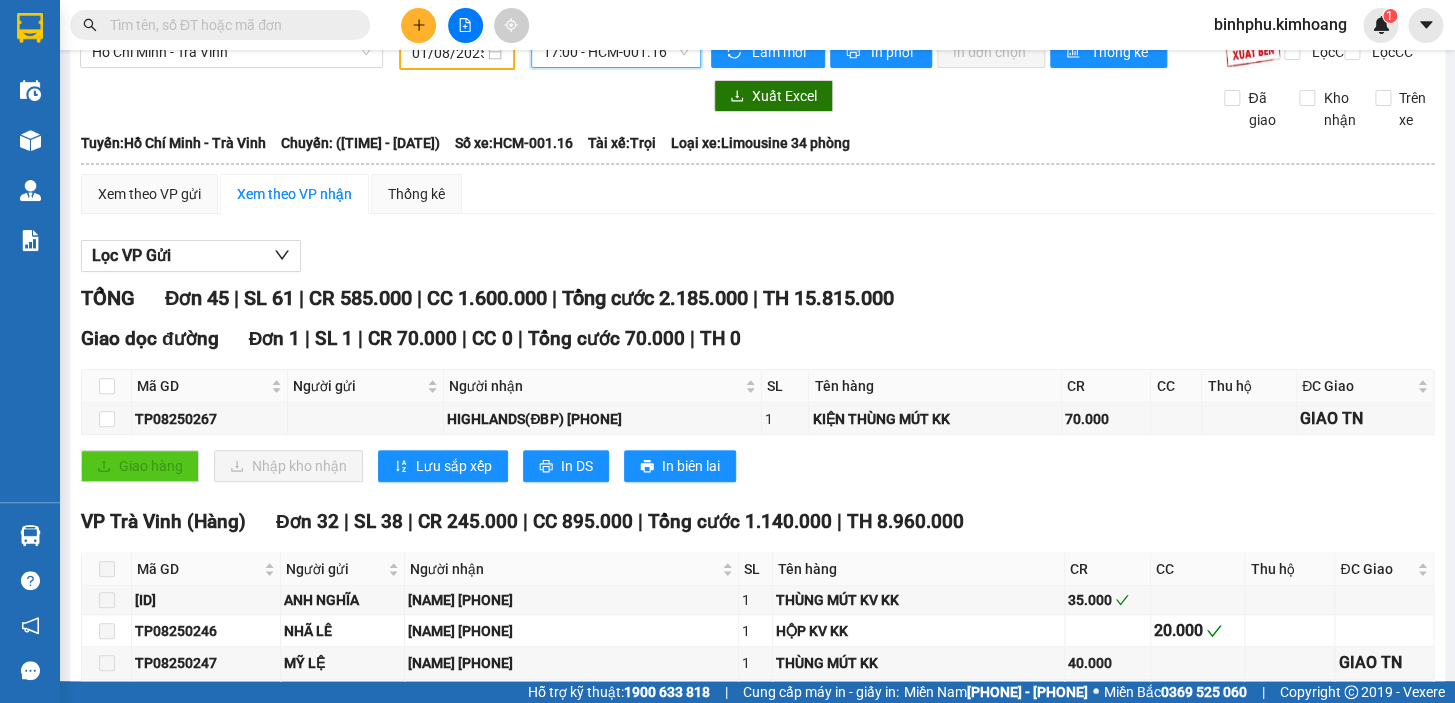 scroll, scrollTop: 0, scrollLeft: 0, axis: both 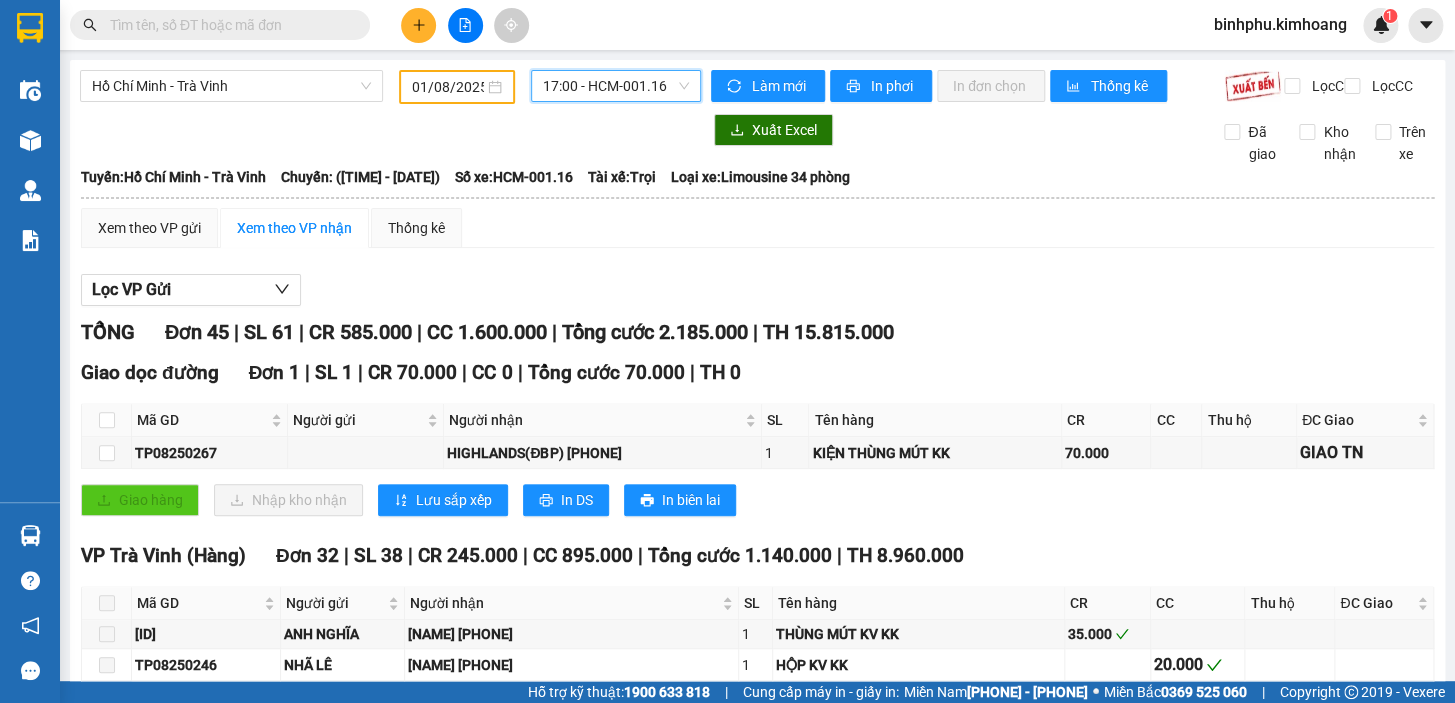 click on "HCM-001.16" at bounding box center [616, 86] 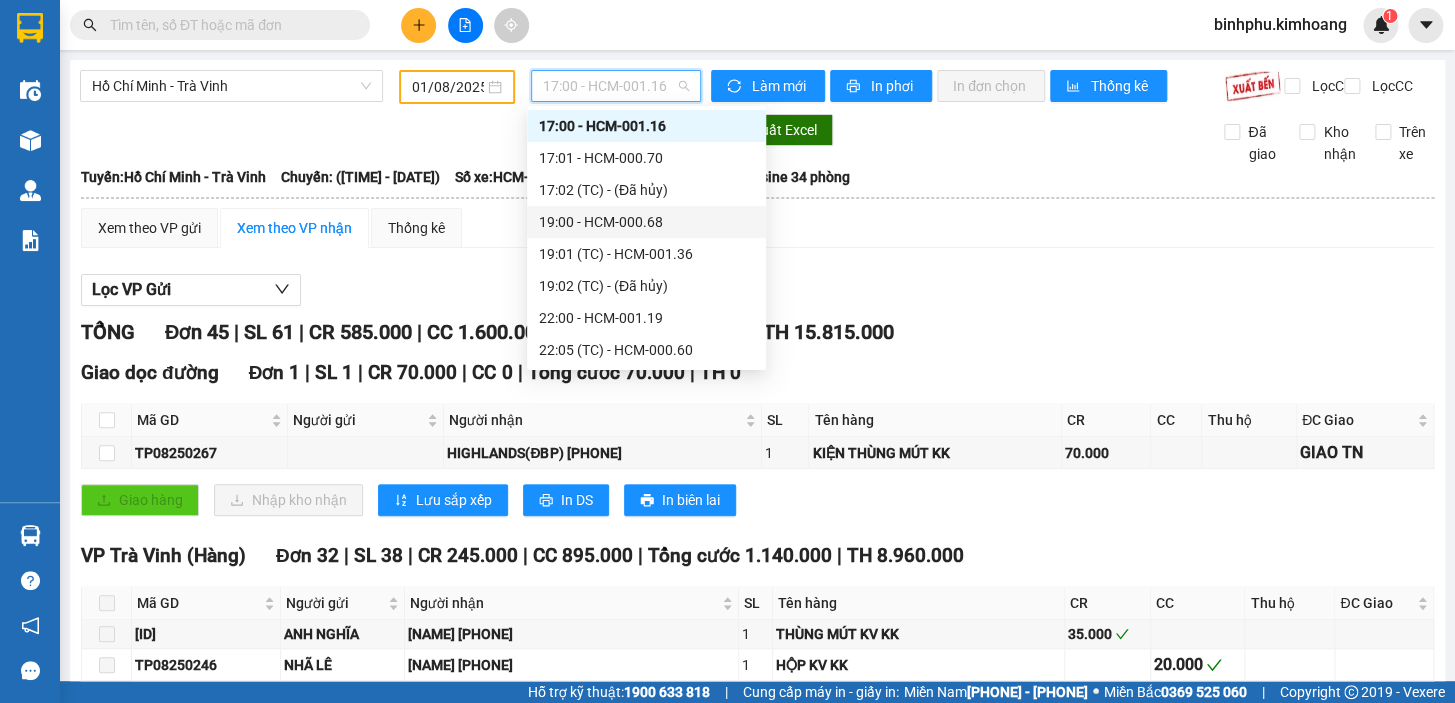 click on "HCM-000.68" at bounding box center [646, 222] 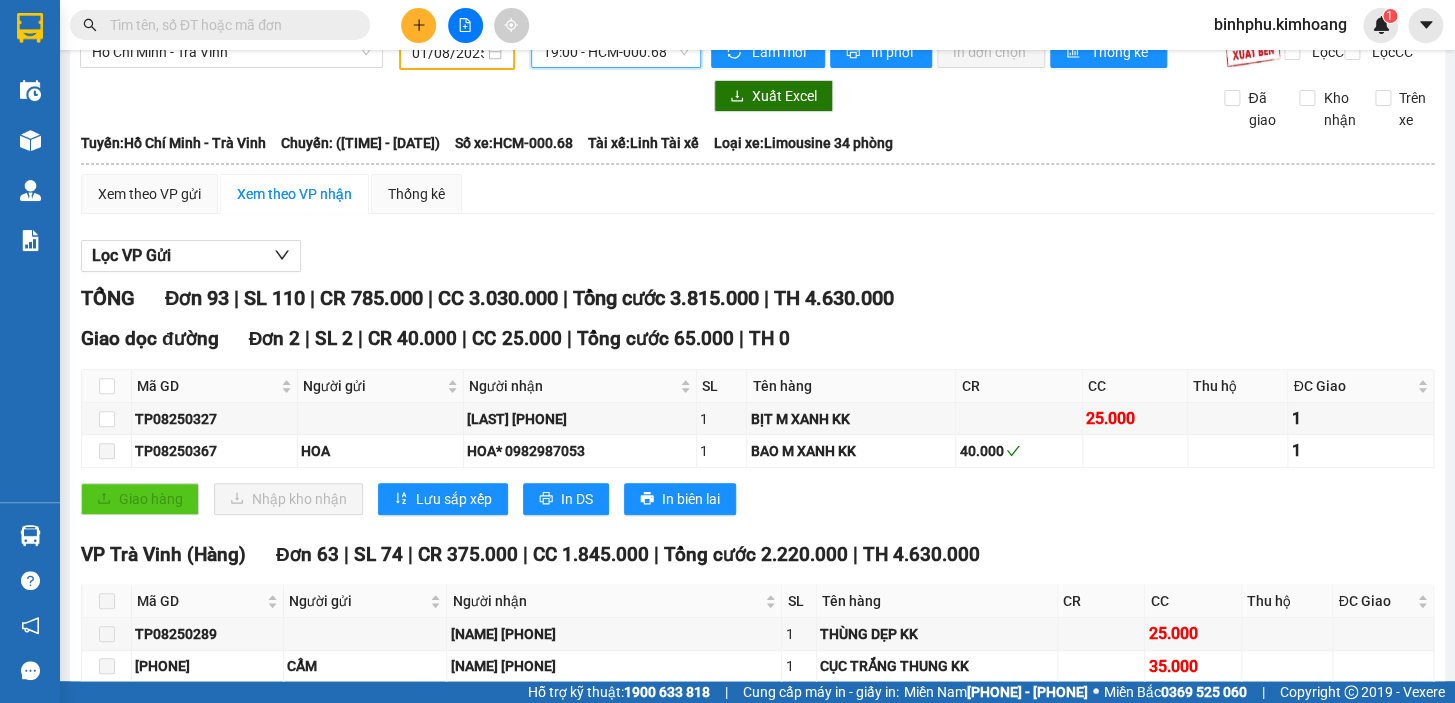 scroll, scrollTop: 0, scrollLeft: 0, axis: both 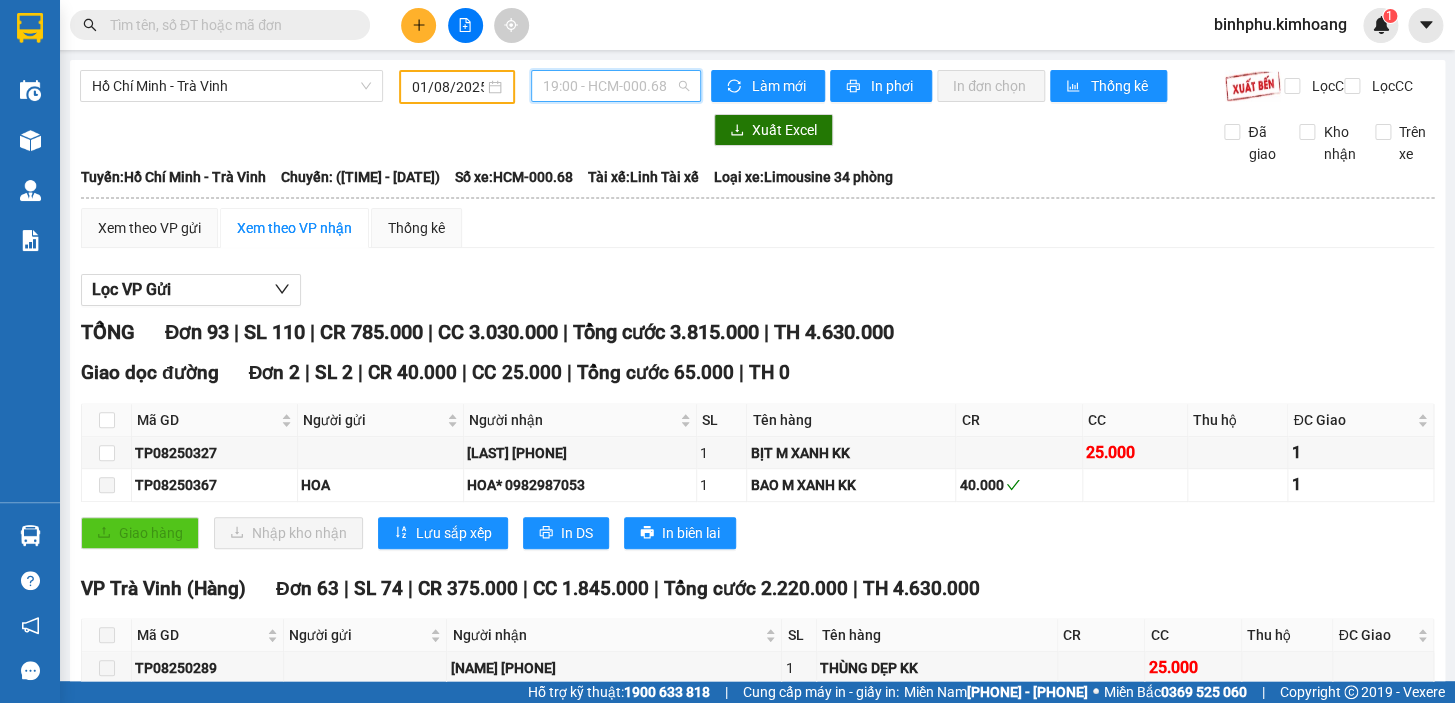 click on "HCM-000.68" at bounding box center [616, 86] 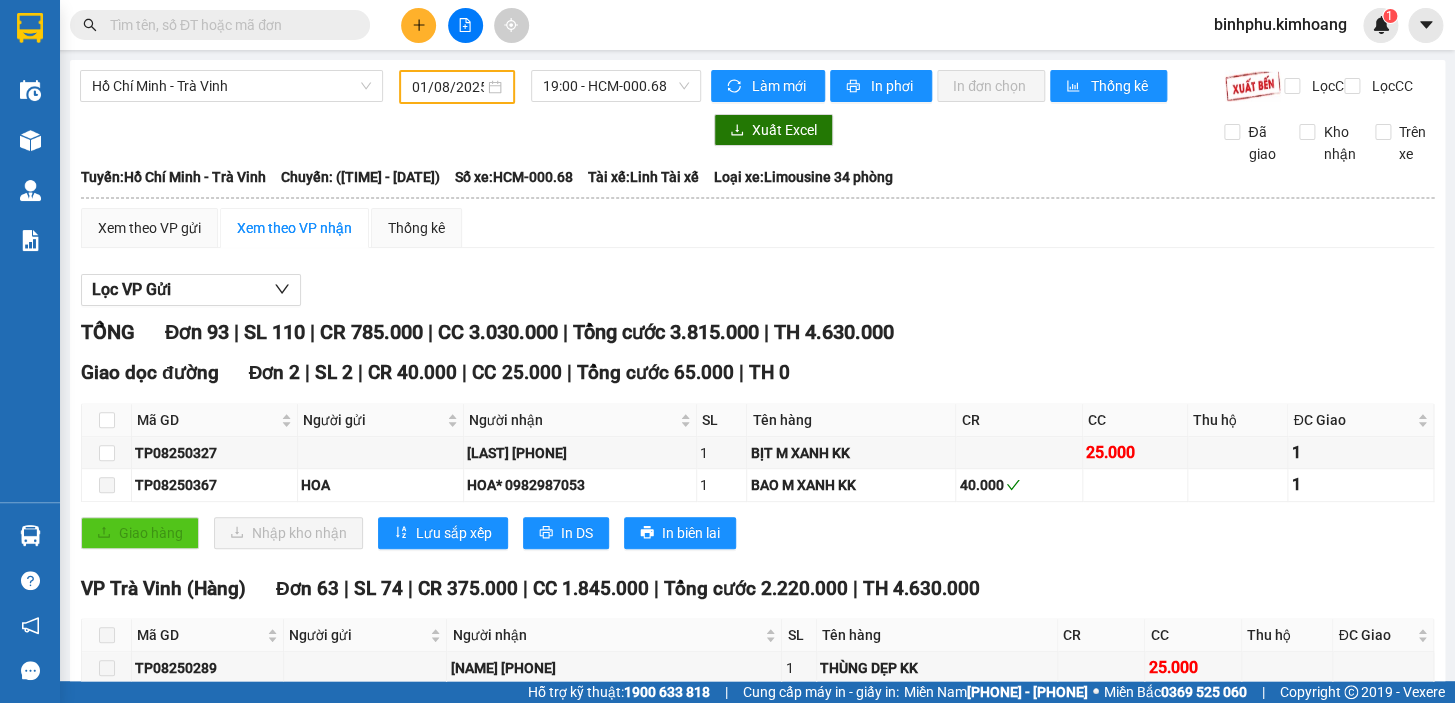click on "Xuất Excel Đã giao Kho nhận Trên xe" at bounding box center (757, 139) 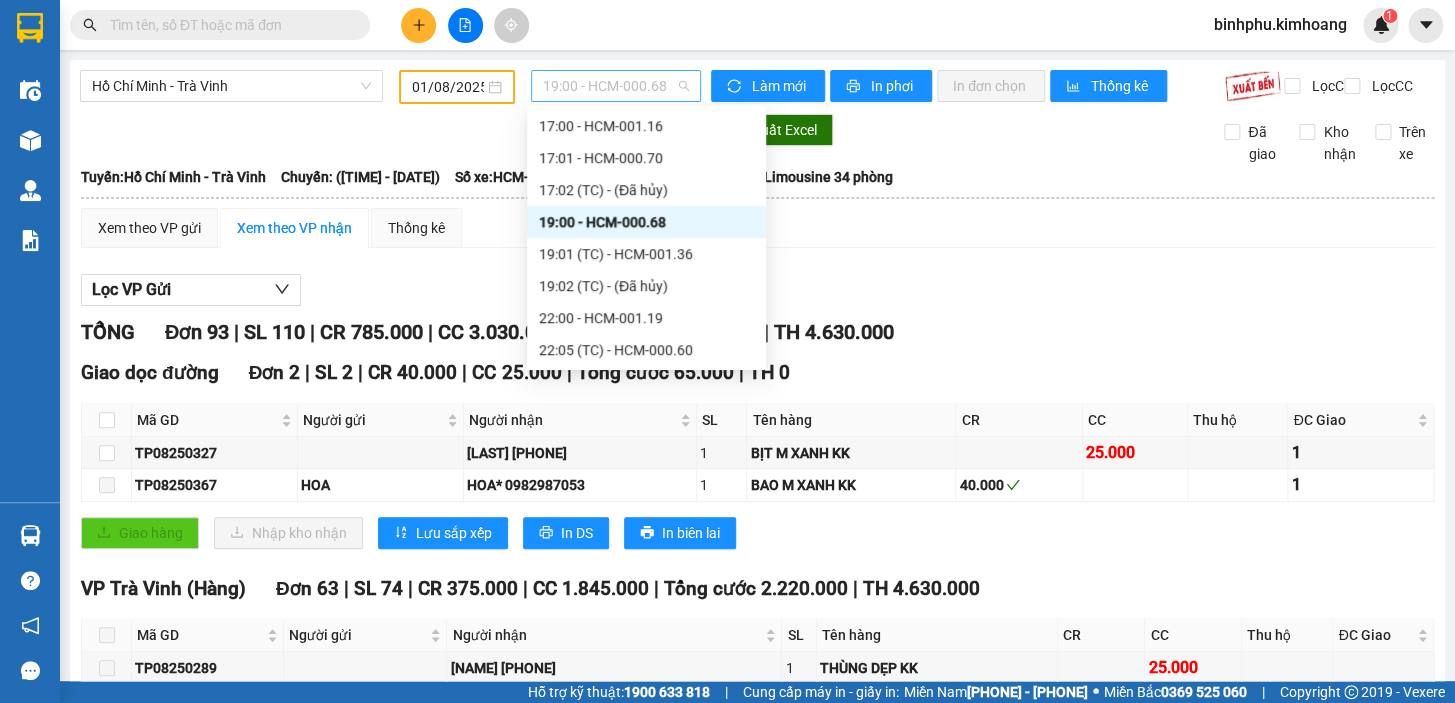 click on "HCM-000.68" at bounding box center (616, 86) 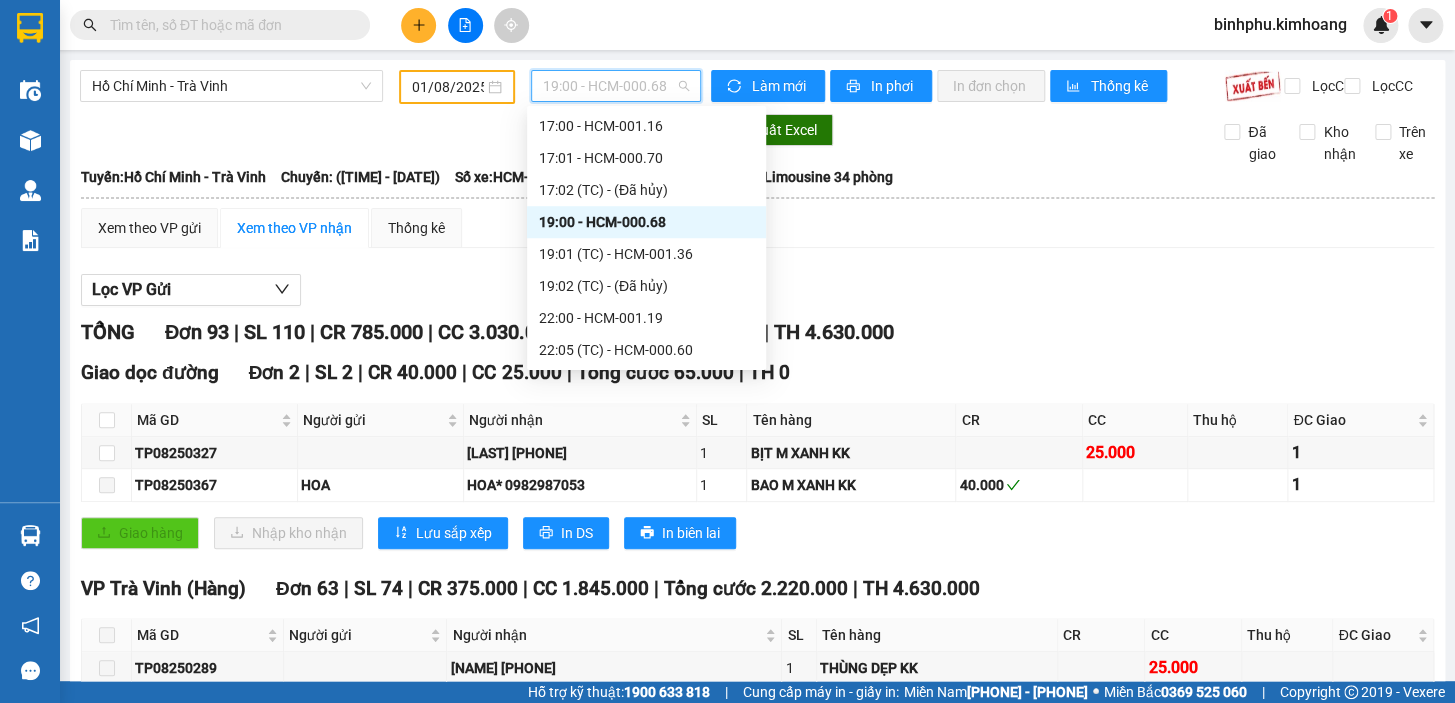 click on "Xuất Excel Đã giao Kho nhận Trên xe" at bounding box center [757, 139] 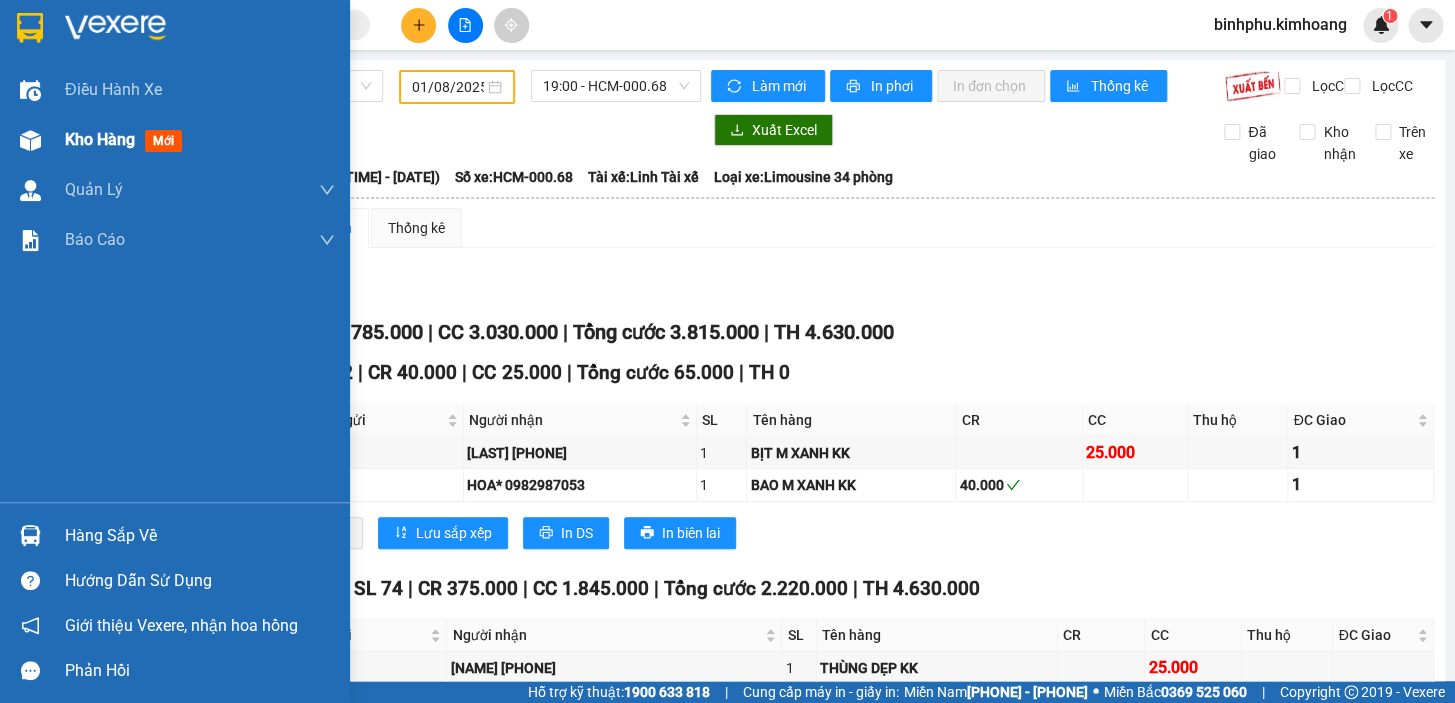 click on "Kho hàng" at bounding box center [100, 139] 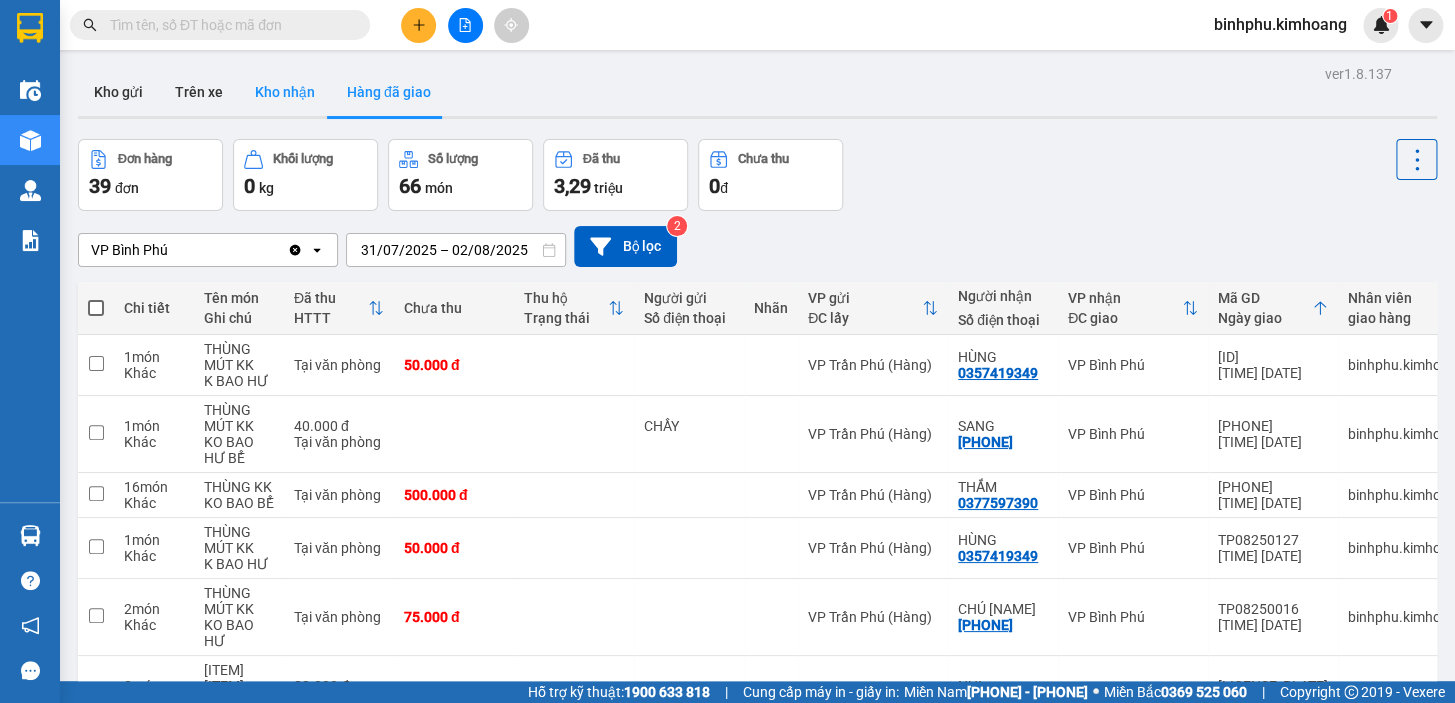 click on "Kho nhận" at bounding box center [285, 92] 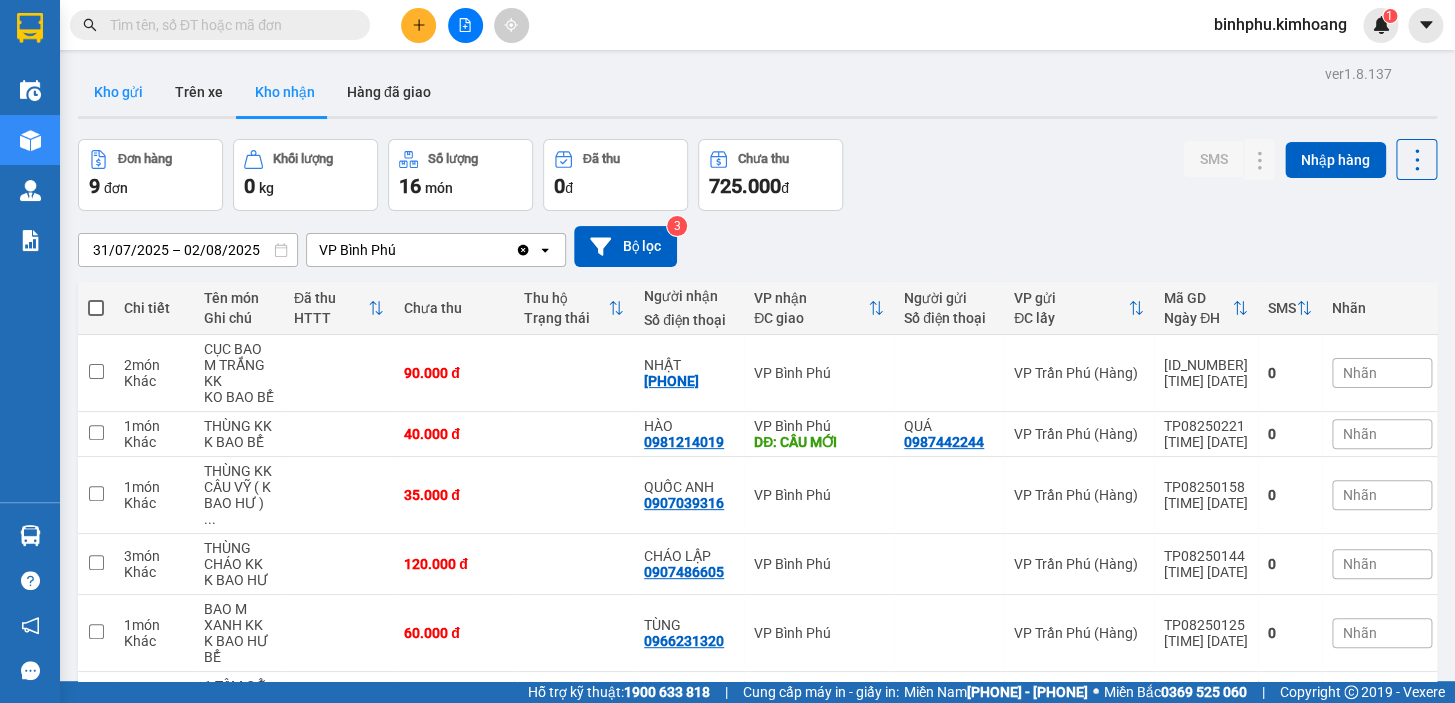 click on "Kho gửi" at bounding box center (118, 92) 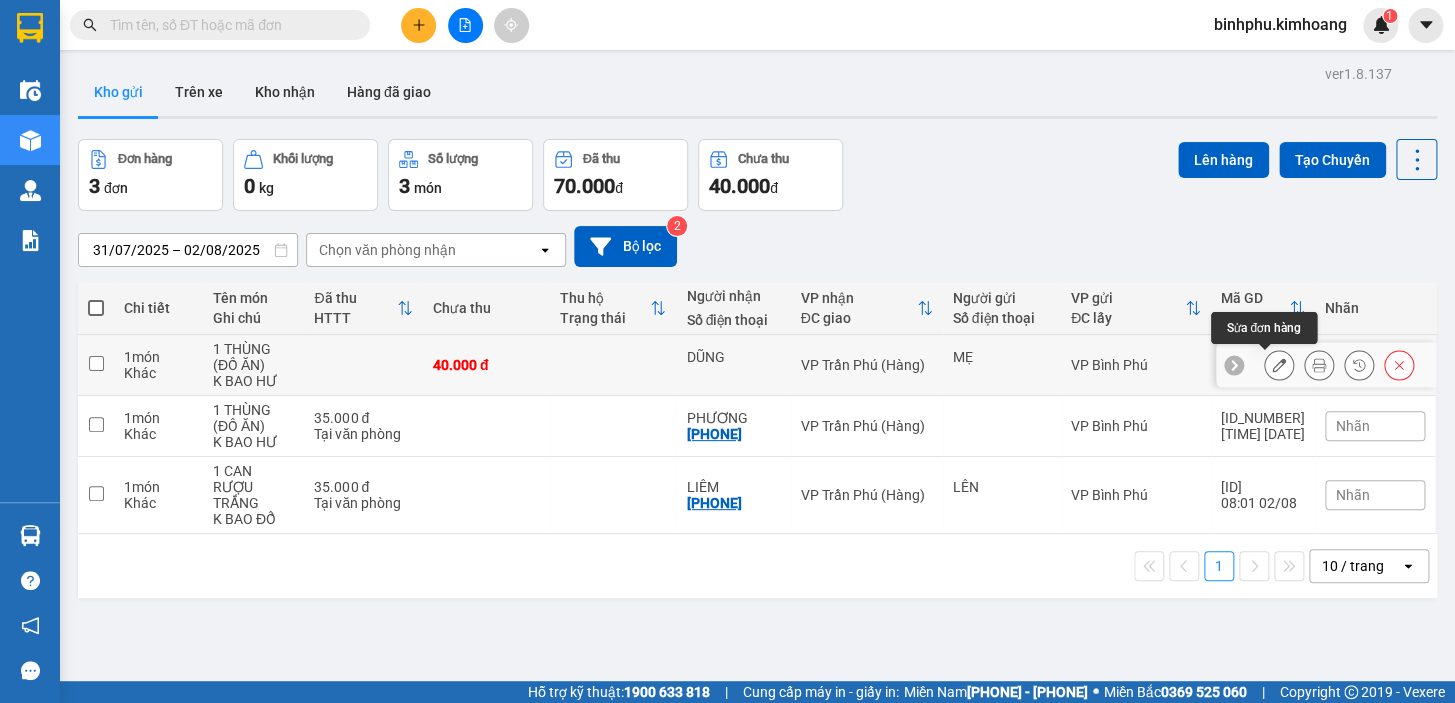 click at bounding box center [1279, 365] 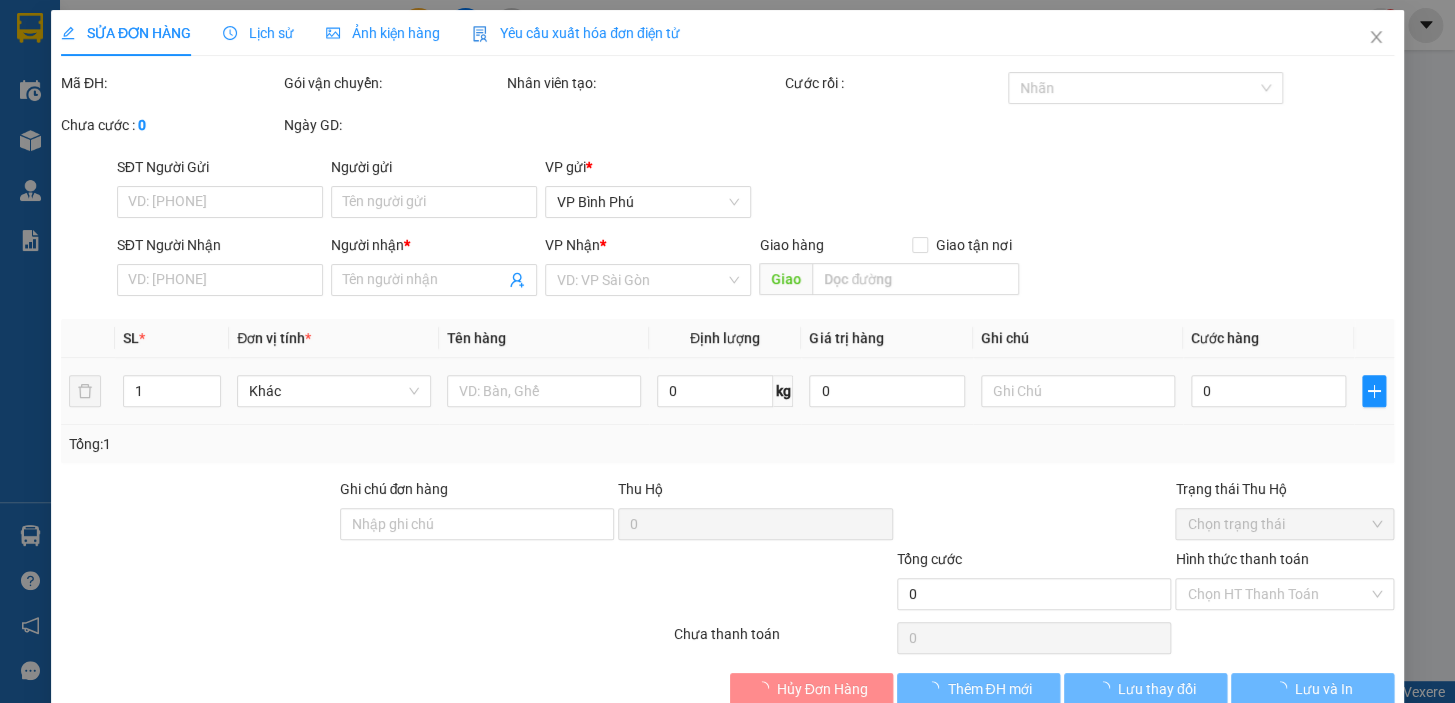 type on "MẸ" 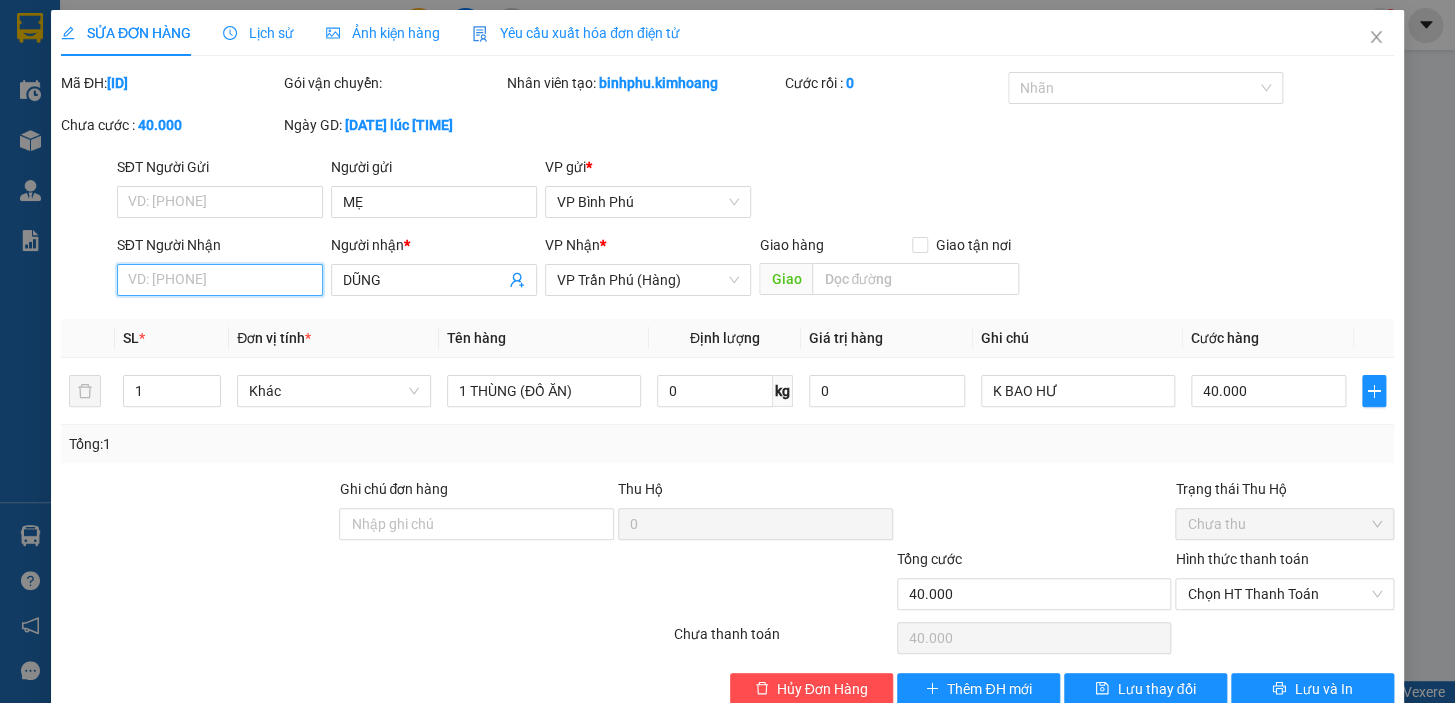 click on "SĐT Người Nhận" at bounding box center (220, 280) 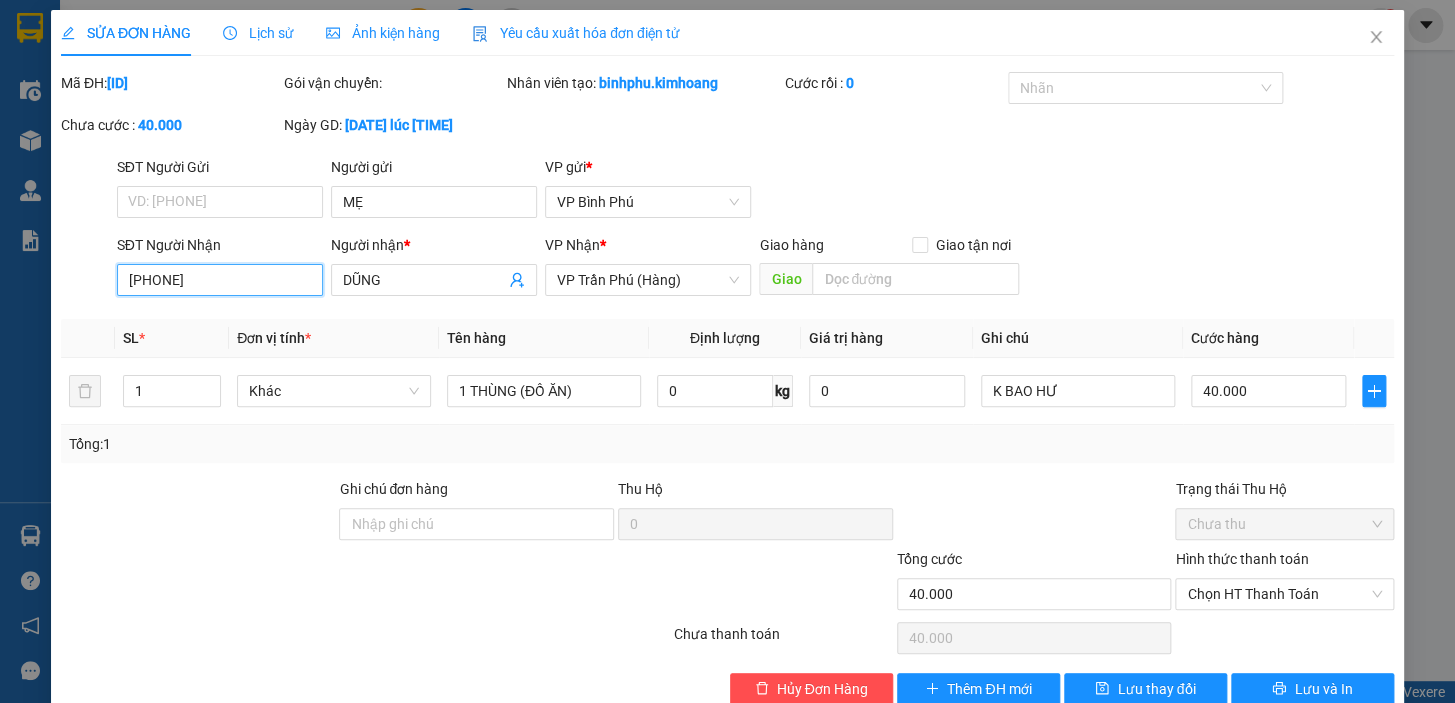 type on "[PHONE]" 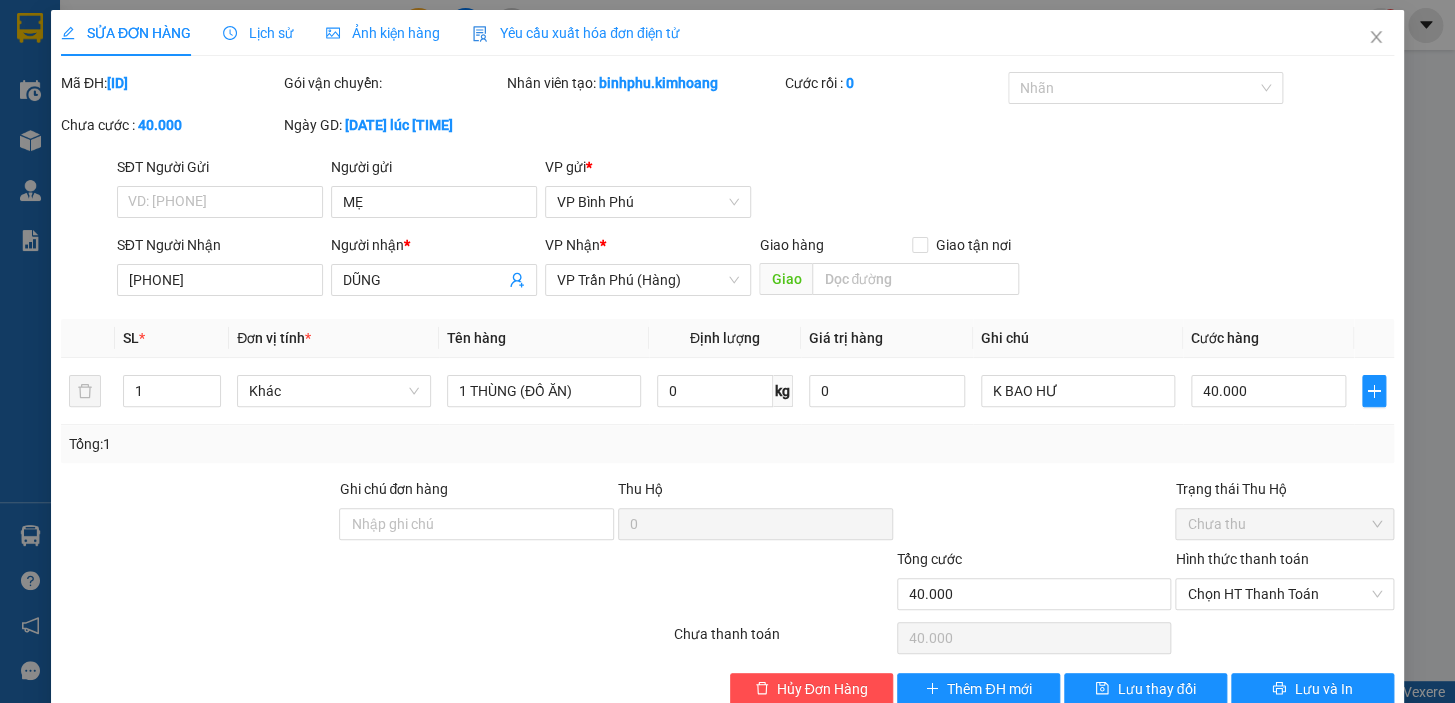 click at bounding box center [87, 269] 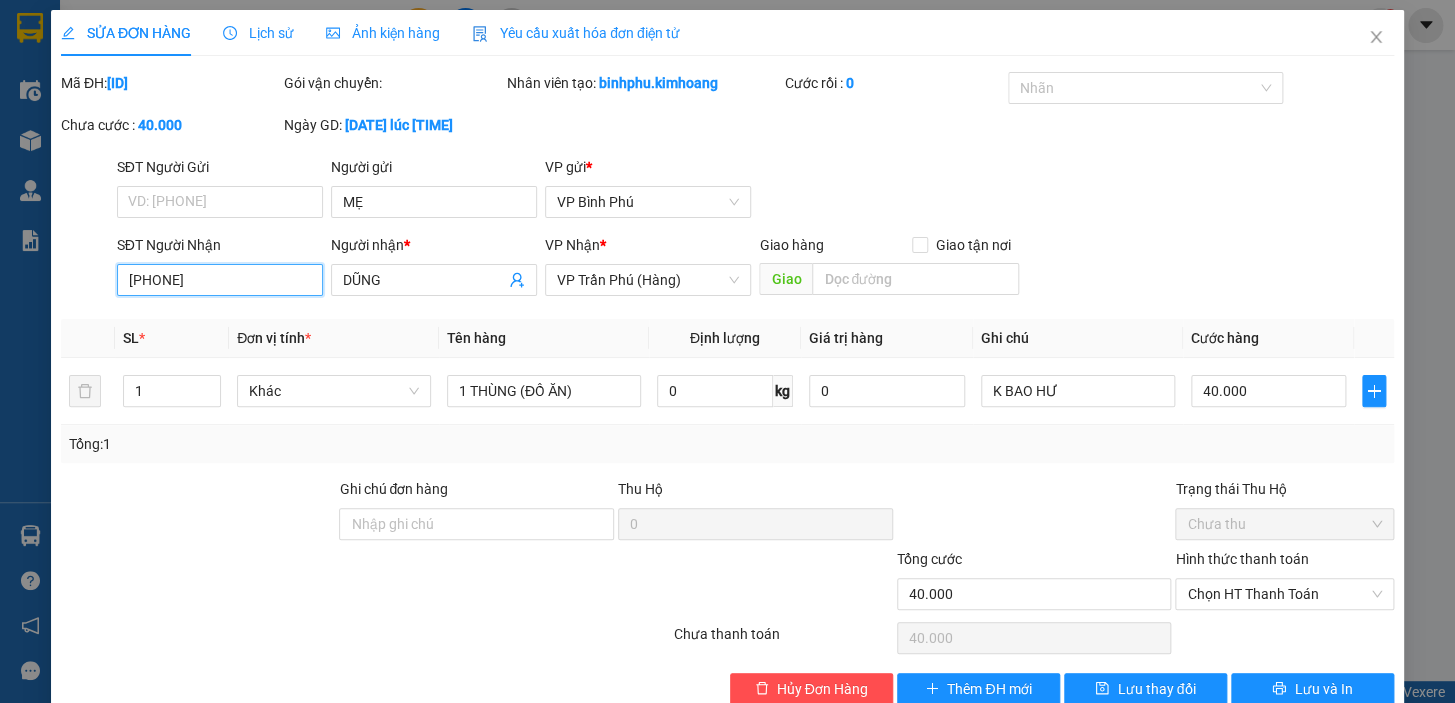 click on "[PHONE]" at bounding box center [220, 280] 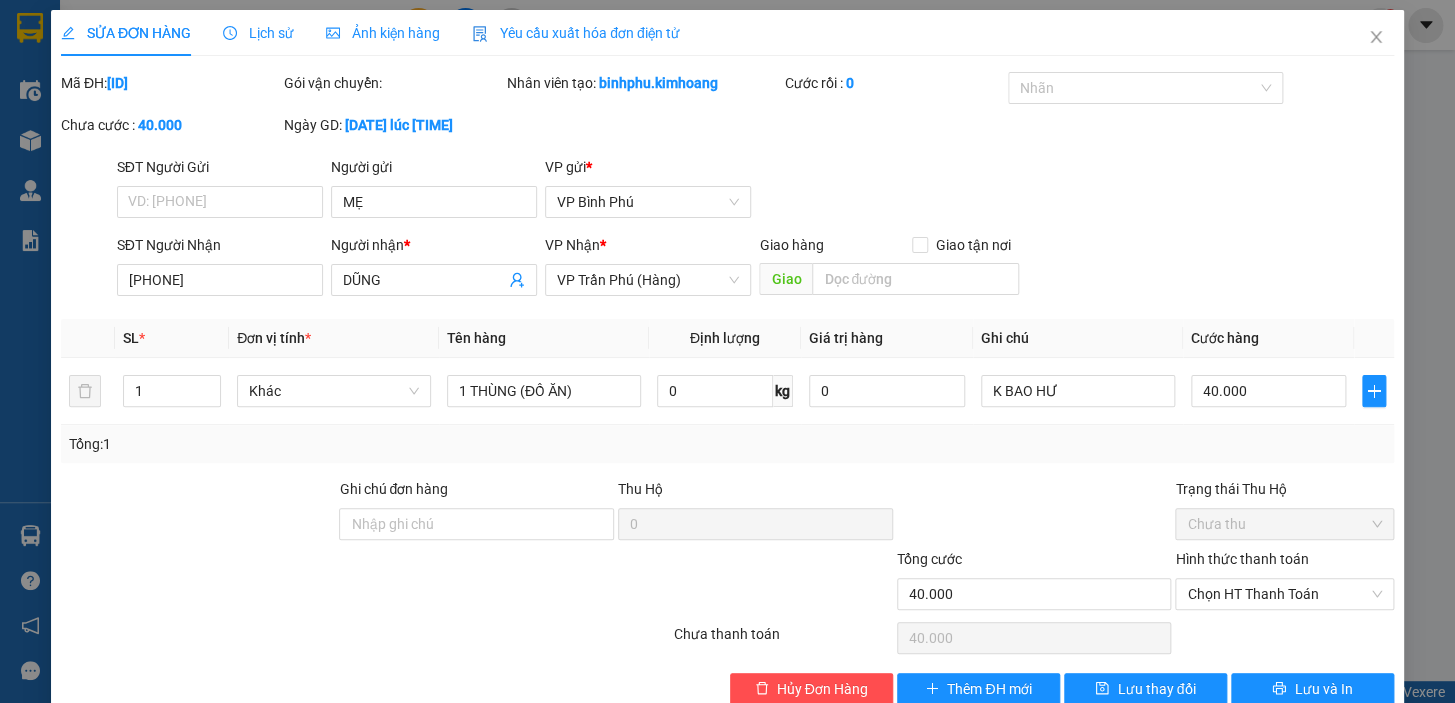 click at bounding box center [87, 269] 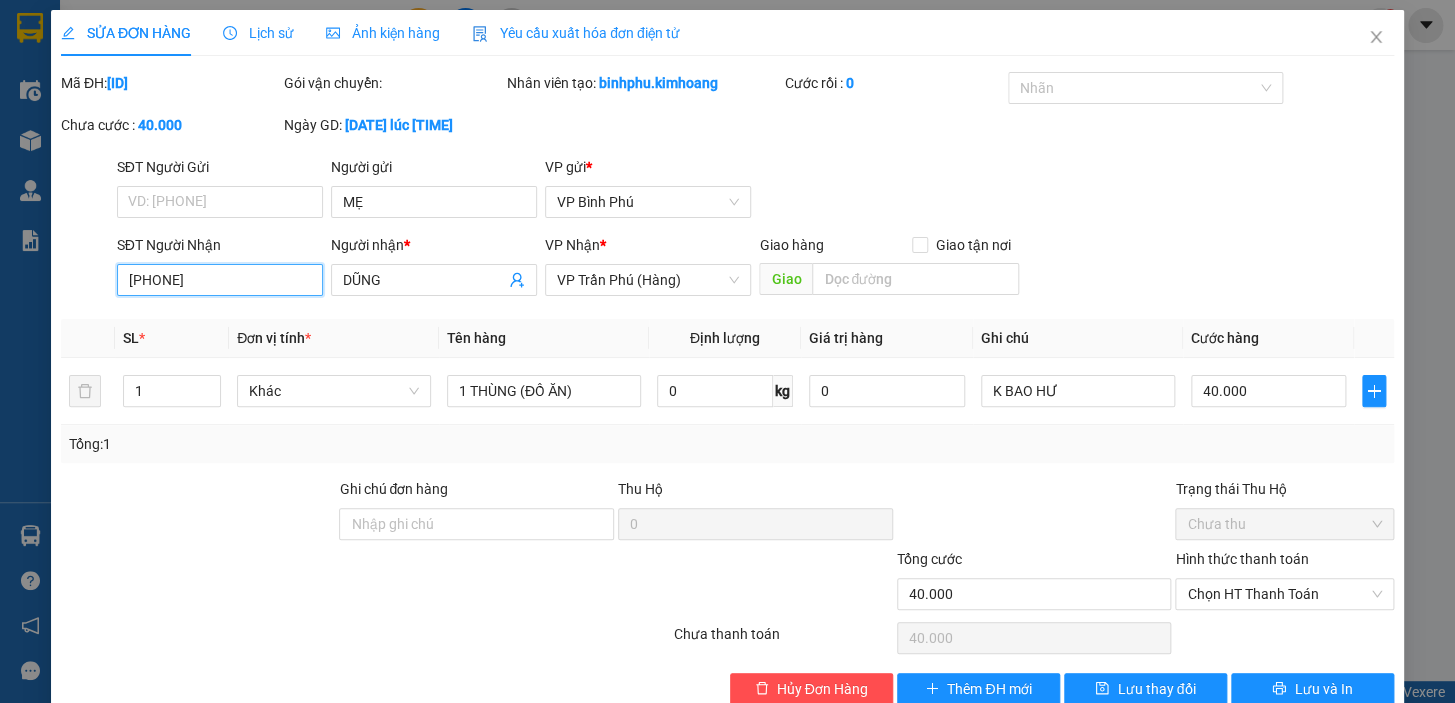 click on "[PHONE]" at bounding box center [220, 280] 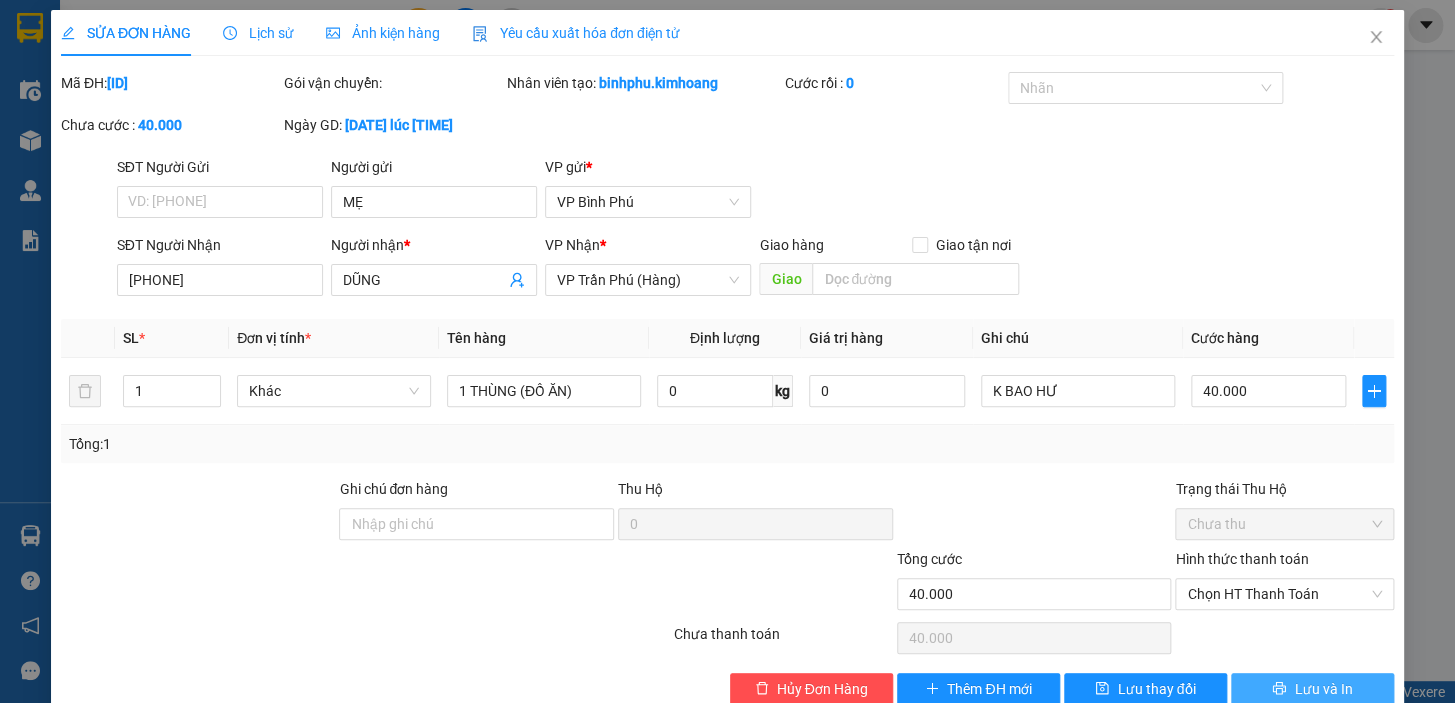click on "Lưu và In" at bounding box center [1312, 689] 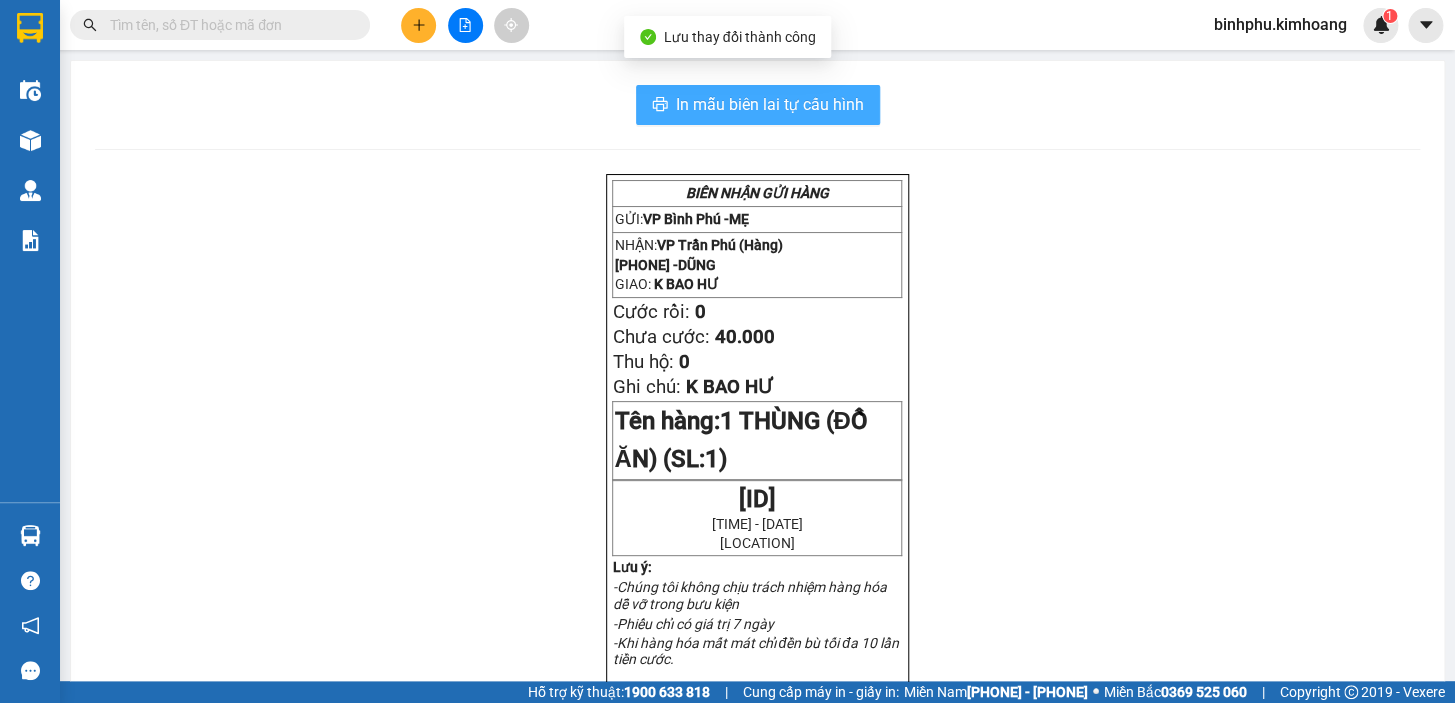 click on "In mẫu biên lai tự cấu hình" at bounding box center (770, 104) 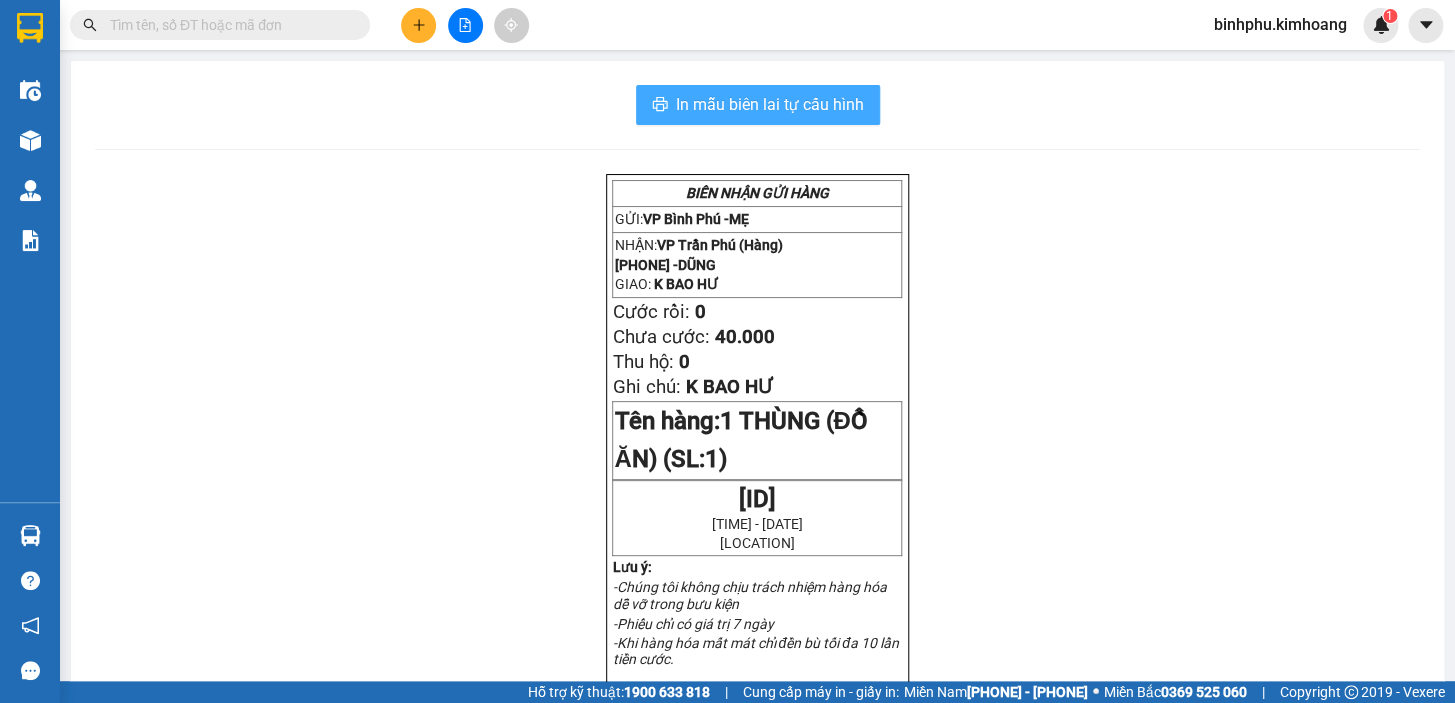 scroll, scrollTop: 0, scrollLeft: 0, axis: both 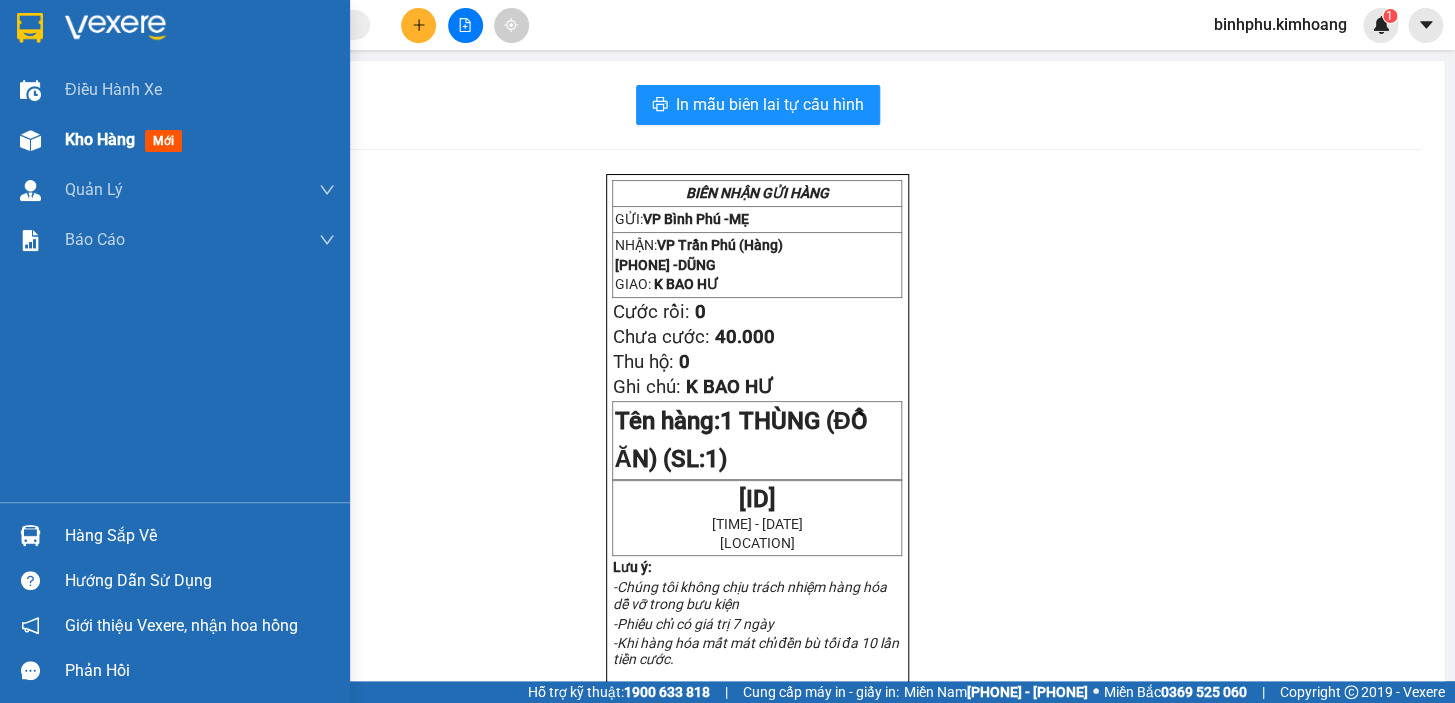 click on "Kho hàng" at bounding box center [100, 139] 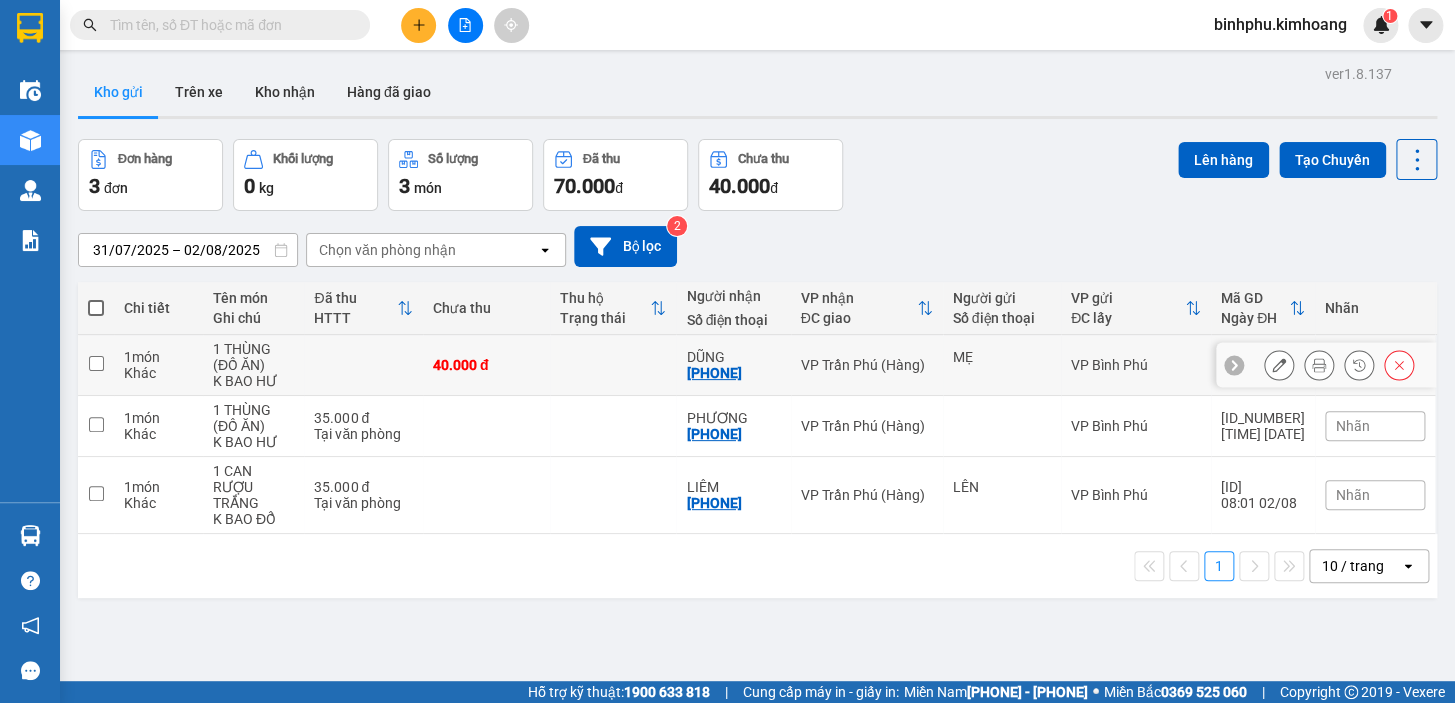 drag, startPoint x: 684, startPoint y: 372, endPoint x: 769, endPoint y: 376, distance: 85.09406 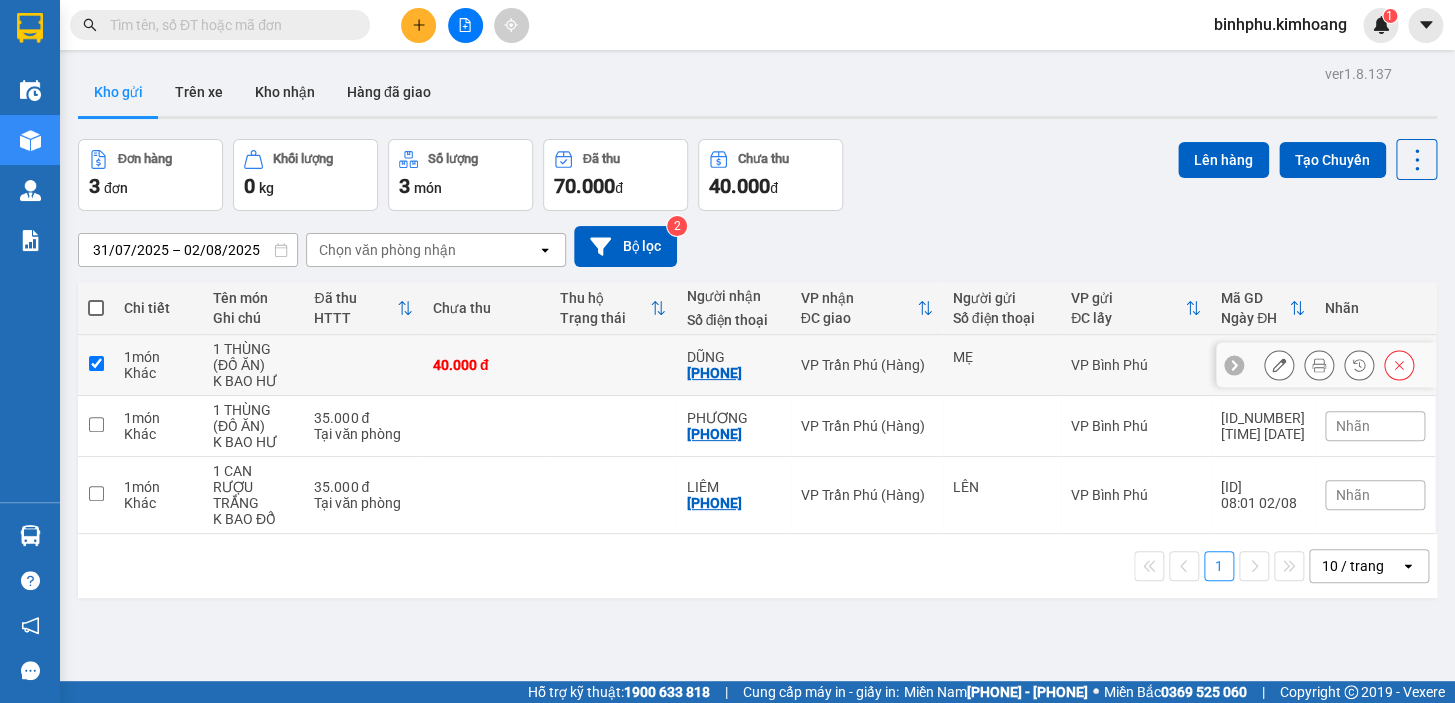 checkbox on "true" 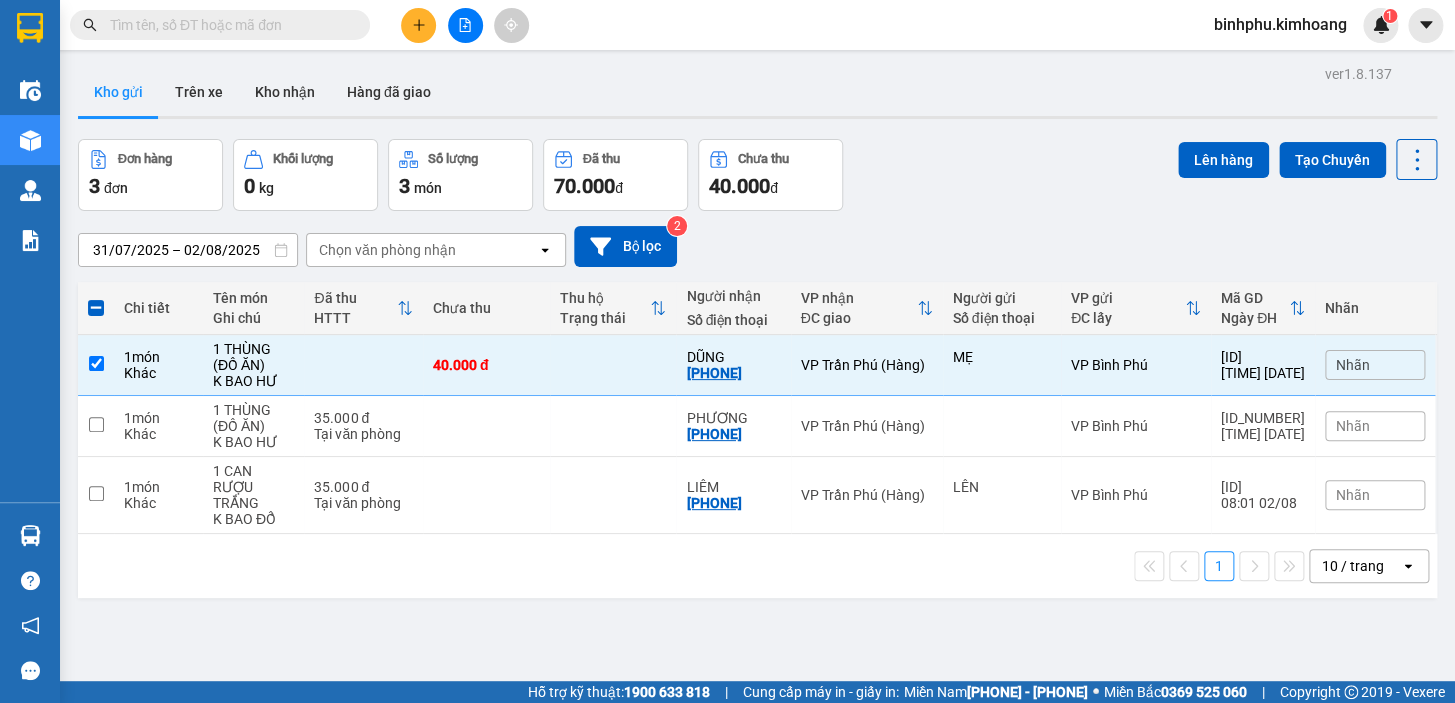 click at bounding box center (228, 25) 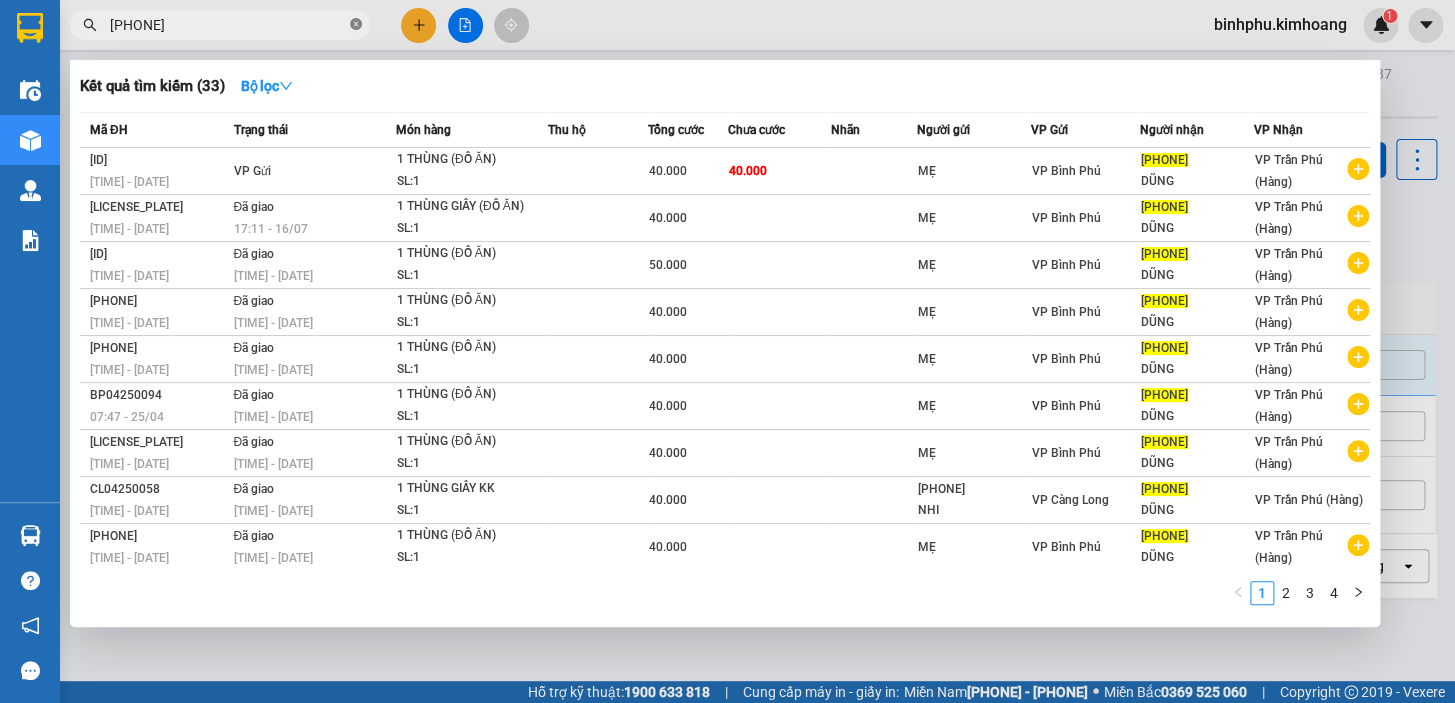 click 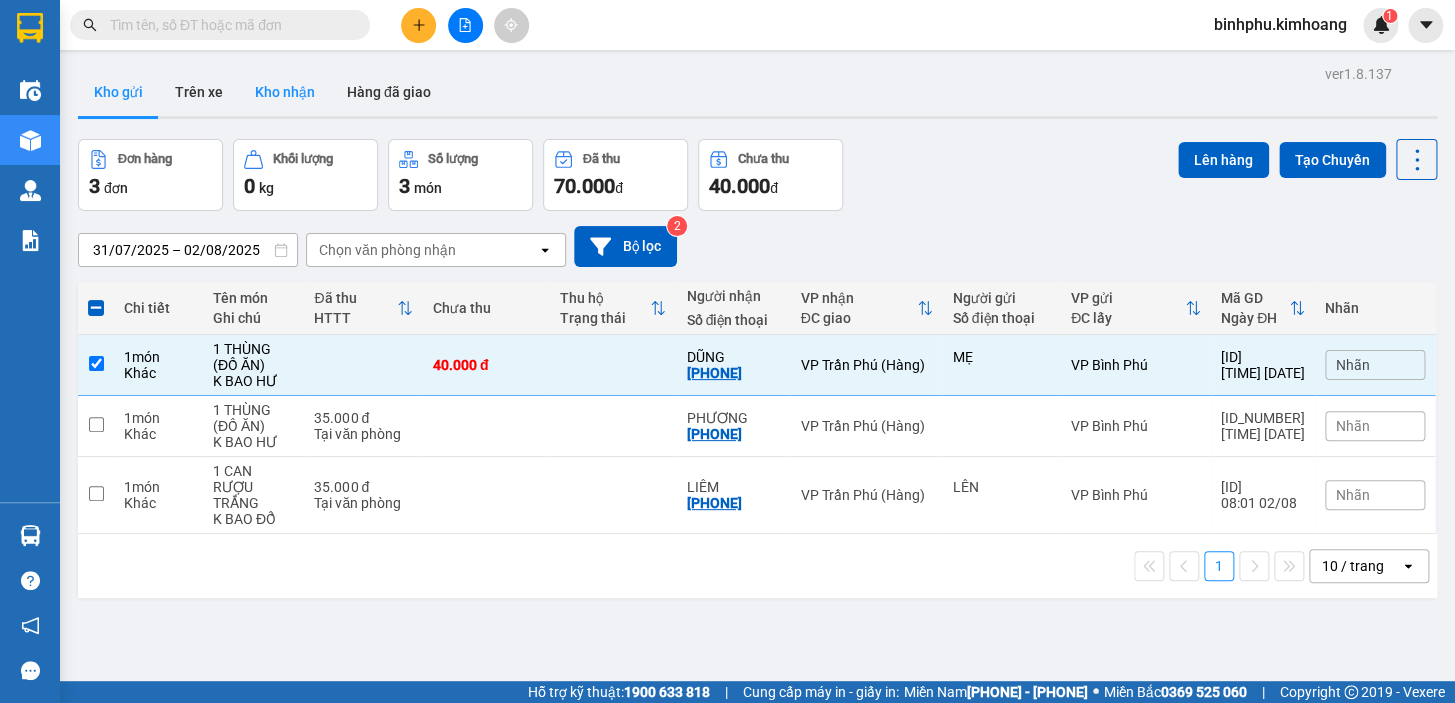 click on "Kho nhận" at bounding box center [285, 92] 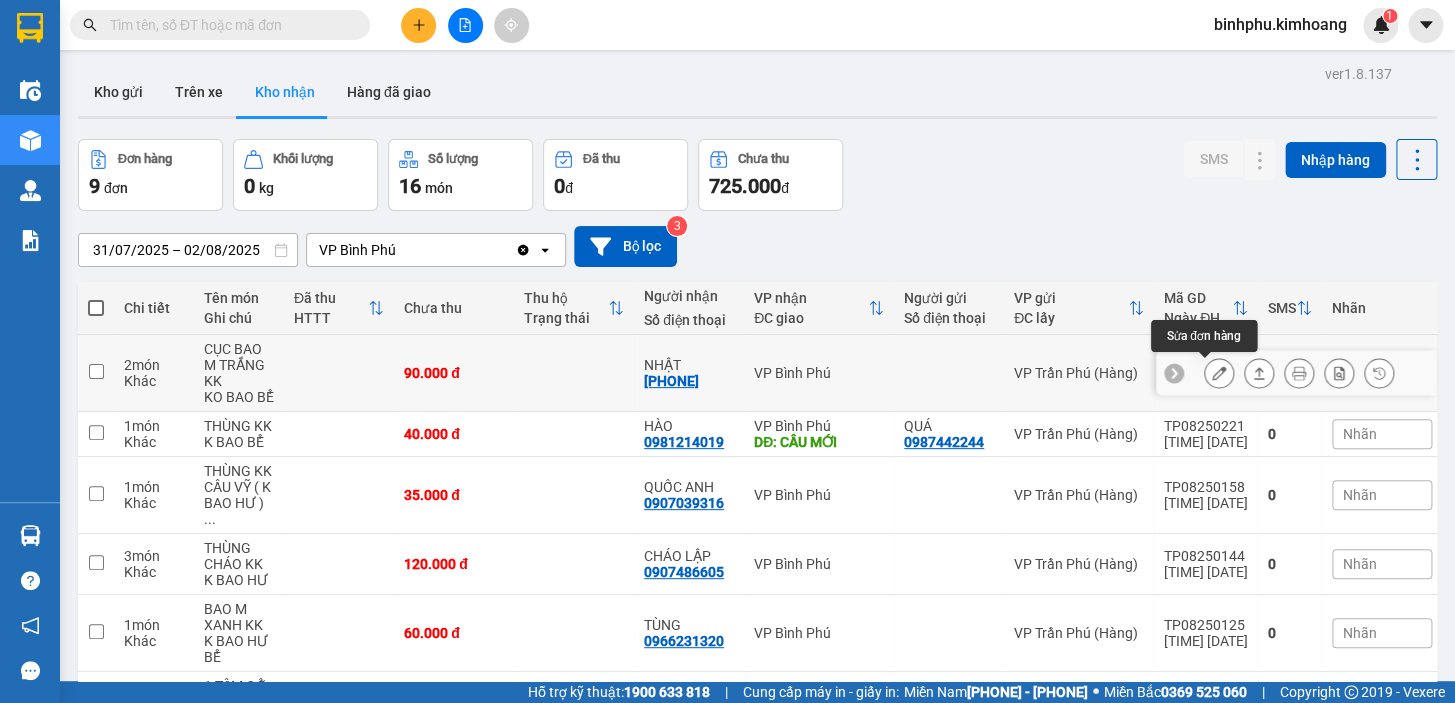 click 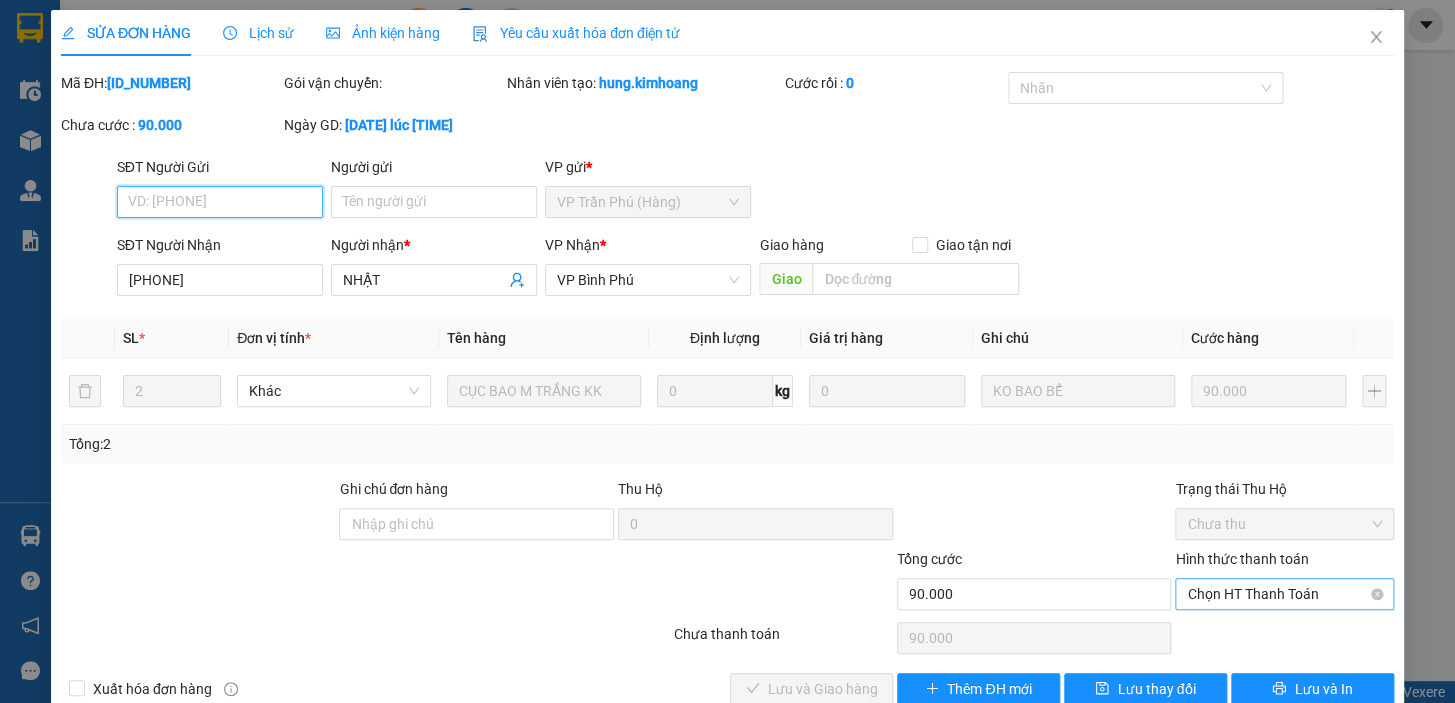 click on "Chọn HT Thanh Toán" at bounding box center (1284, 594) 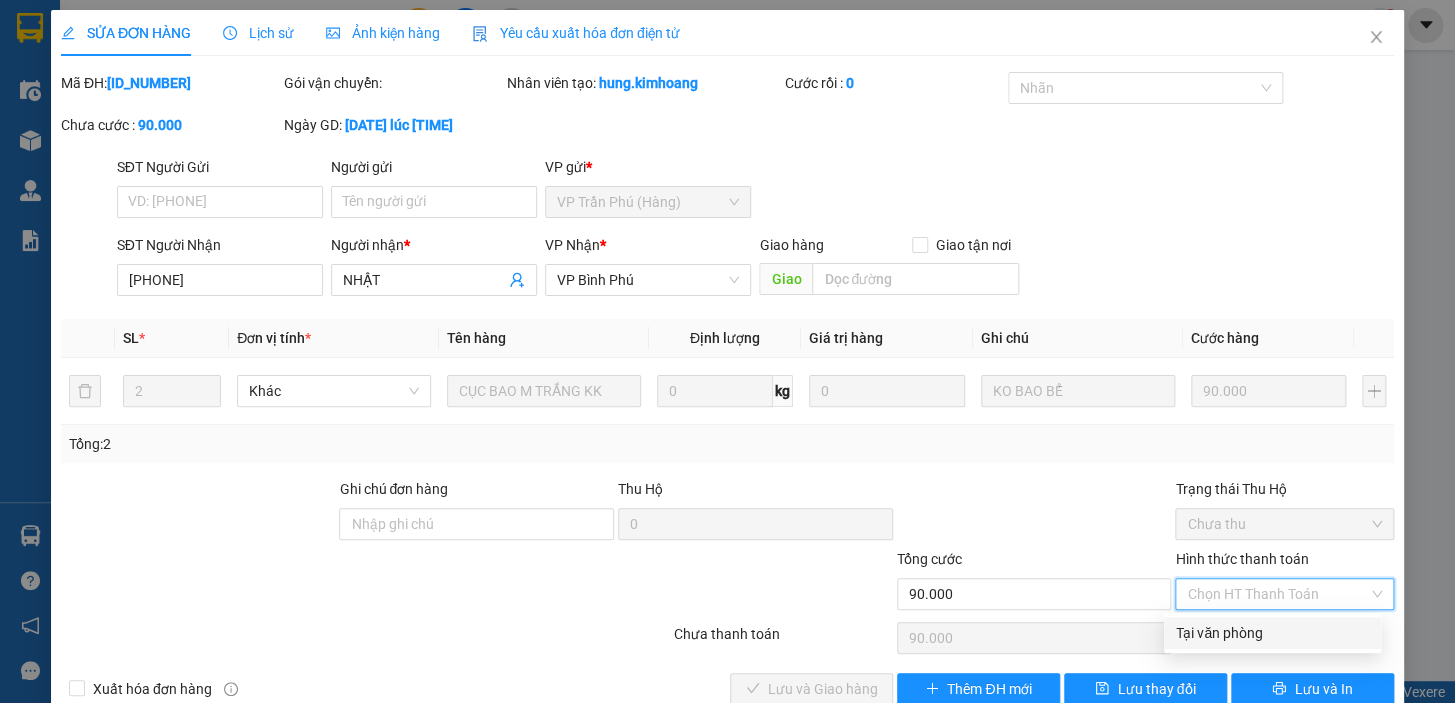 click on "Tại văn phòng" at bounding box center [1272, 633] 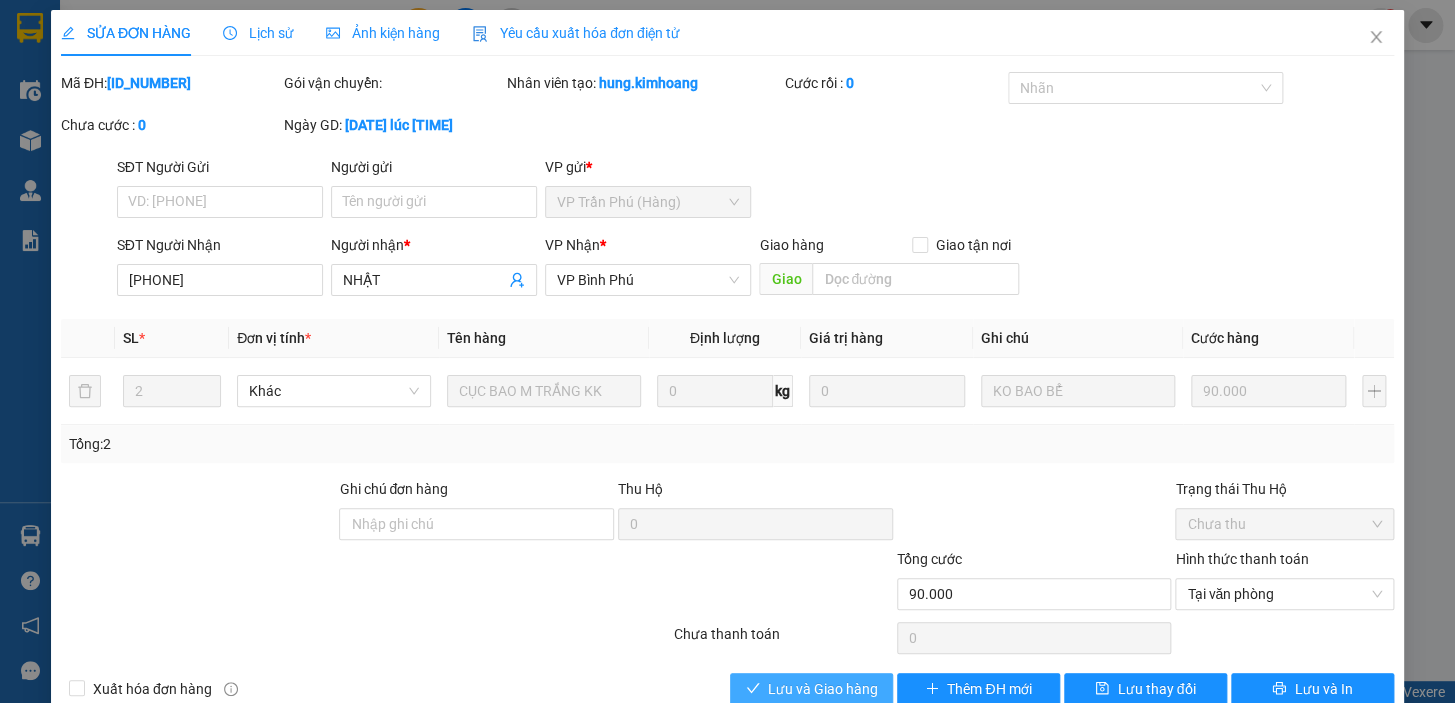 click on "Lưu và Giao hàng" at bounding box center (823, 689) 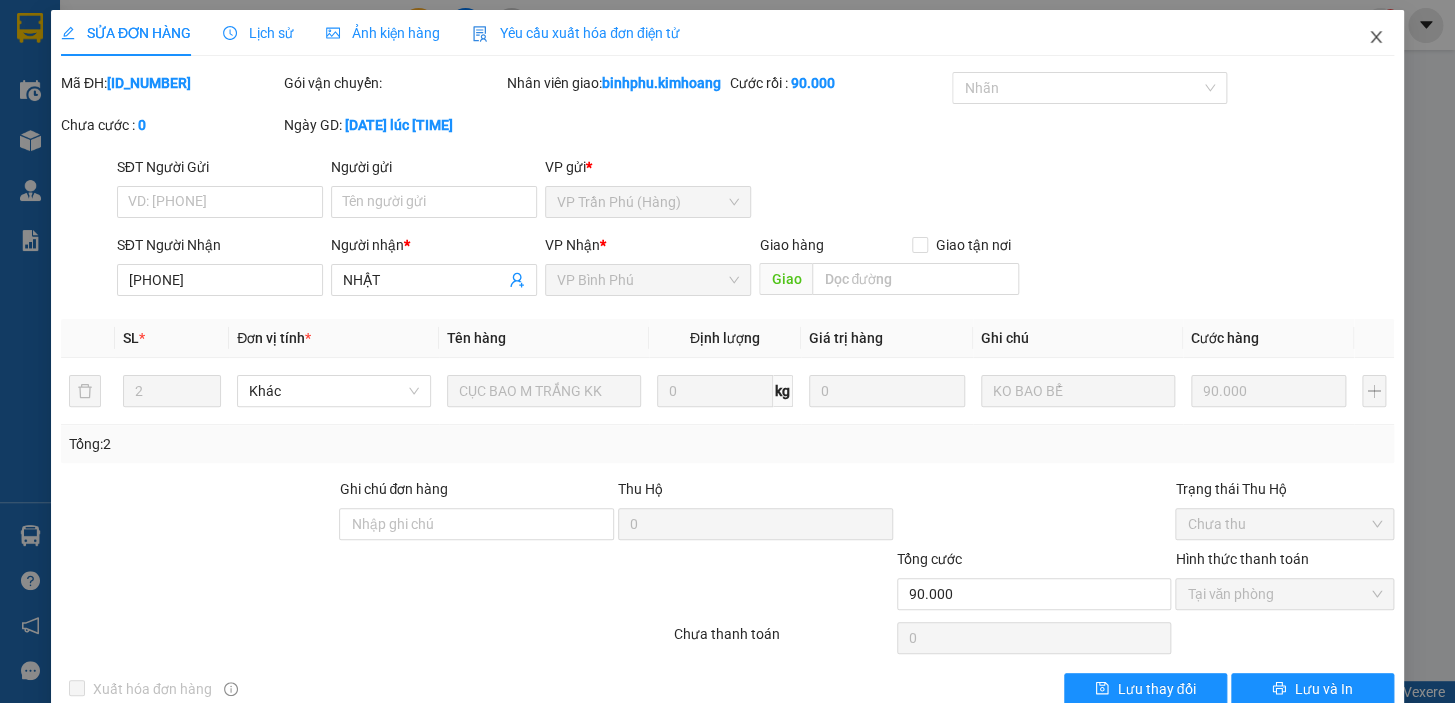 click 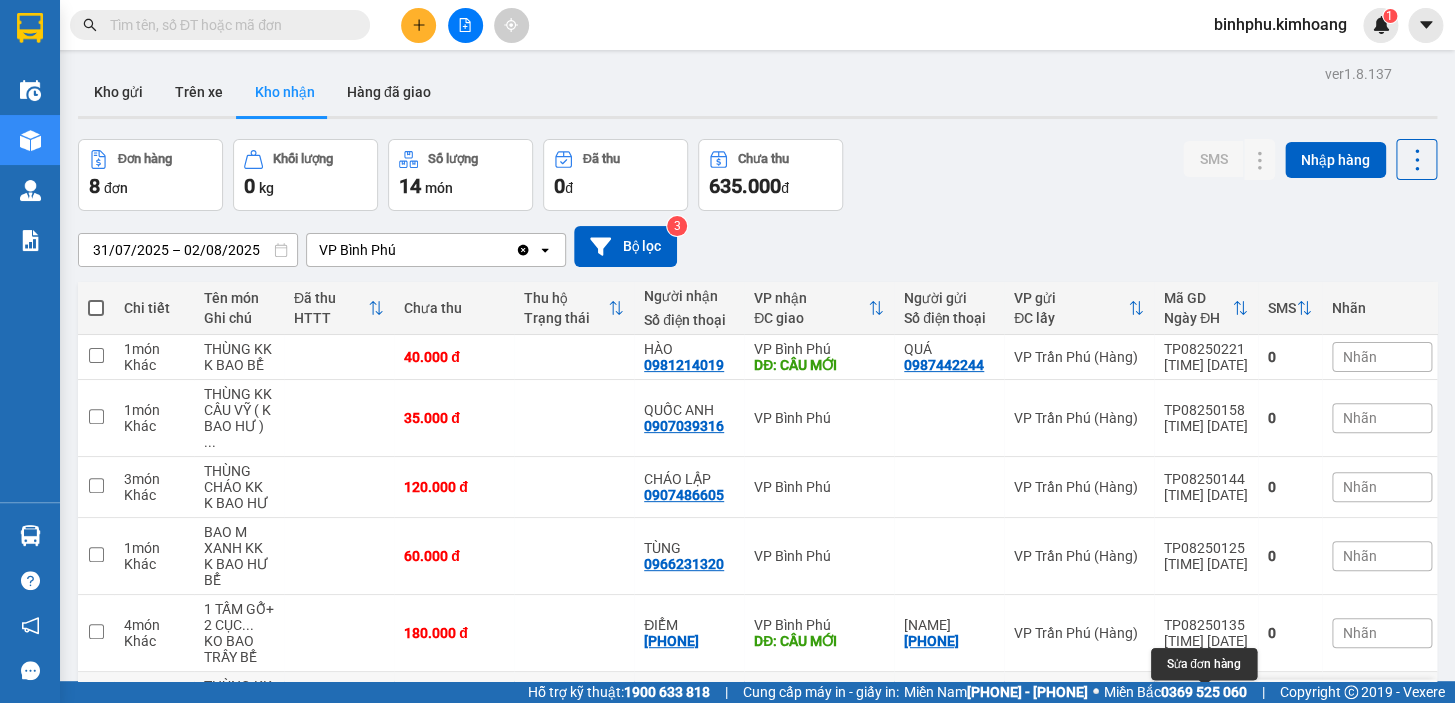 click at bounding box center [1219, 702] 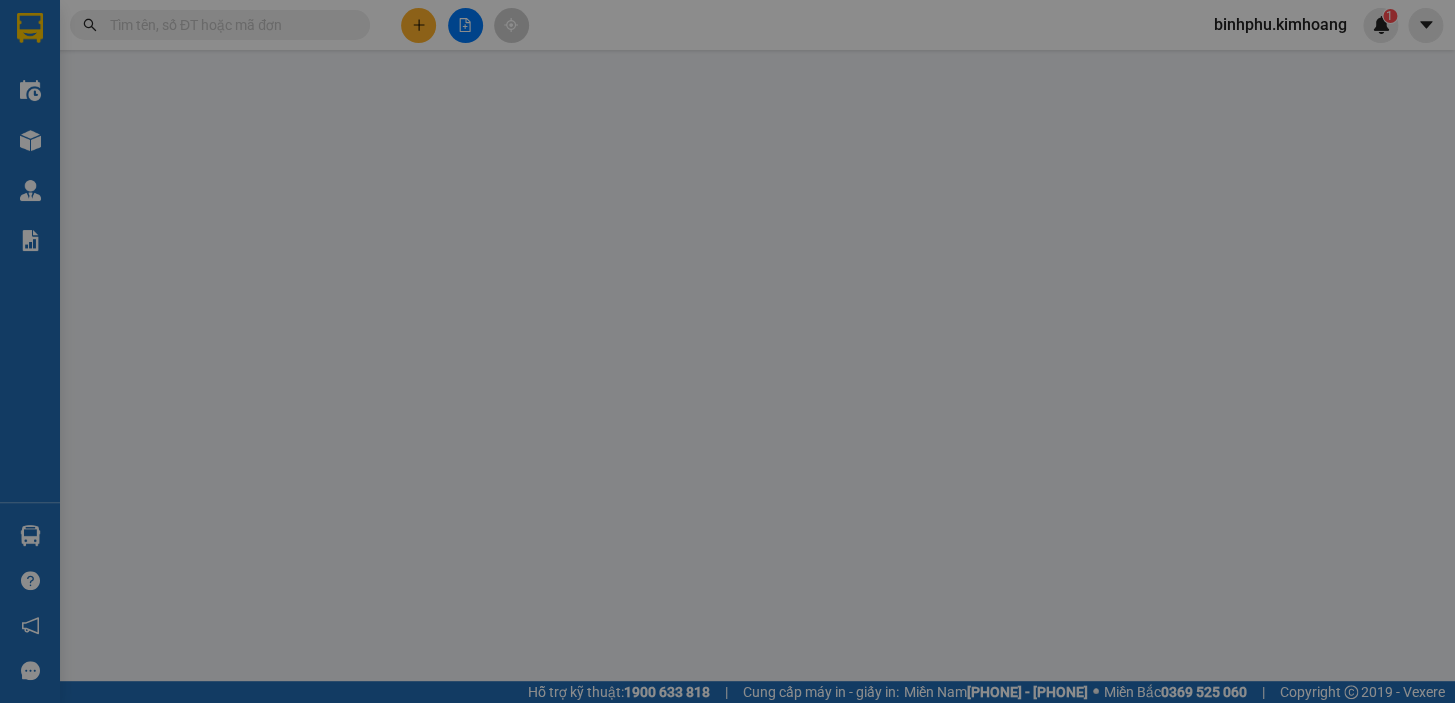 type on "[PHONE]" 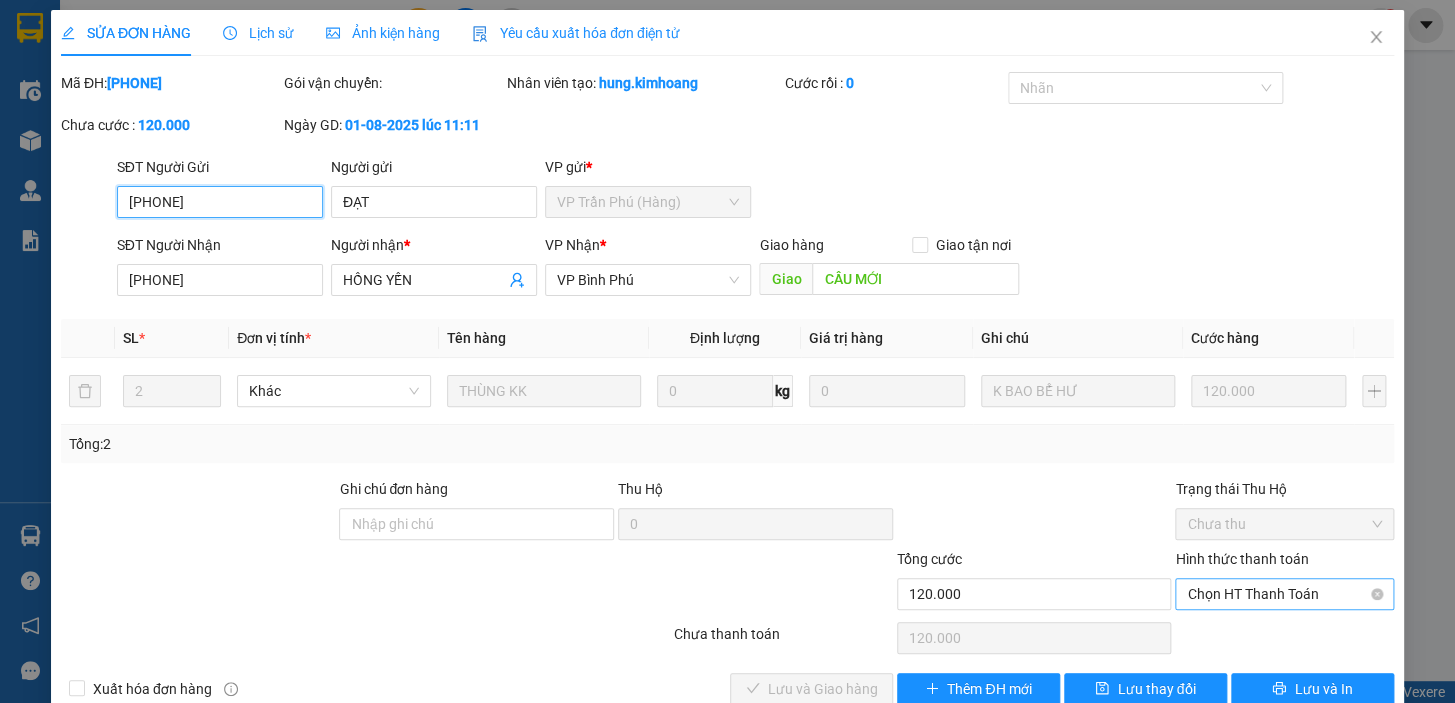 click on "Chọn HT Thanh Toán" at bounding box center [1284, 594] 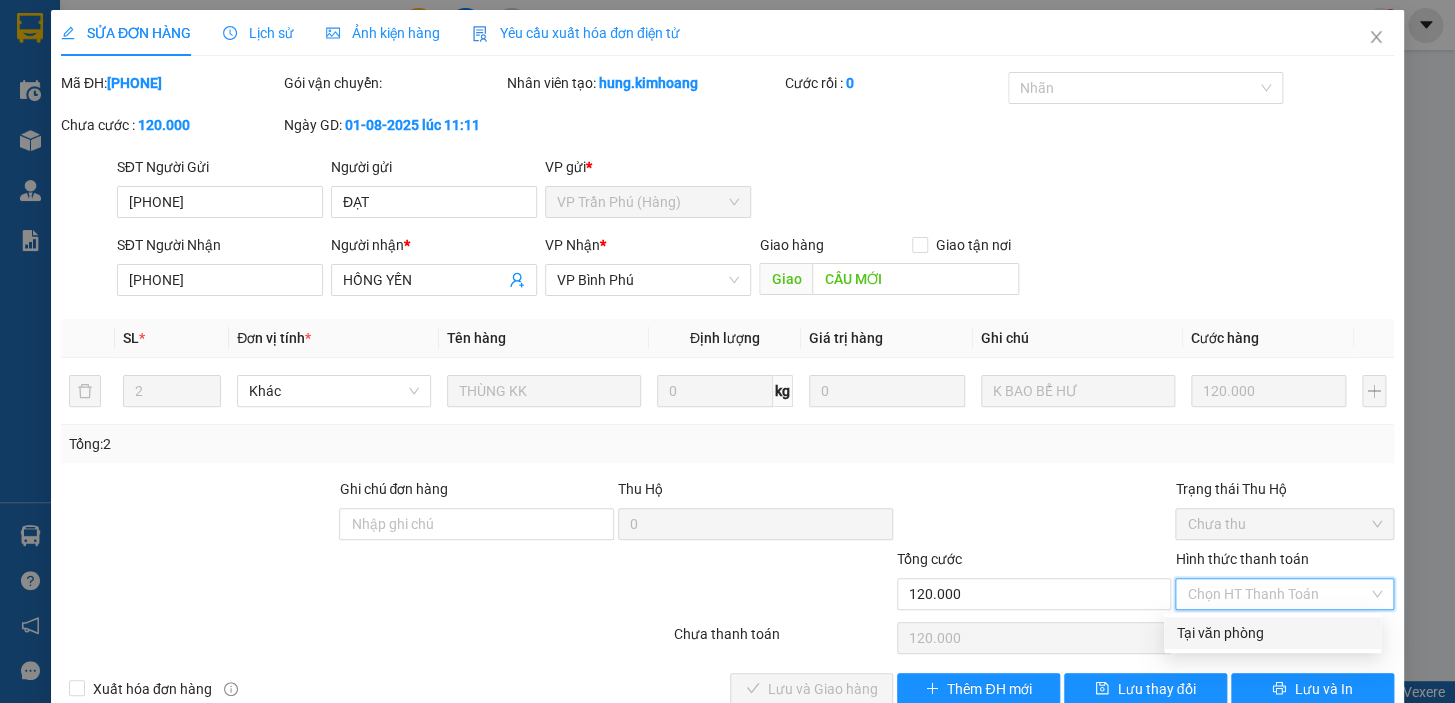 click on "Tại văn phòng" at bounding box center [1272, 633] 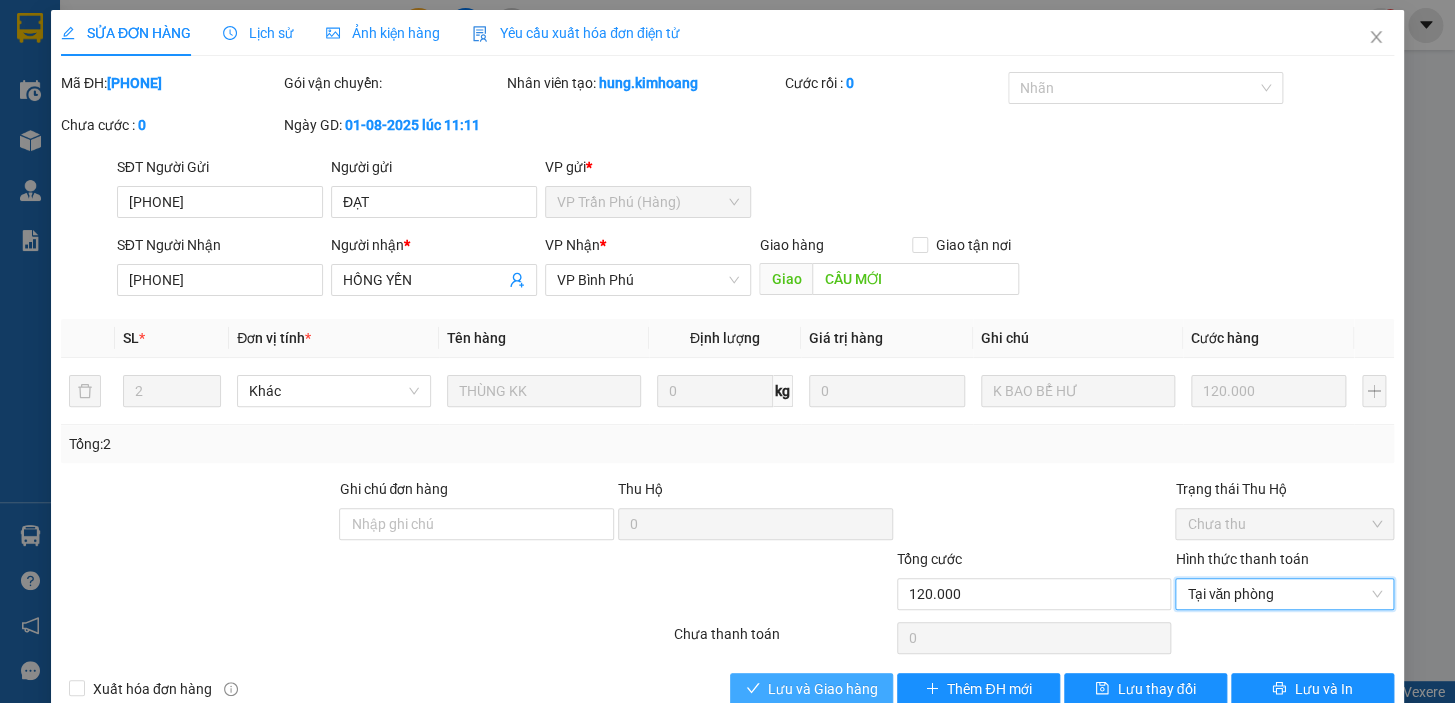 click on "Lưu và Giao hàng" at bounding box center [823, 689] 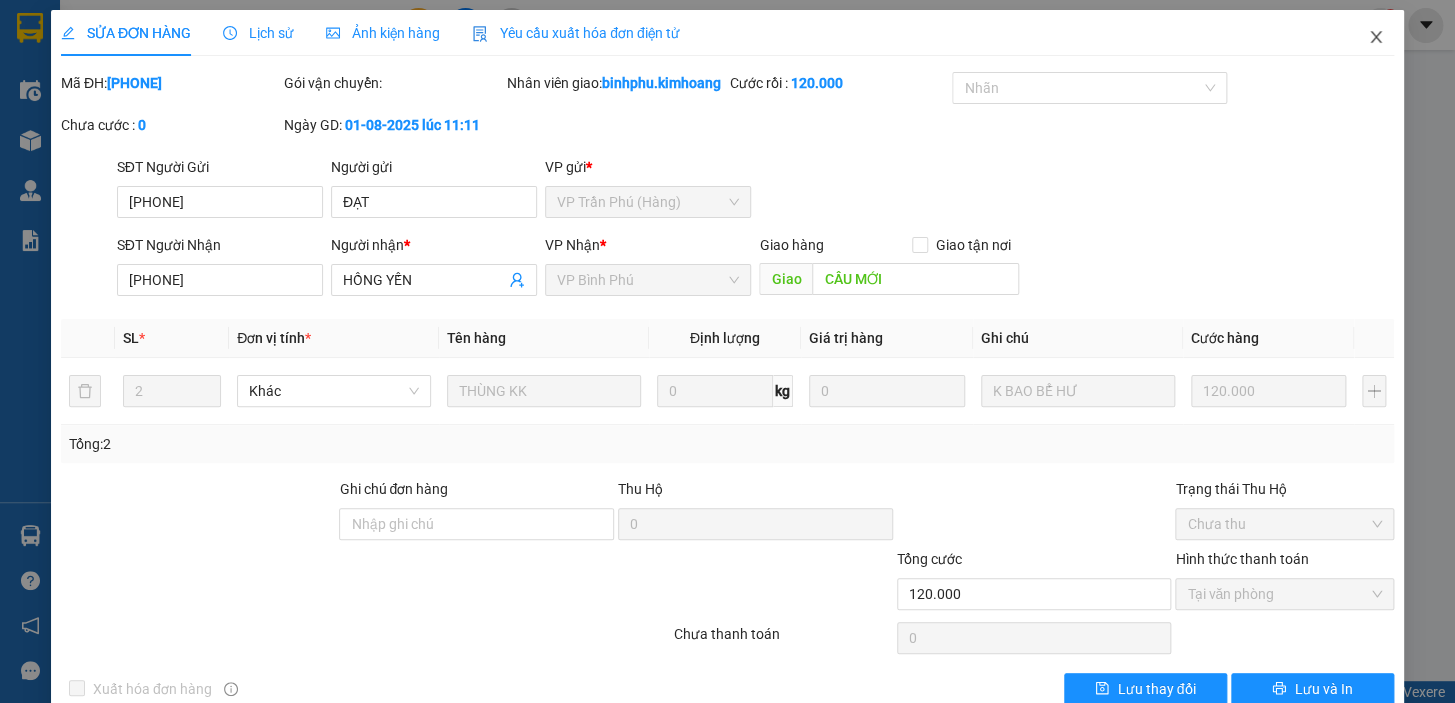 click 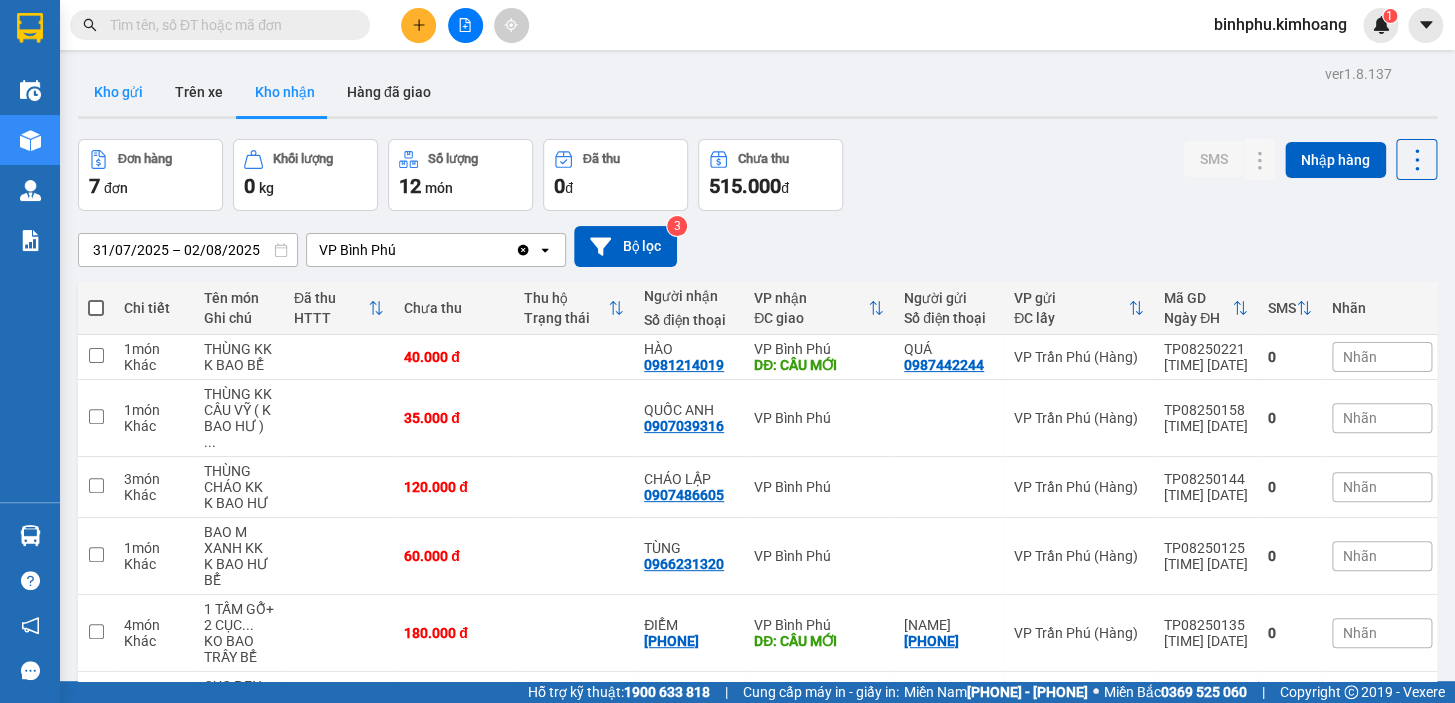 click on "Kho gửi" at bounding box center [118, 92] 